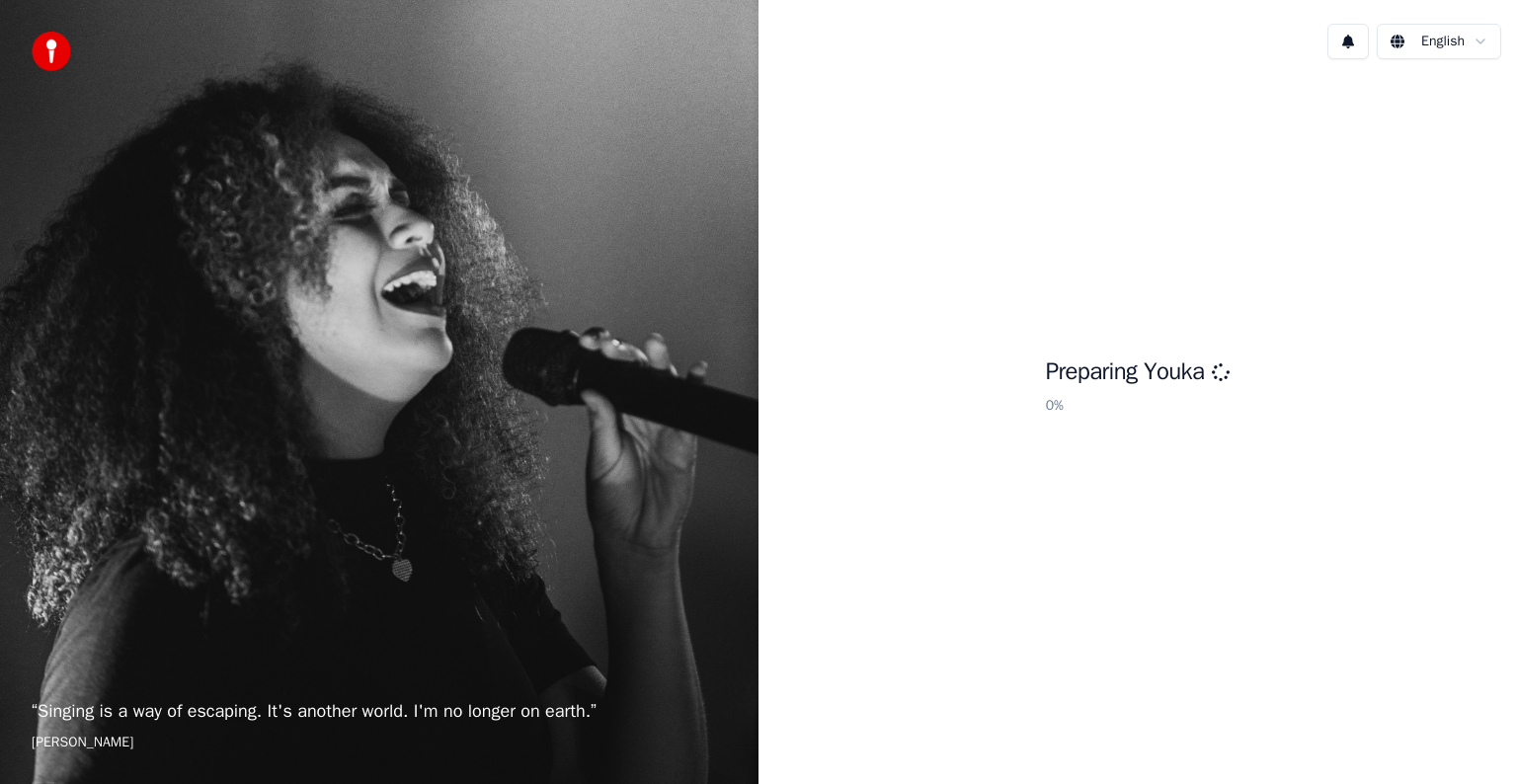 scroll, scrollTop: 0, scrollLeft: 0, axis: both 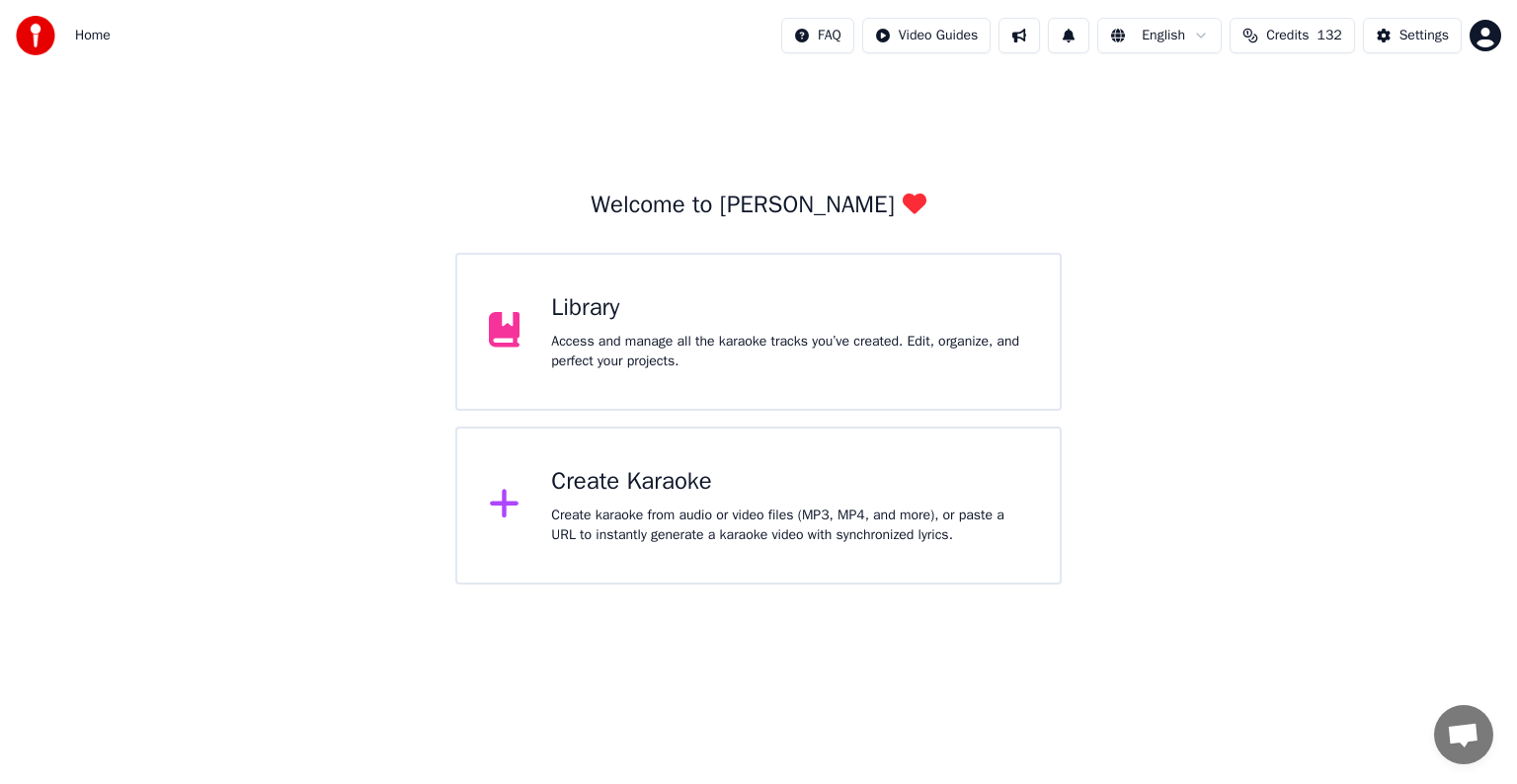 click on "Access and manage all the karaoke tracks you’ve created. Edit, organize, and perfect your projects." at bounding box center (789, 352) 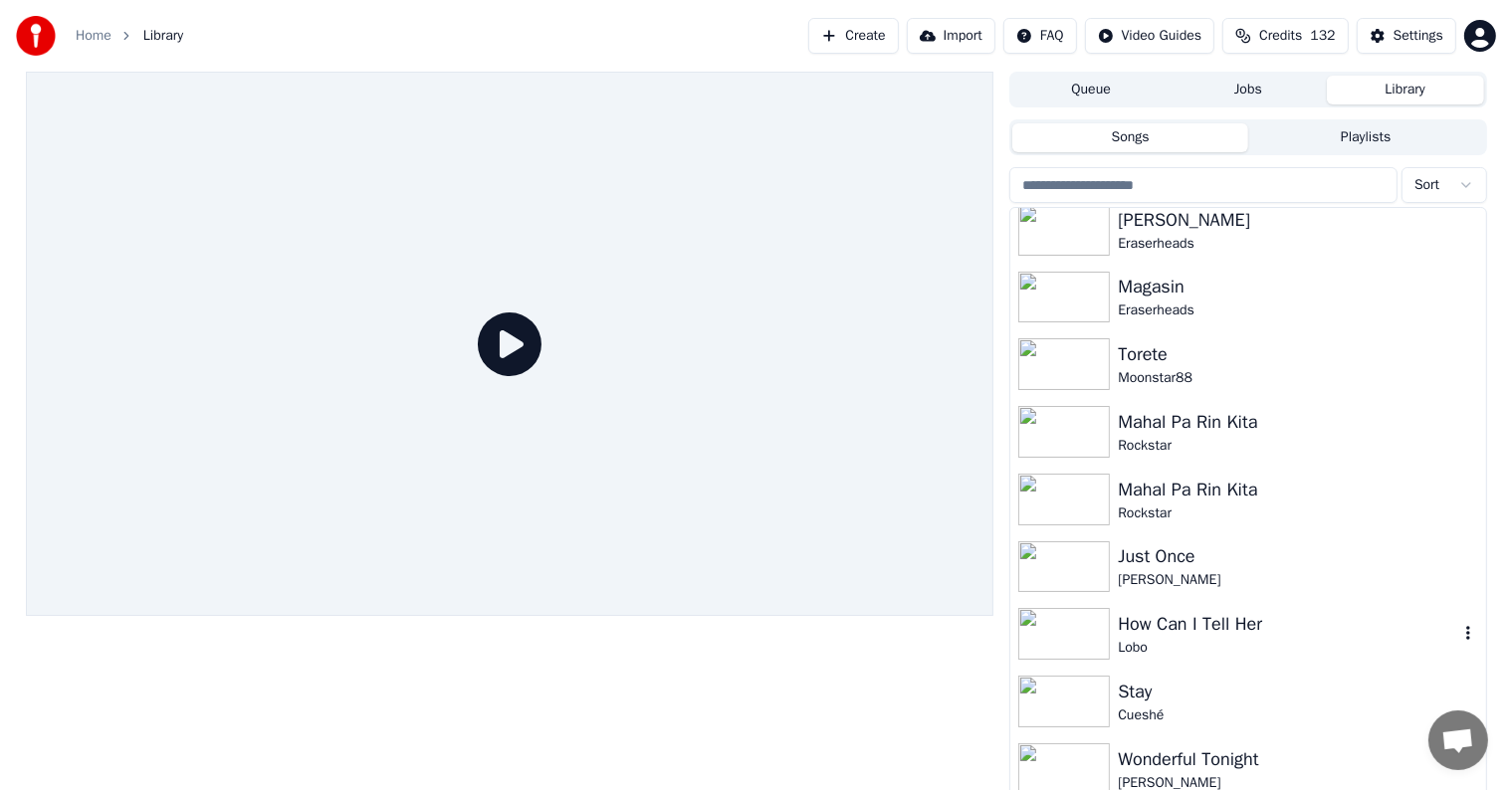 scroll, scrollTop: 398, scrollLeft: 0, axis: vertical 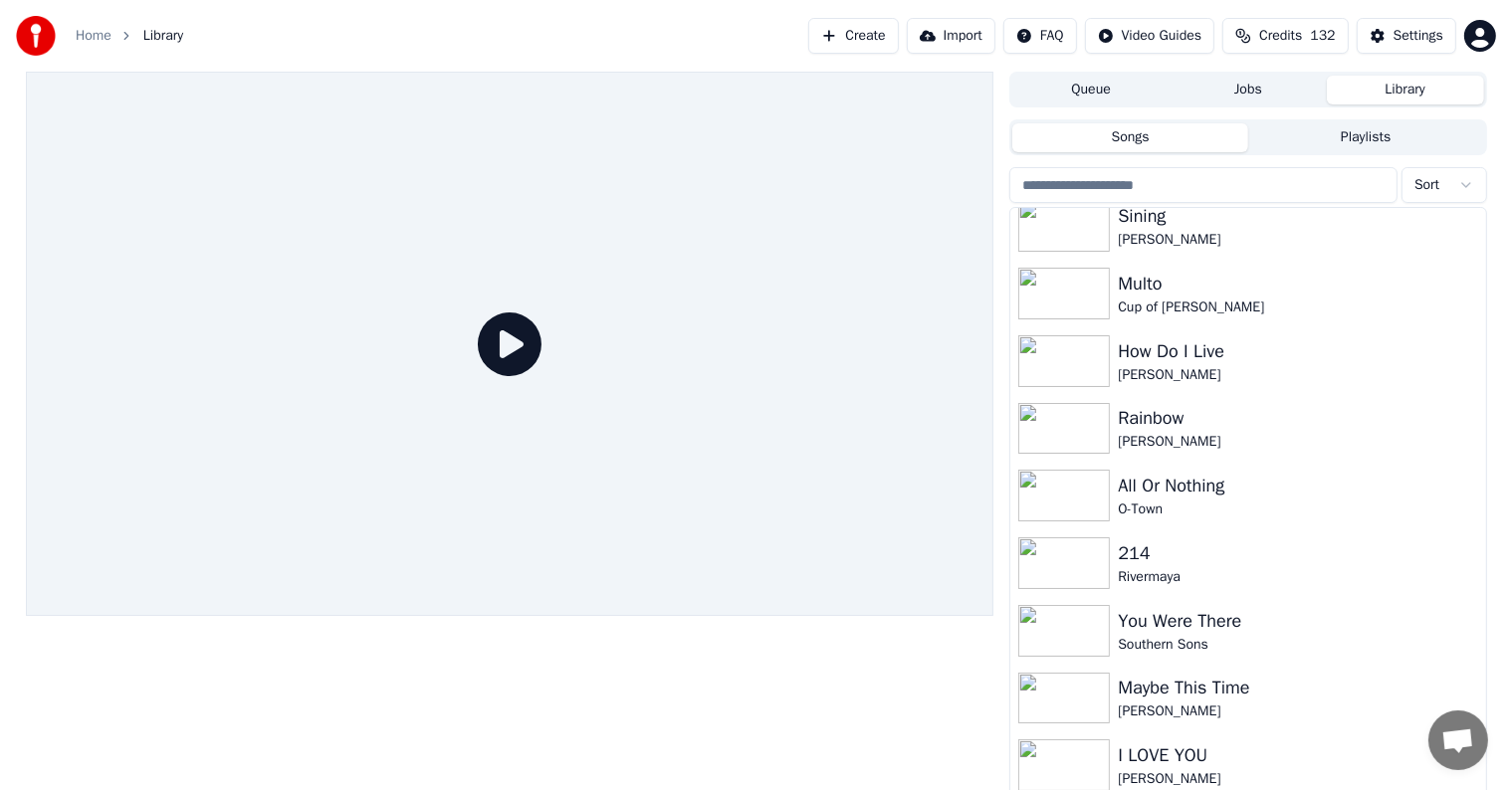 click at bounding box center [1203, 185] 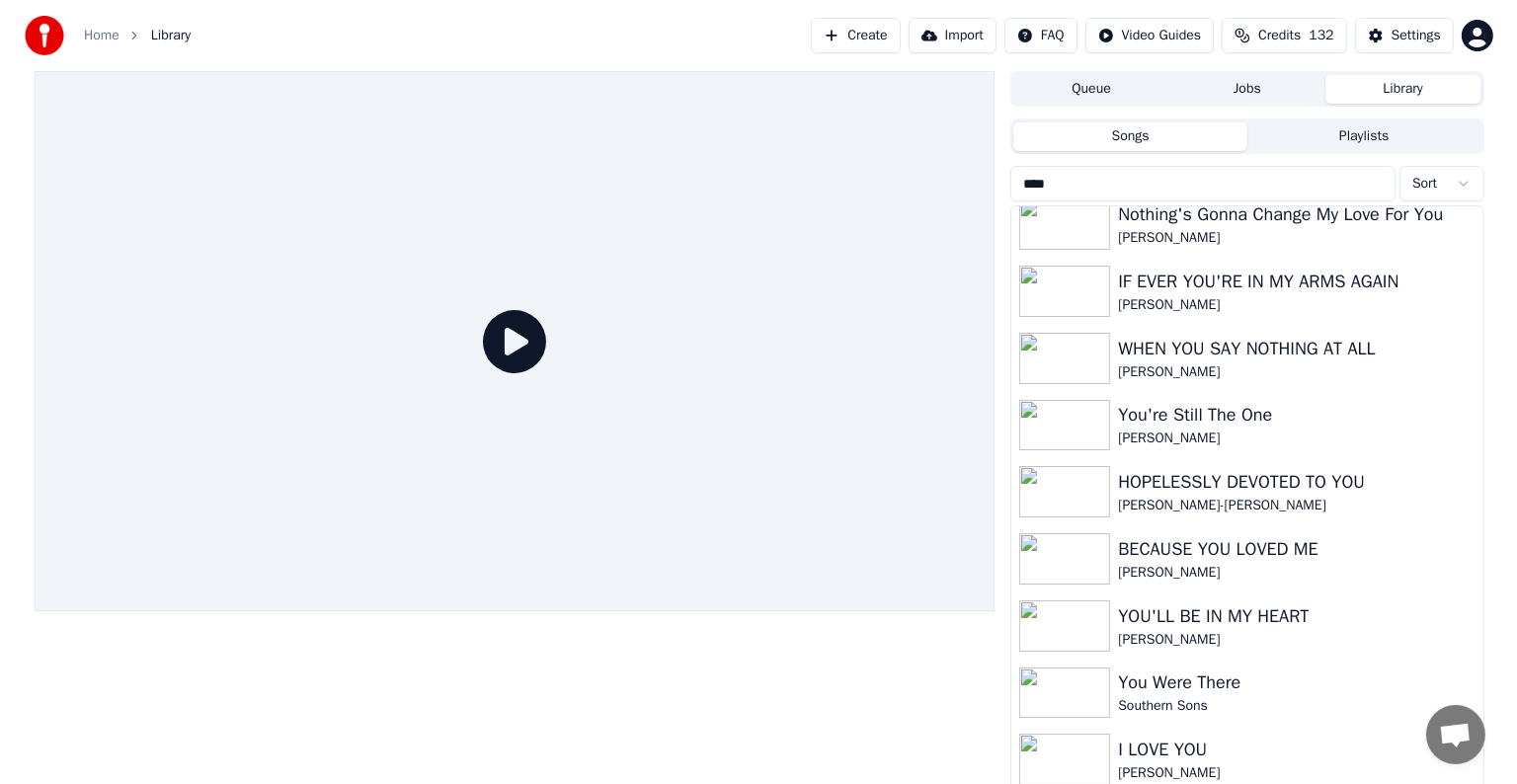 scroll, scrollTop: 552, scrollLeft: 0, axis: vertical 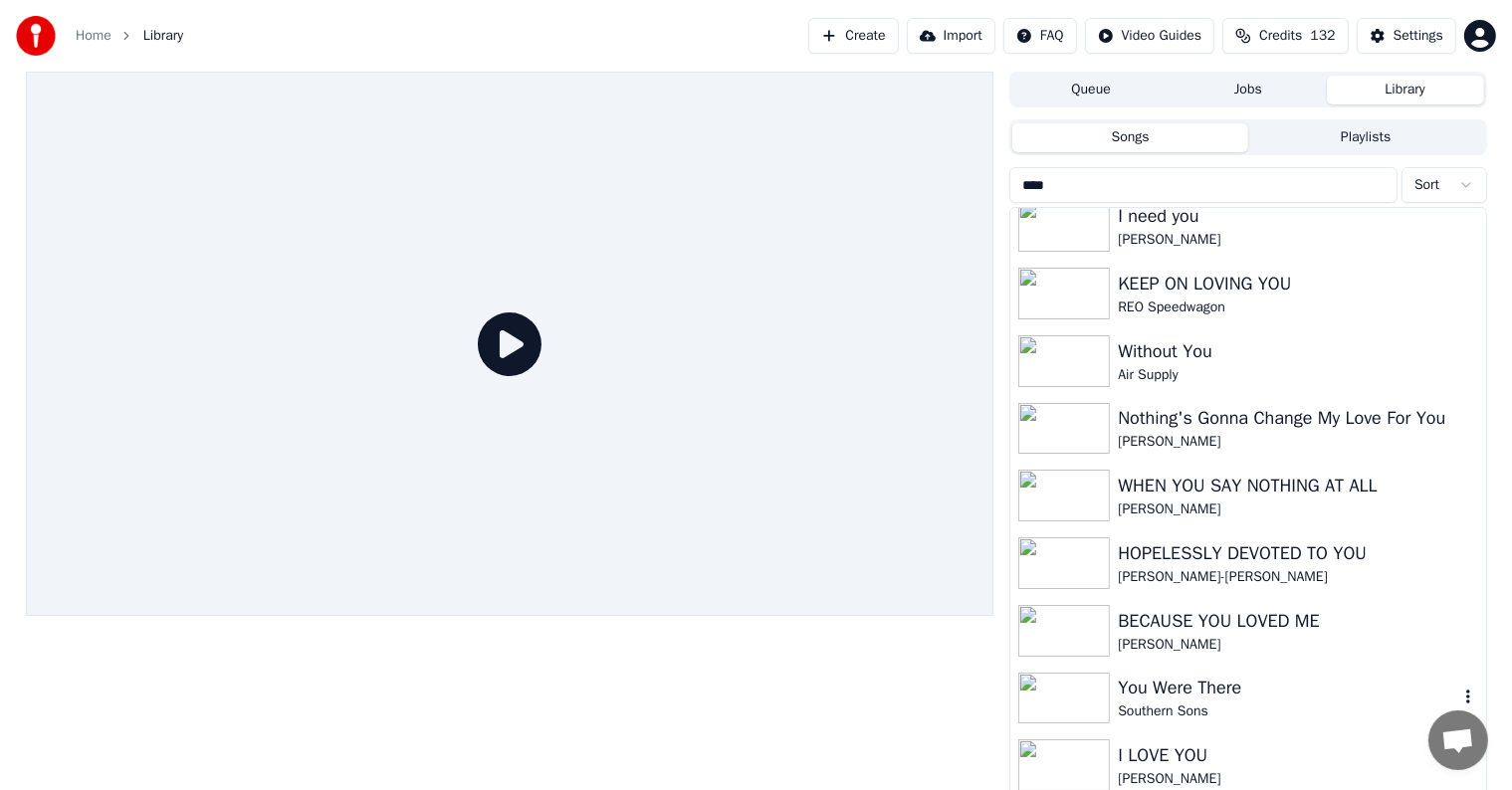 type on "***" 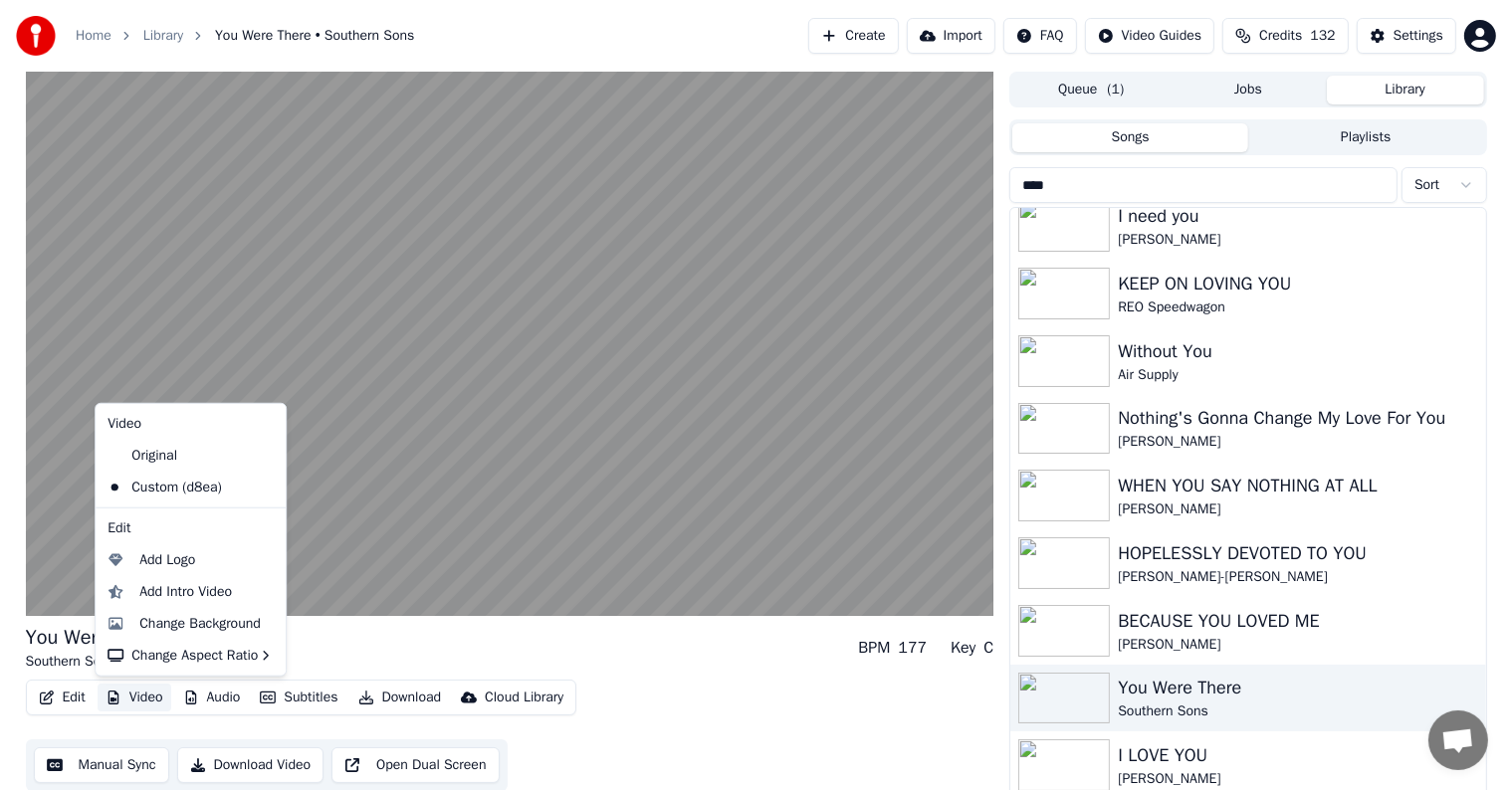click on "Video" at bounding box center (134, 697) 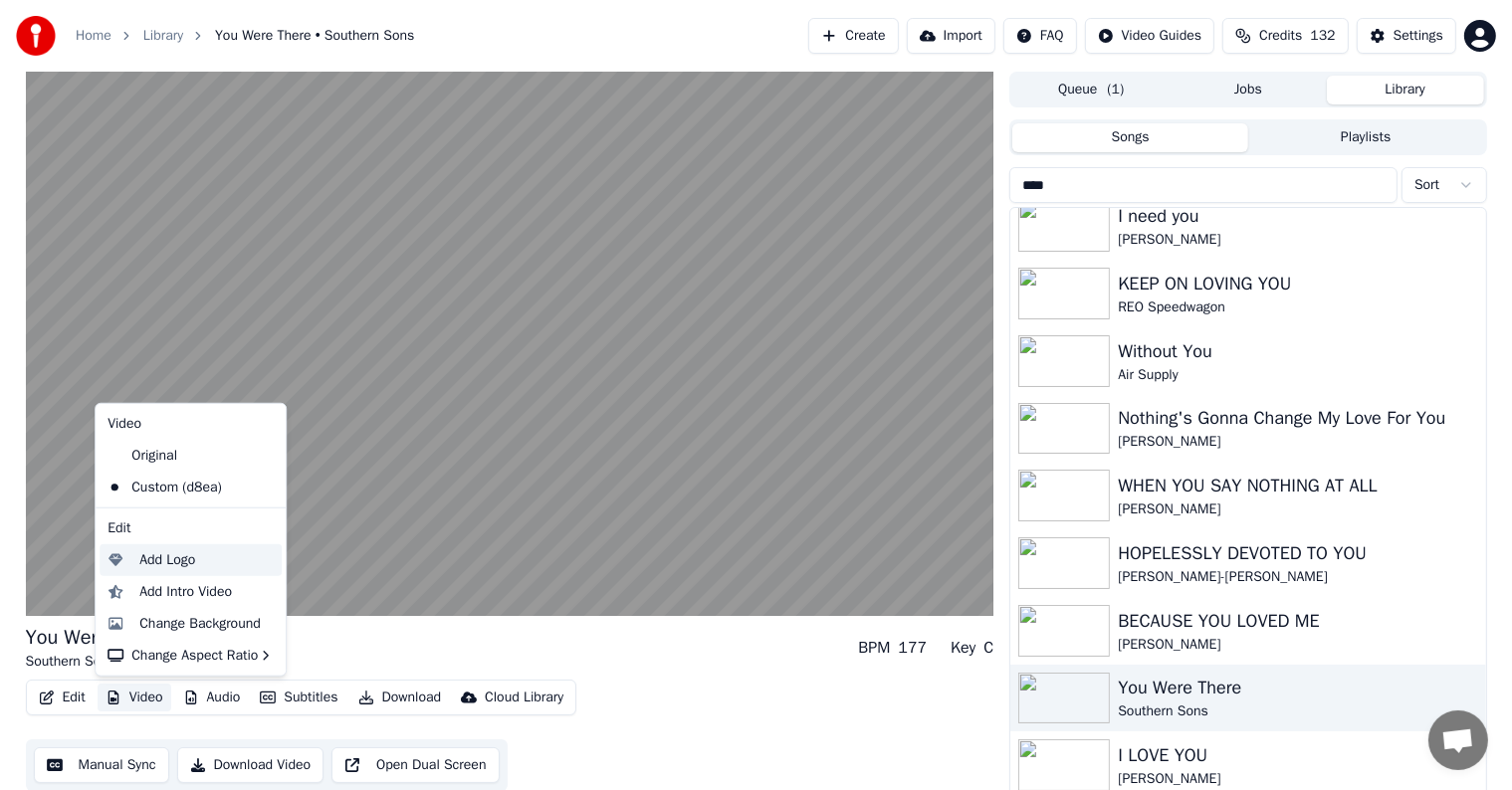 click on "Add Logo" at bounding box center [167, 560] 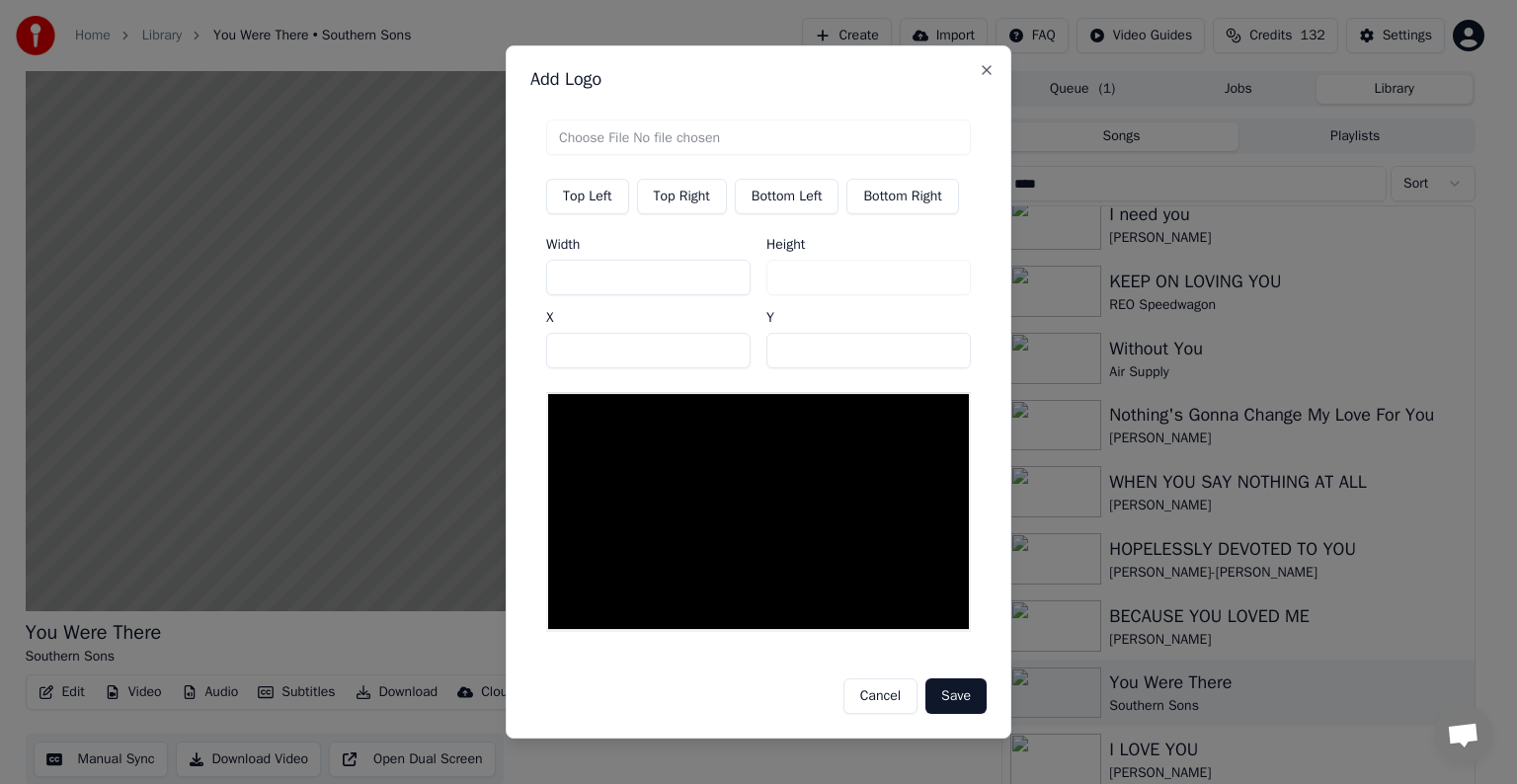 click at bounding box center [758, 137] 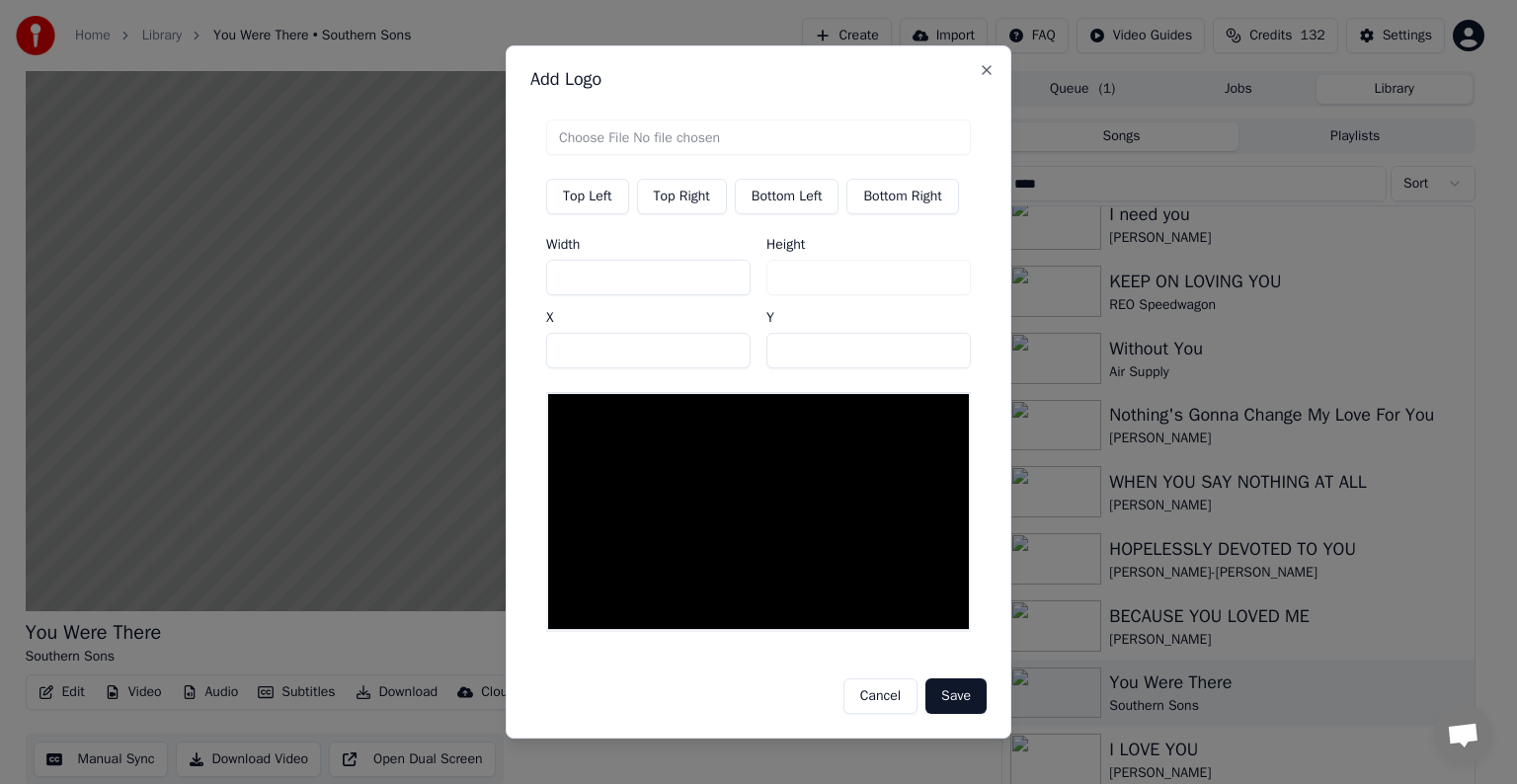 type on "**********" 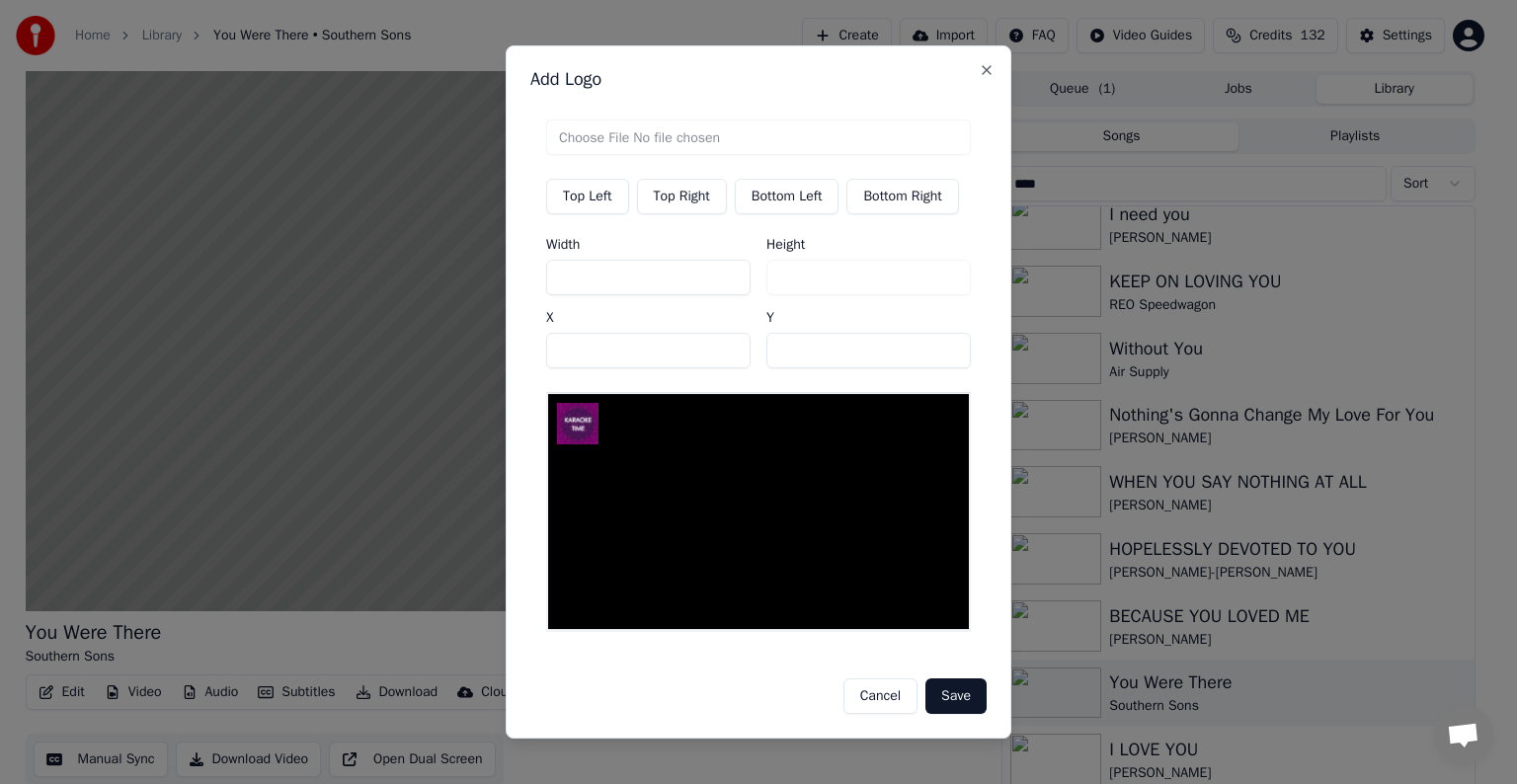 click on "Top Right" at bounding box center (681, 196) 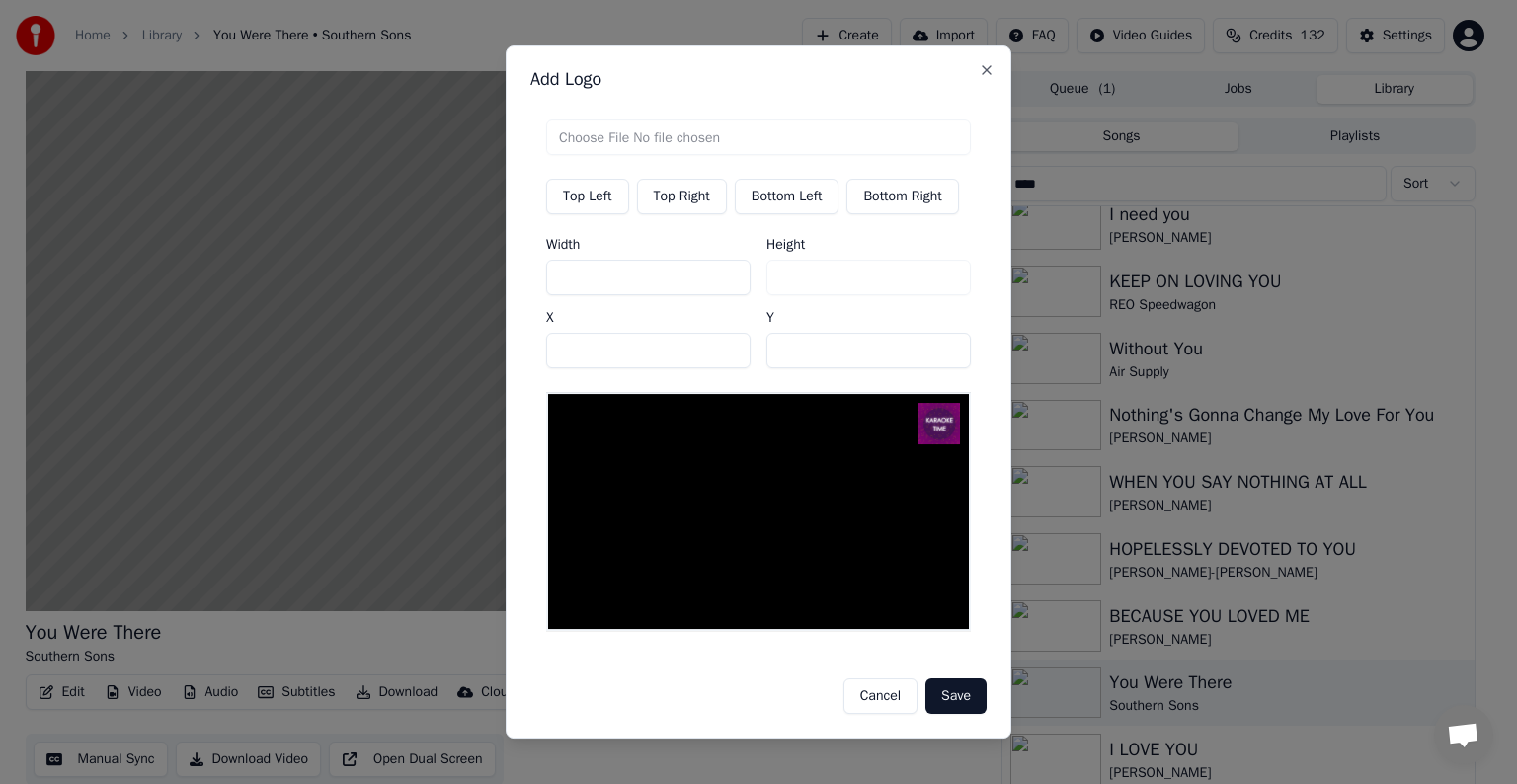 click on "Save" at bounding box center (956, 696) 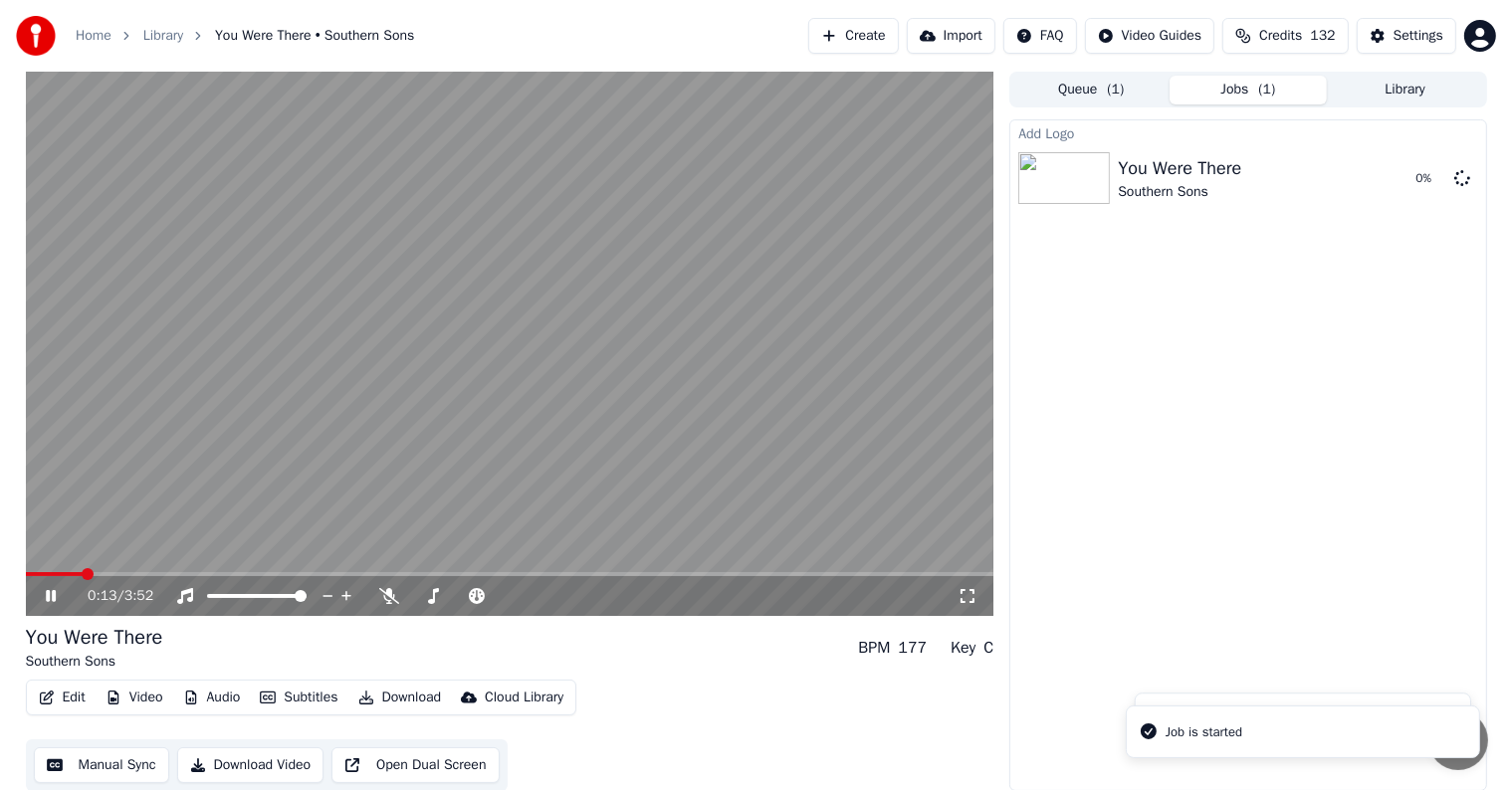 click at bounding box center [510, 343] 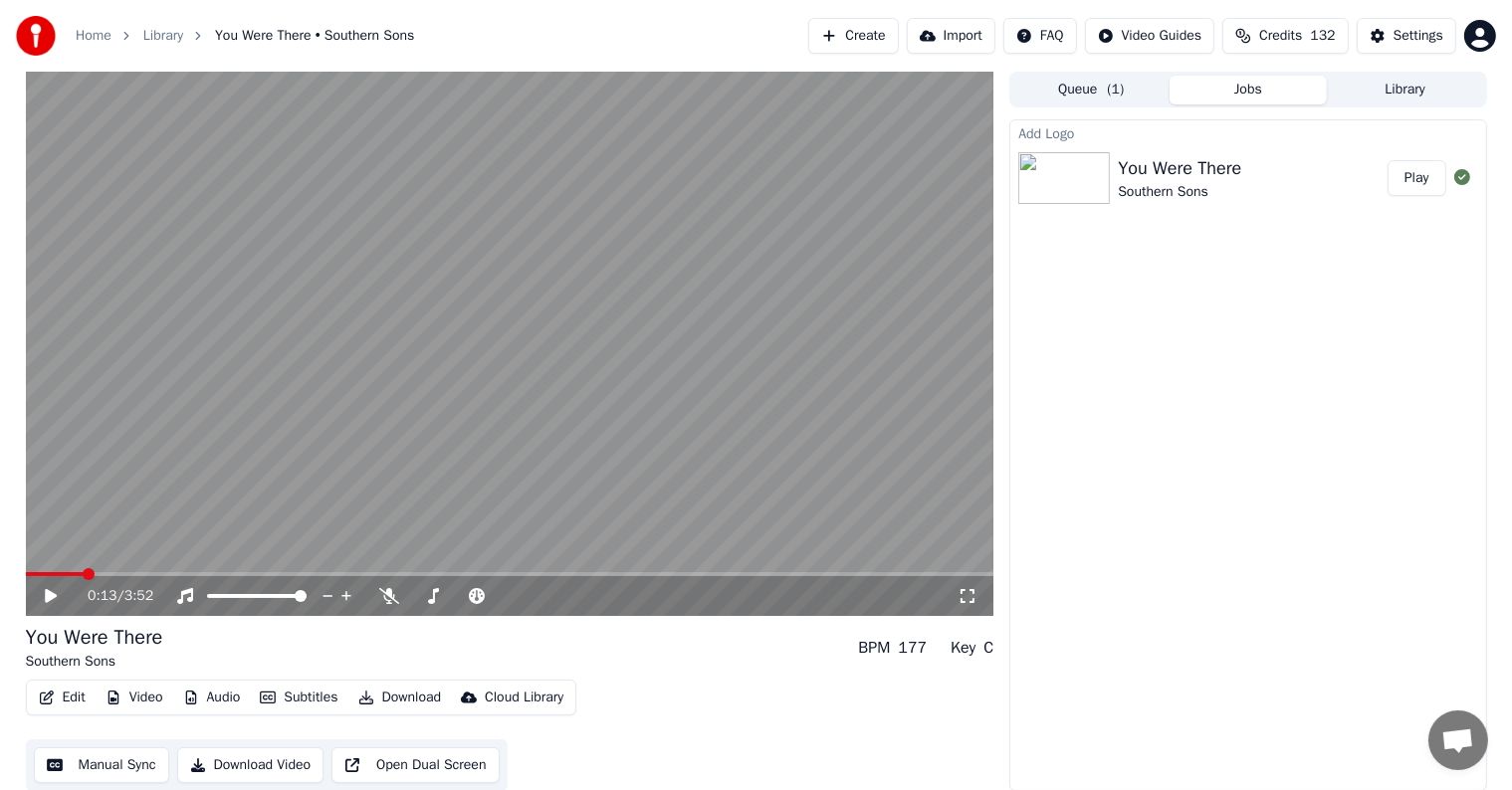 drag, startPoint x: 1407, startPoint y: 179, endPoint x: 1387, endPoint y: 176, distance: 20.223748 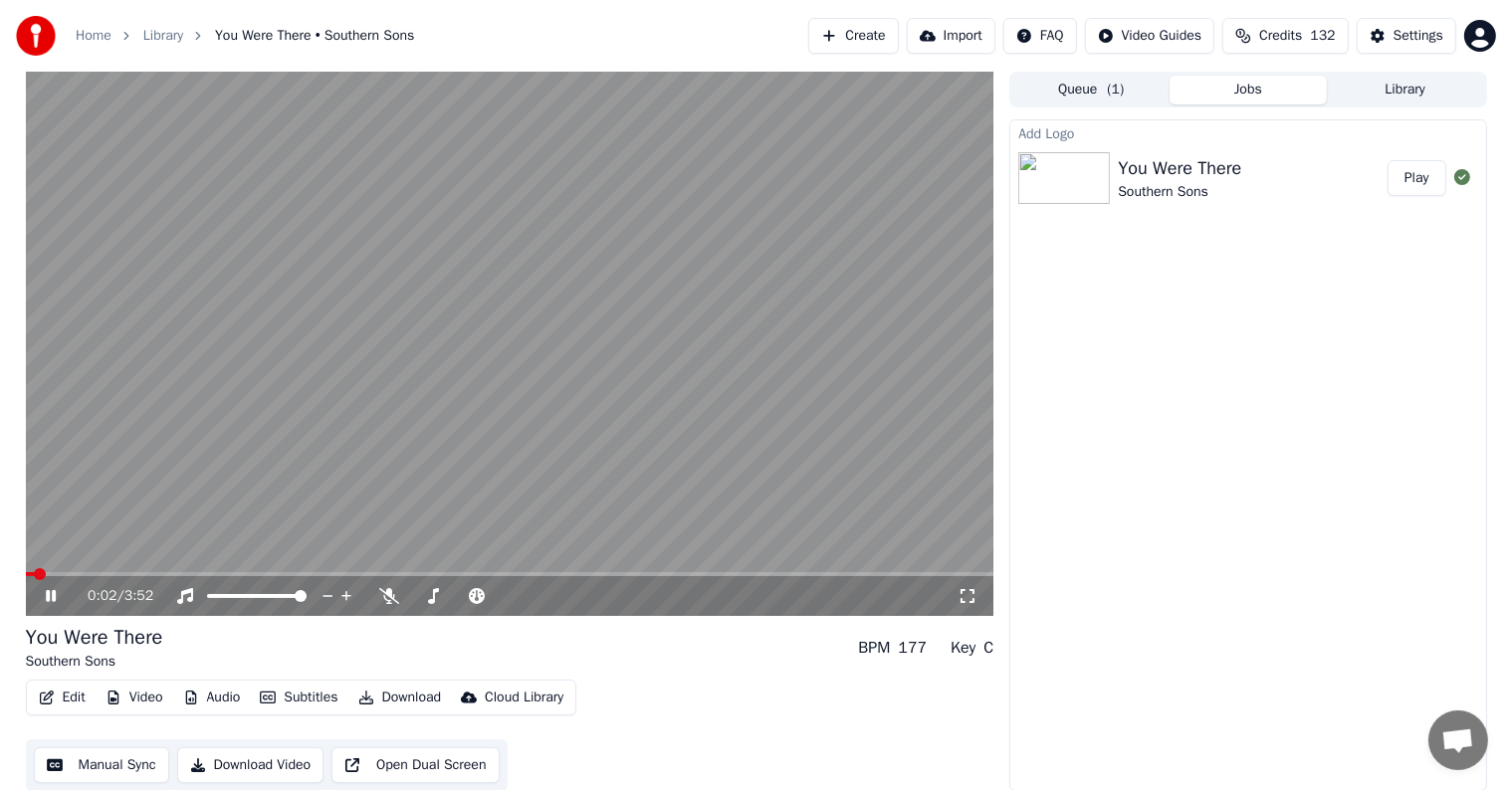 drag, startPoint x: 1410, startPoint y: 39, endPoint x: 1278, endPoint y: 443, distance: 425.01765 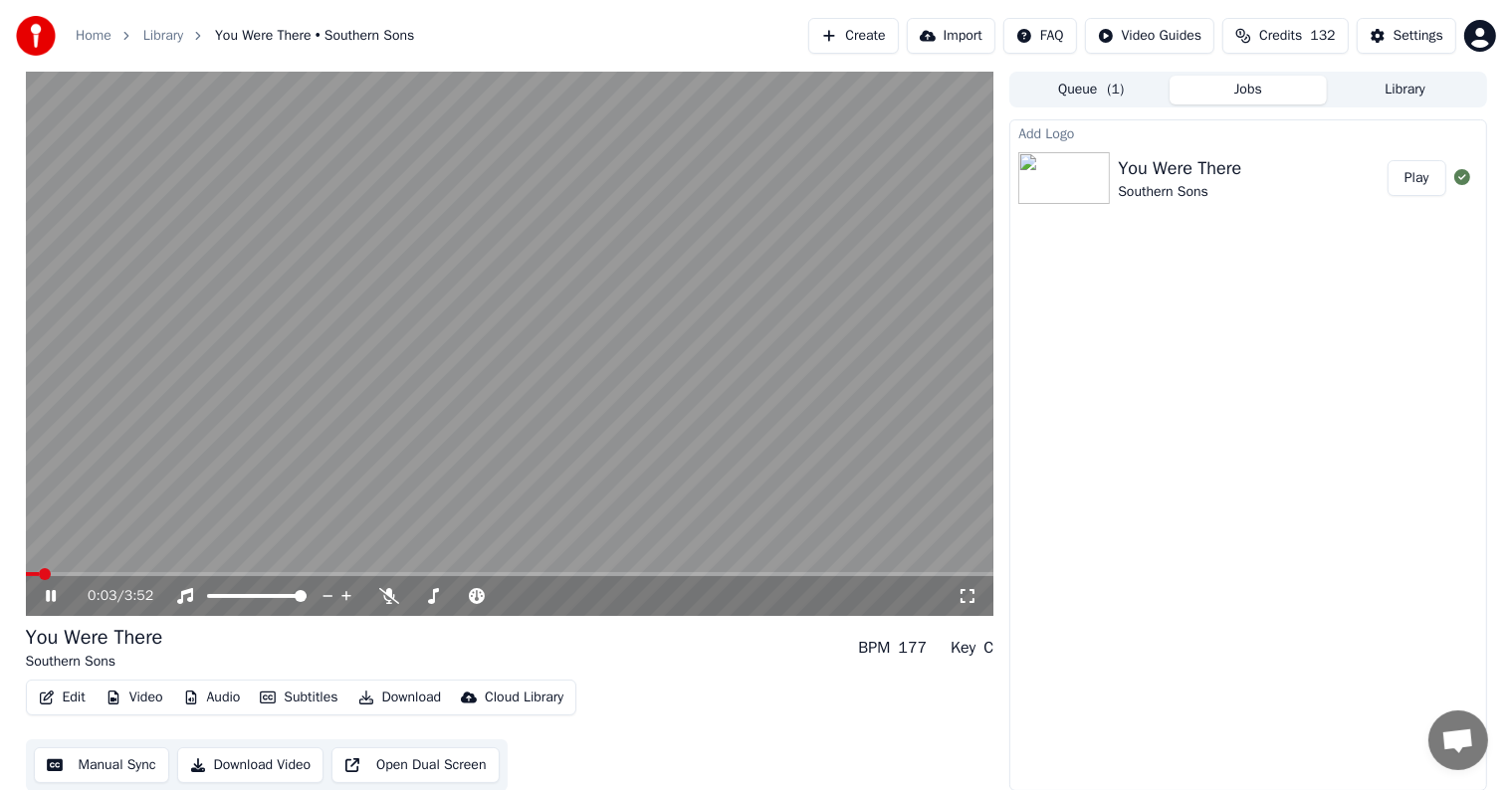 click at bounding box center (510, 574) 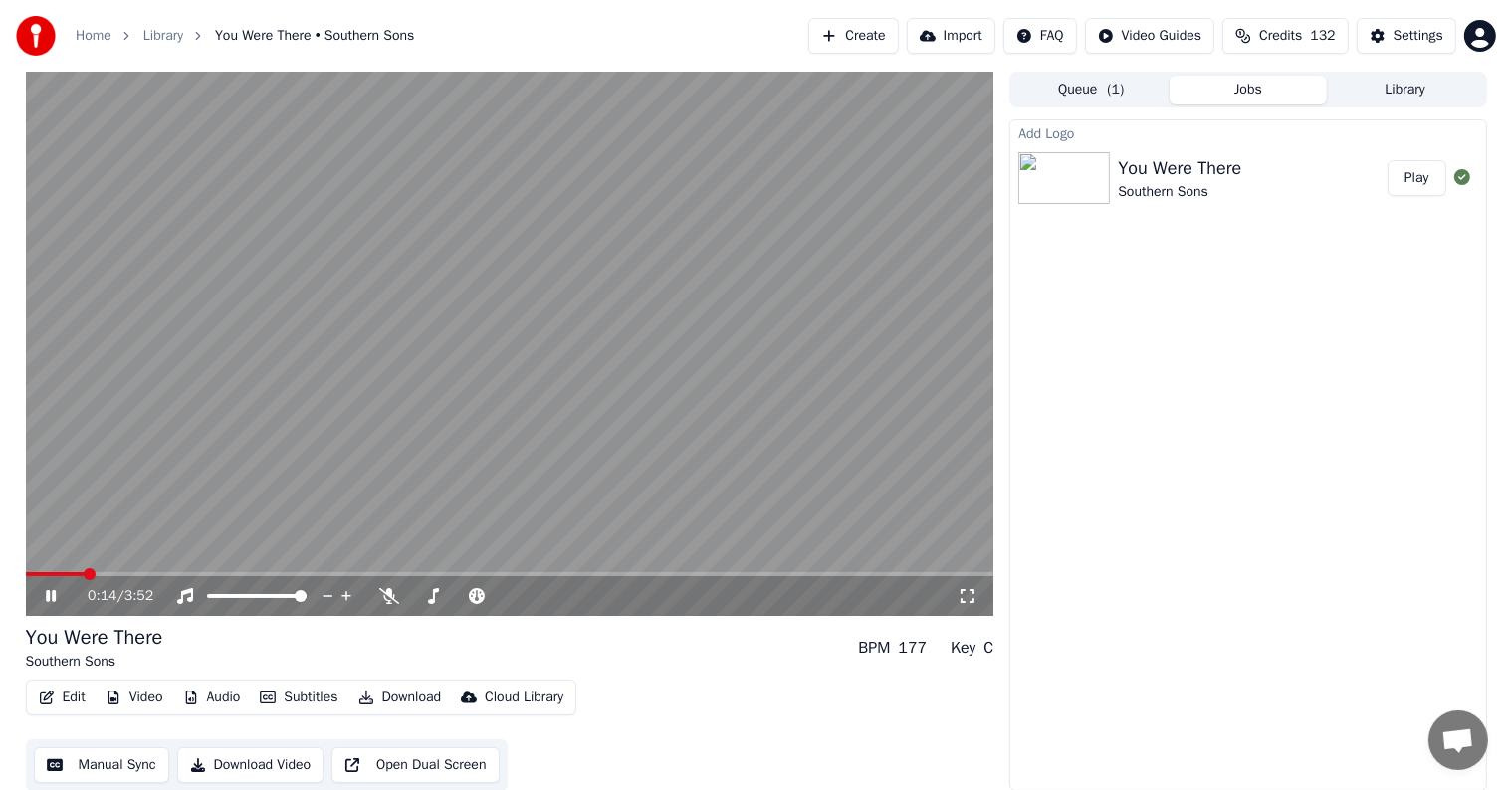 click at bounding box center [510, 343] 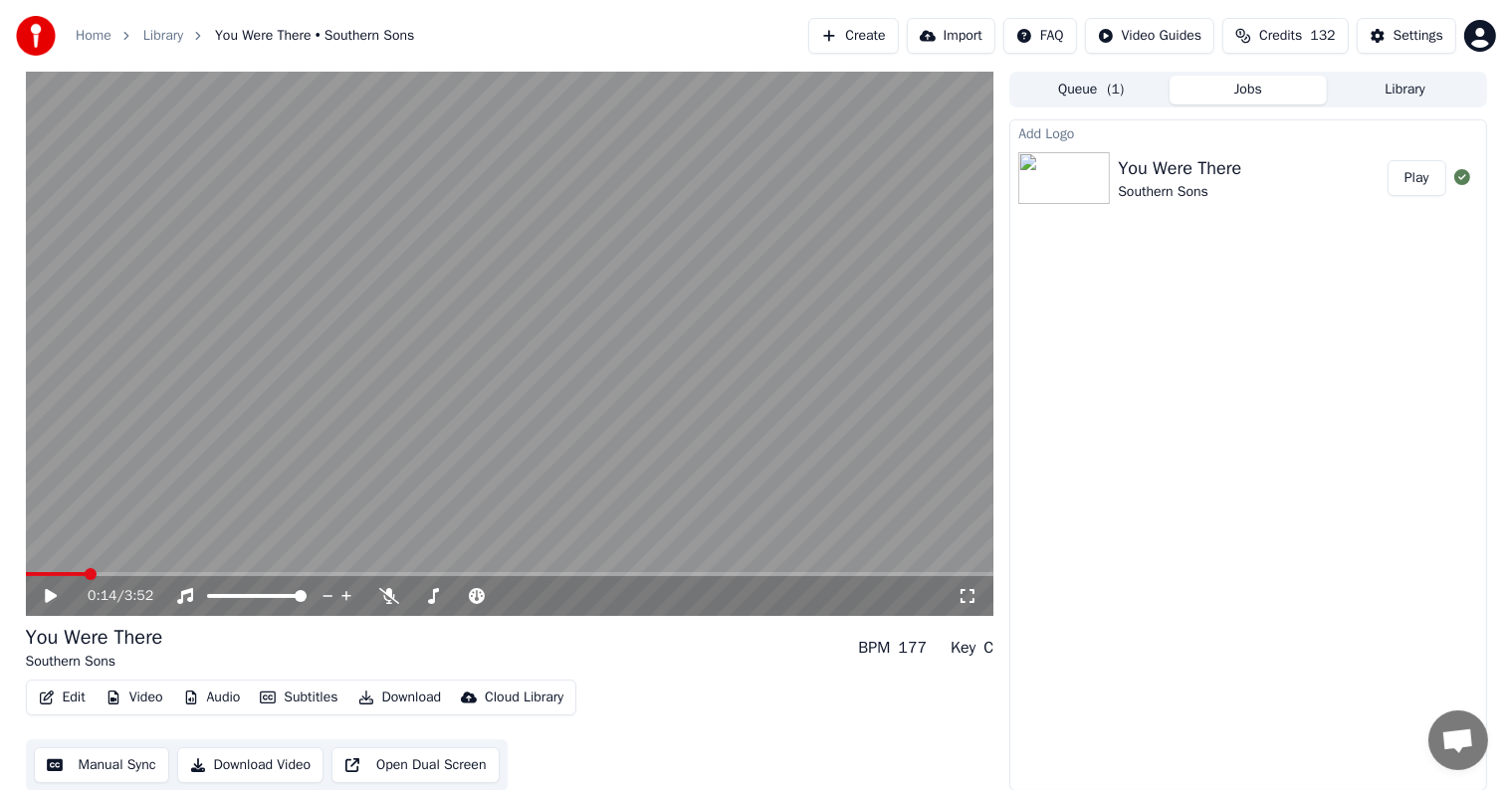 click at bounding box center (510, 343) 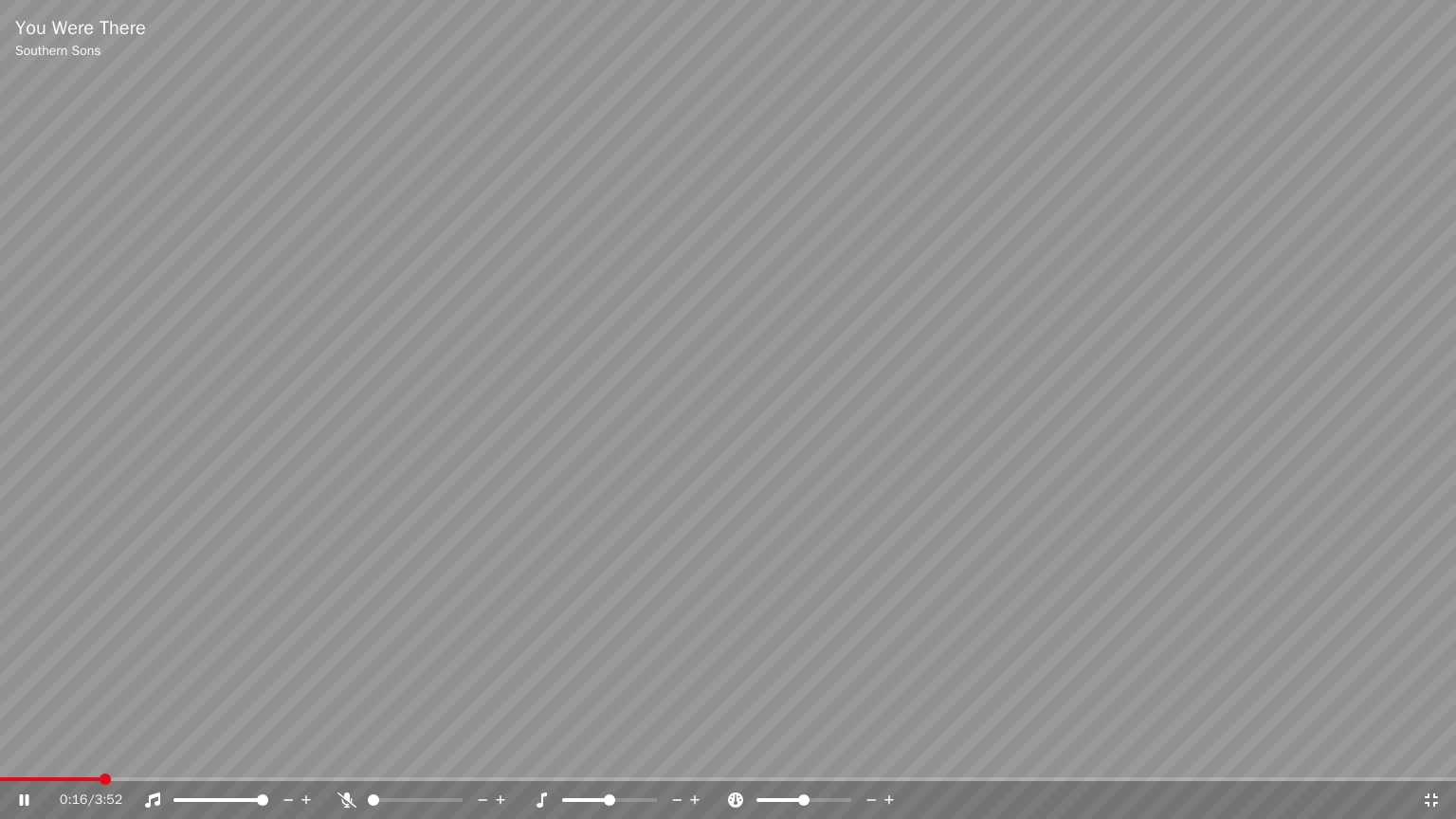 click on "0:16  /  3:52" at bounding box center [728, 800] 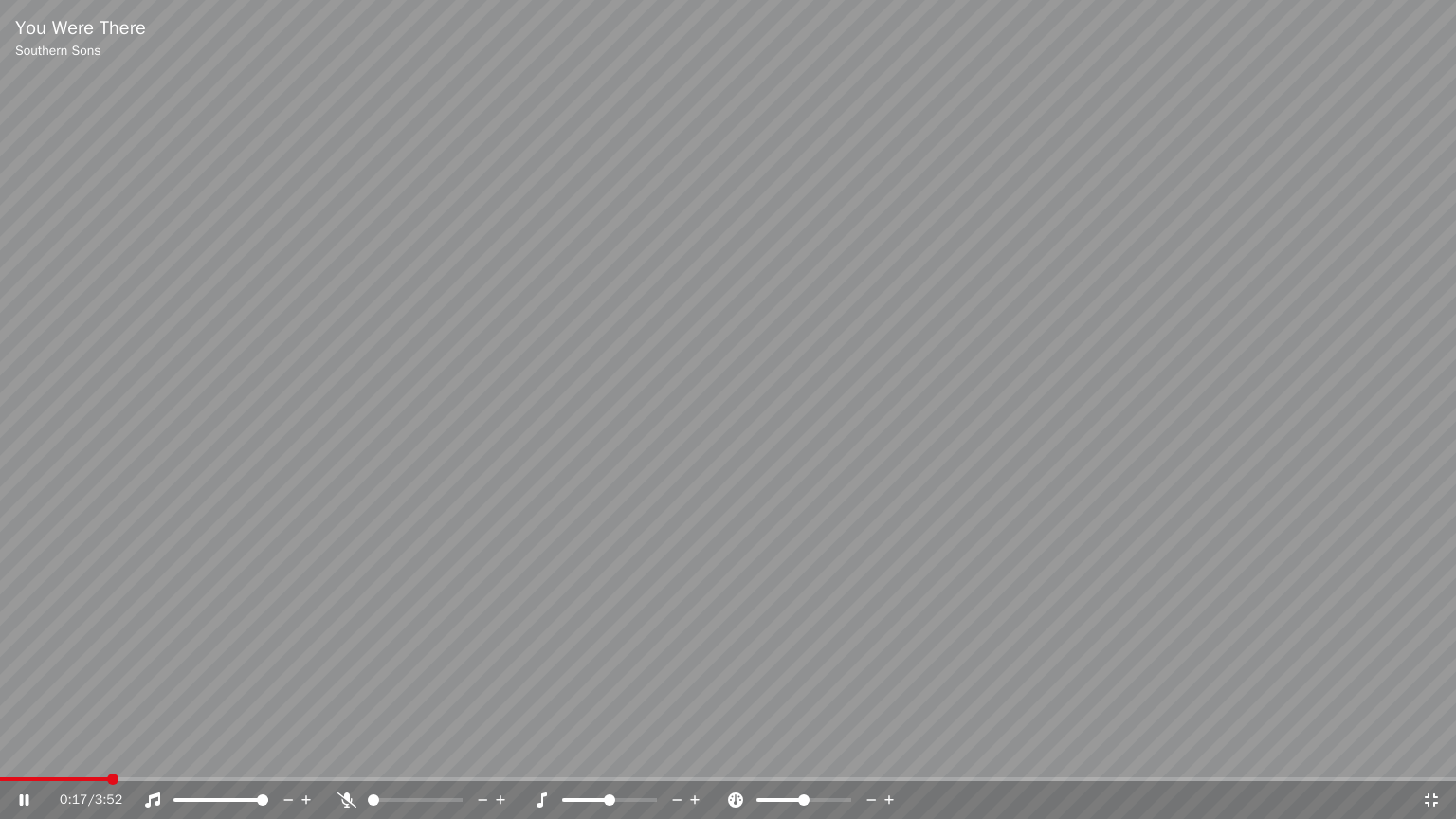 click 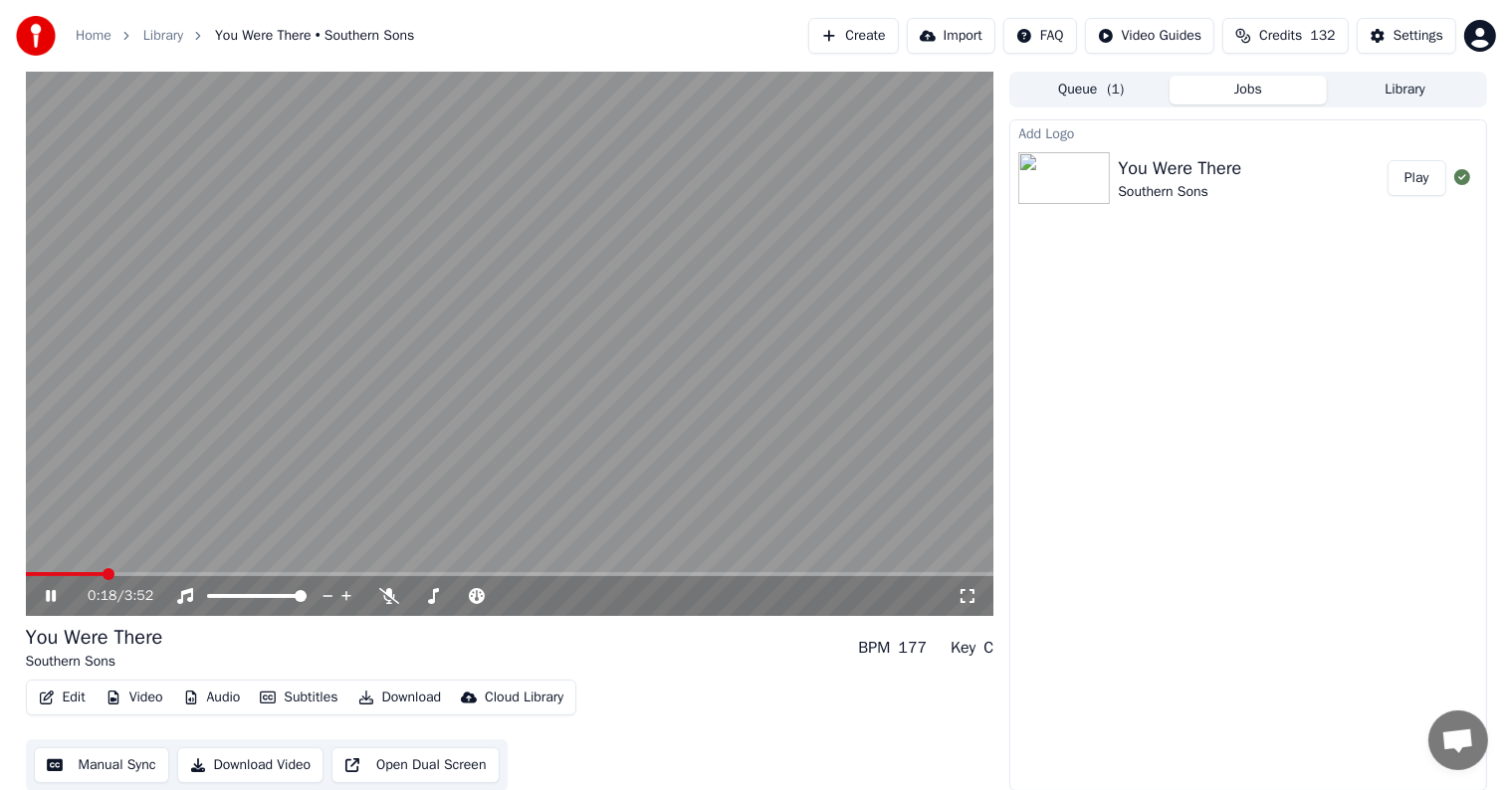 click at bounding box center [65, 574] 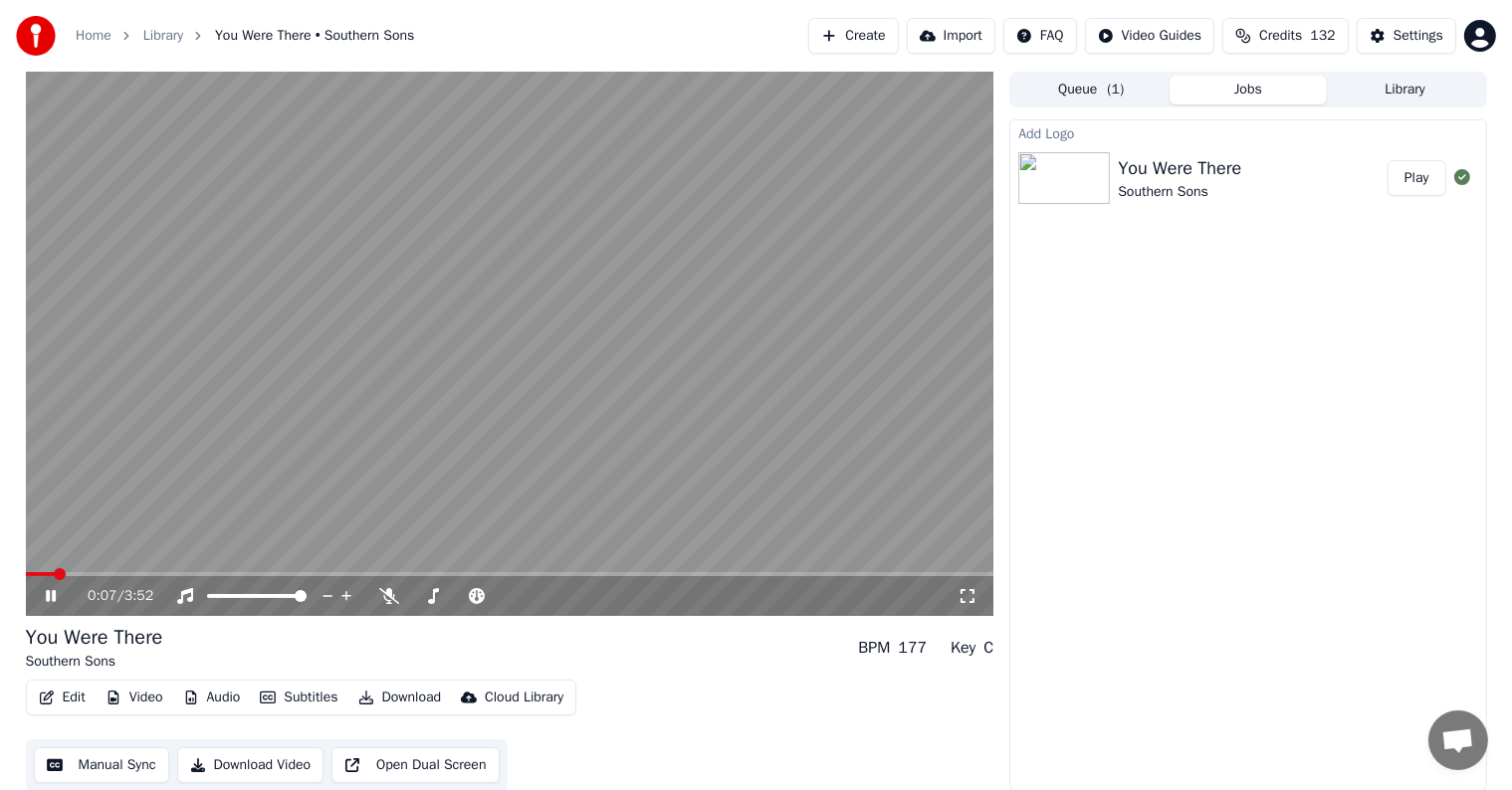 click at bounding box center (40, 574) 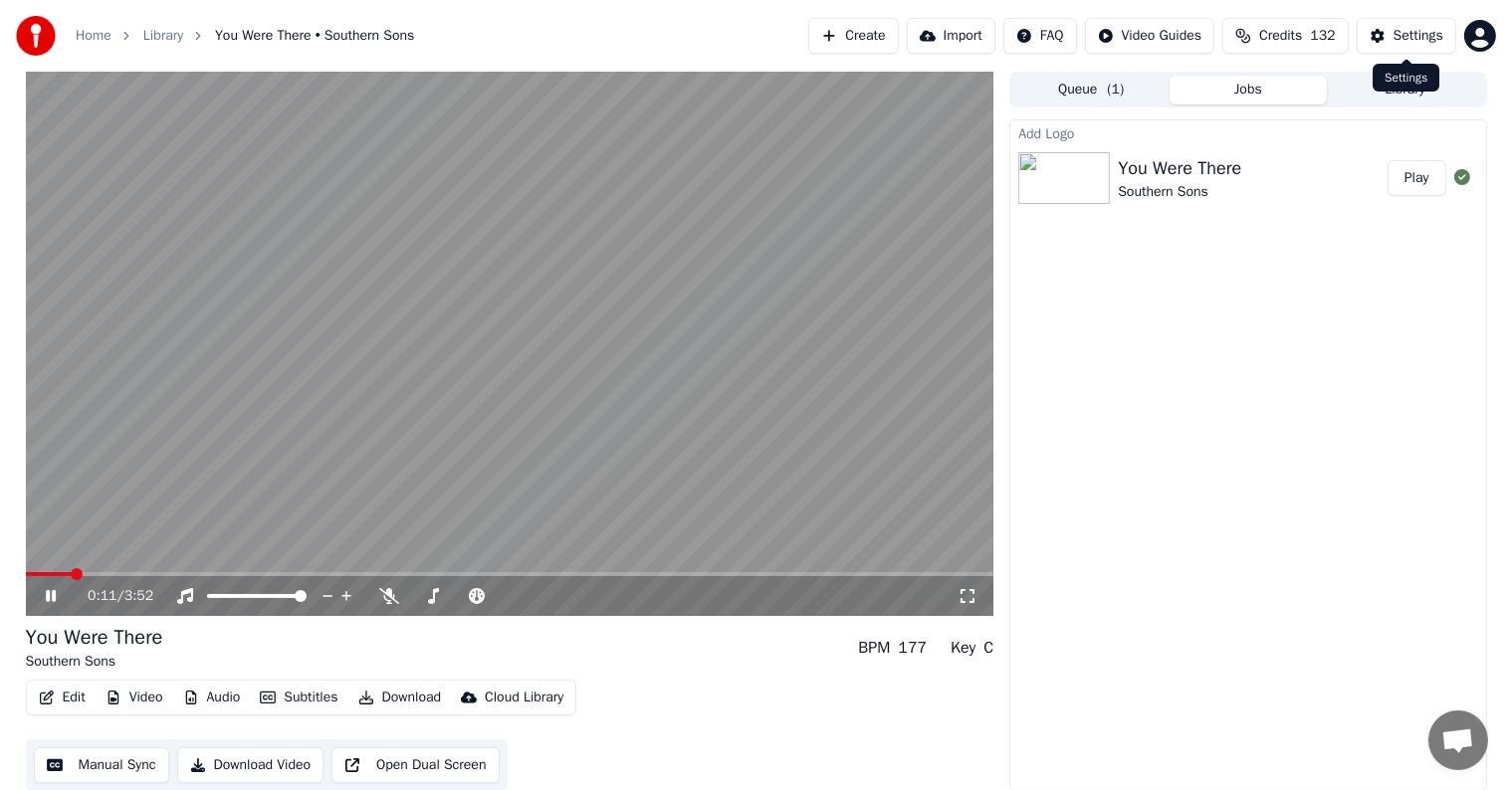 click on "Settings" at bounding box center (1418, 36) 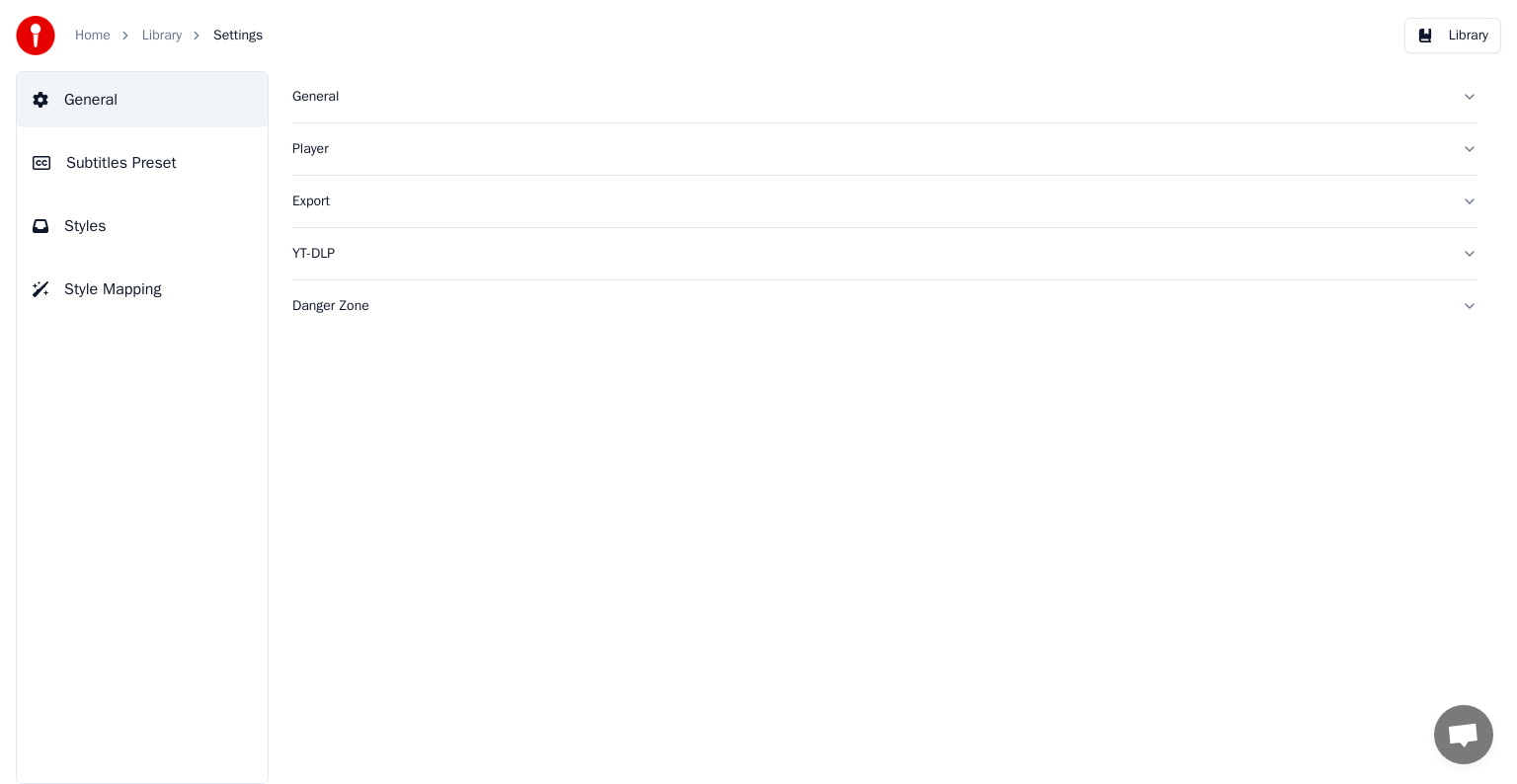 click on "Subtitles Preset" at bounding box center (121, 163) 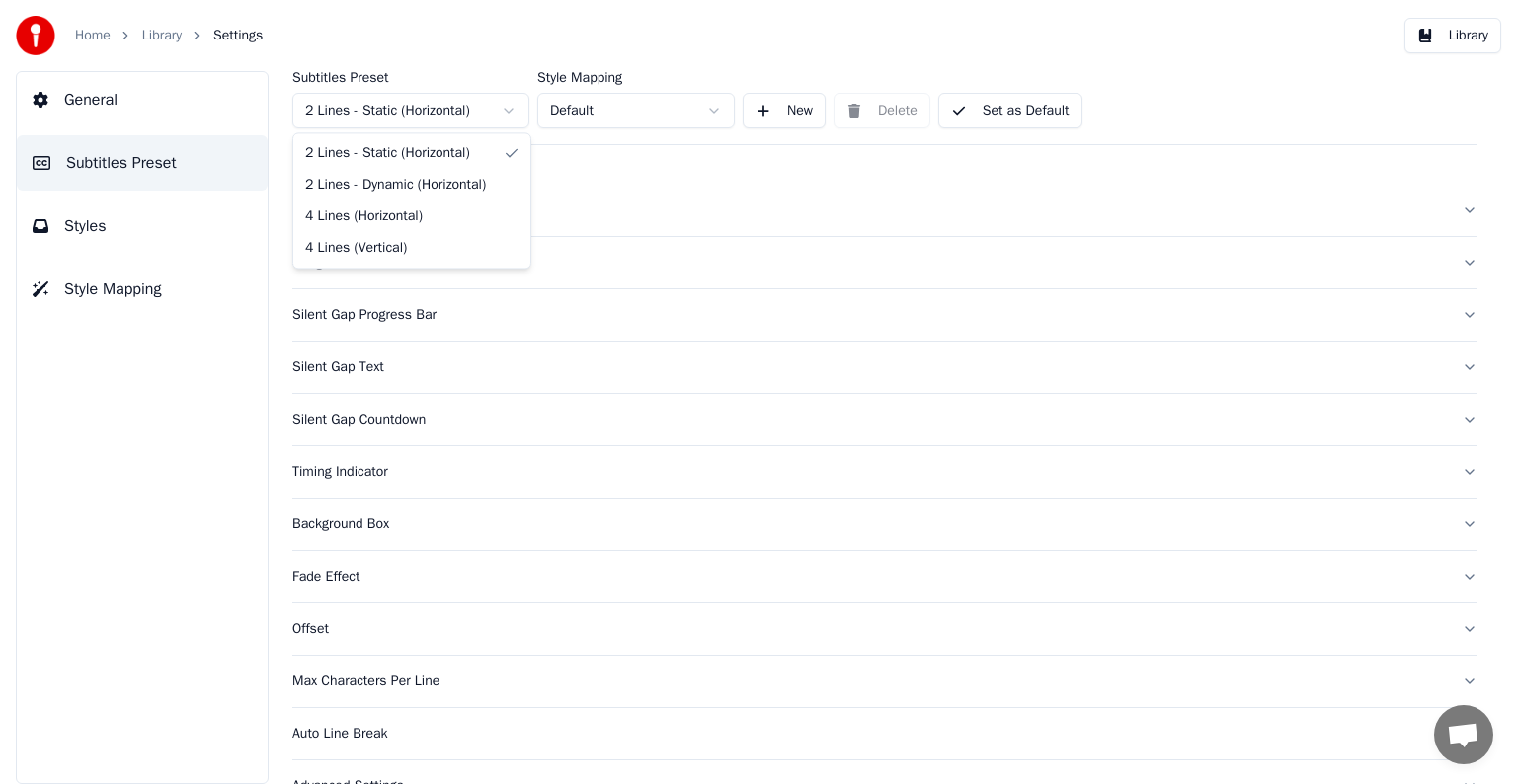 click on "Home Library Settings Library General Subtitles Preset Styles Style Mapping Subtitles Preset 2 Lines - Static (Horizontal) Style Mapping Default New Delete Set as Default General Song Title Silent Gap Progress Bar Silent Gap Text Silent Gap Countdown Timing Indicator Background Box Fade Effect Offset Max Characters Per Line Auto Line Break Advanced Settings Chat [PERSON_NAME] from Youka Desktop More channels Continue on Email Network offline. Reconnecting... No messages can be received or sent for now. Youka Desktop Hello! How can I help you?  [DATE] Hi! I'ts me again. The lyrics are not appearing. Even editing to add lyrics again, it's not appearing. I already spent 22 credits for this please check [DATE] [DATE] [PERSON_NAME], credits should refunded automatically in case of failure, please let me check [DATE] yeah but credits are used again in adding the lyrics in the song that supposed to be good in the first place [DATE] Read [PERSON_NAME] added 22 more credits to your account. [DATE] Send a file" at bounding box center [758, 392] 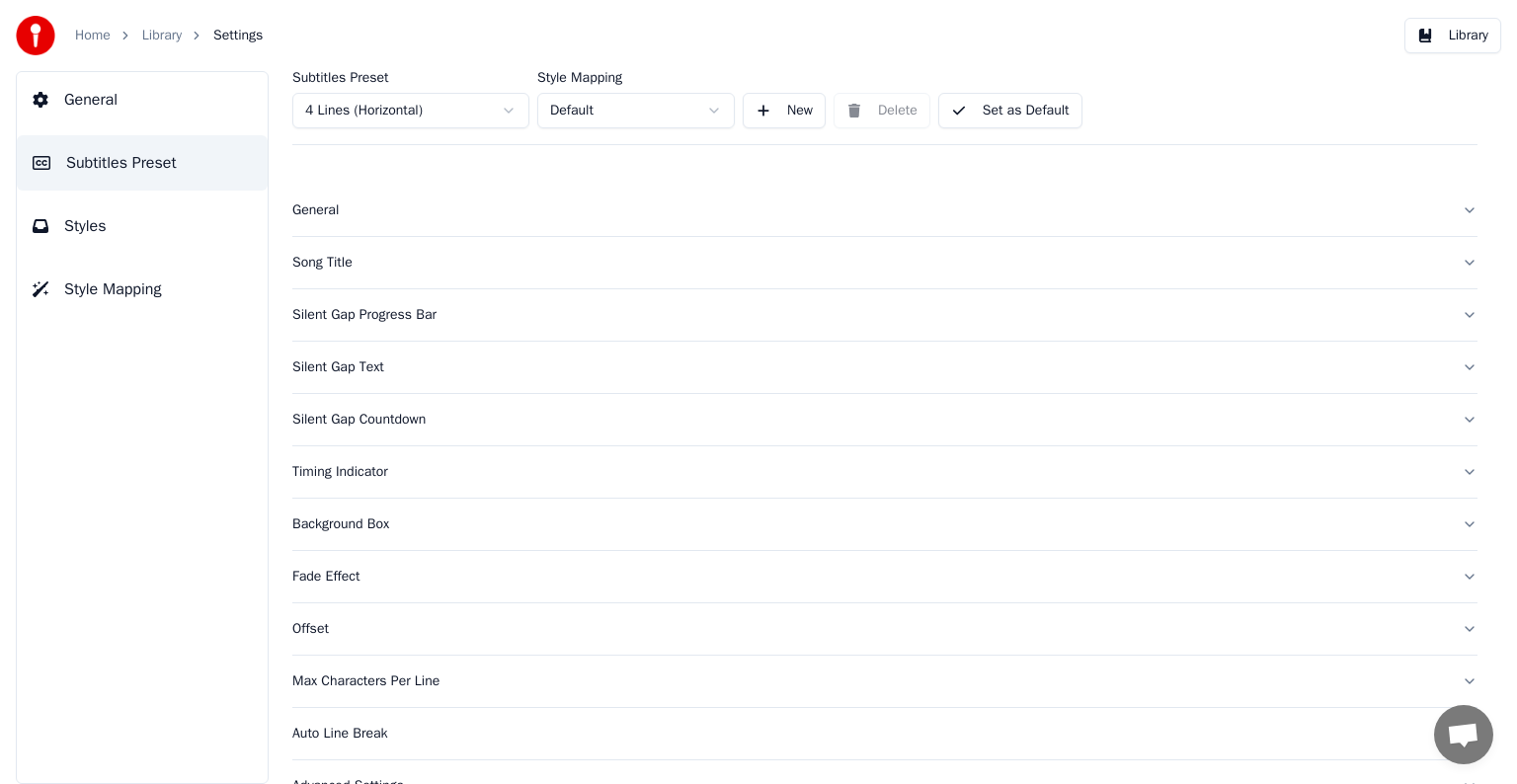 click on "Song Title" at bounding box center [869, 263] 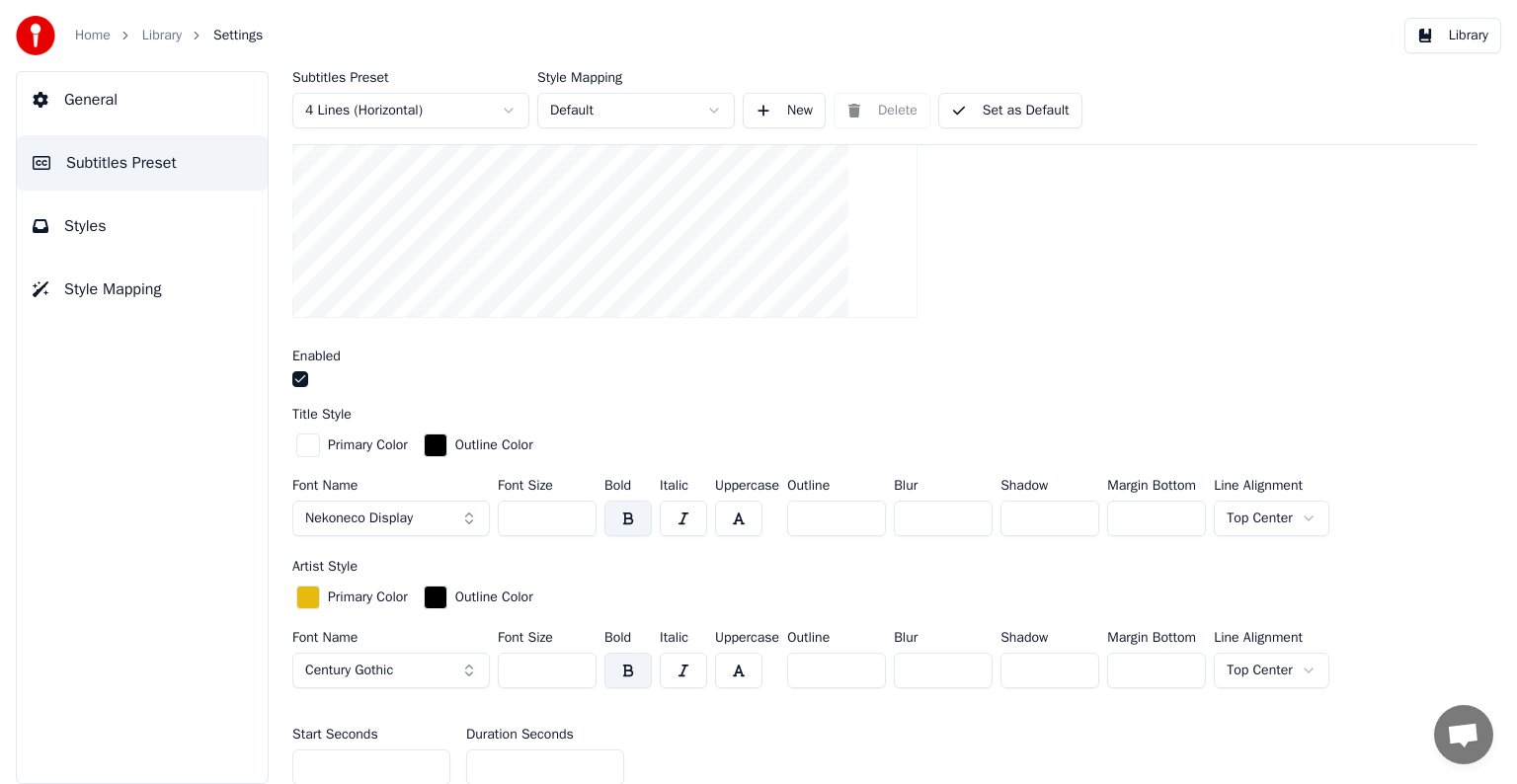 scroll, scrollTop: 395, scrollLeft: 0, axis: vertical 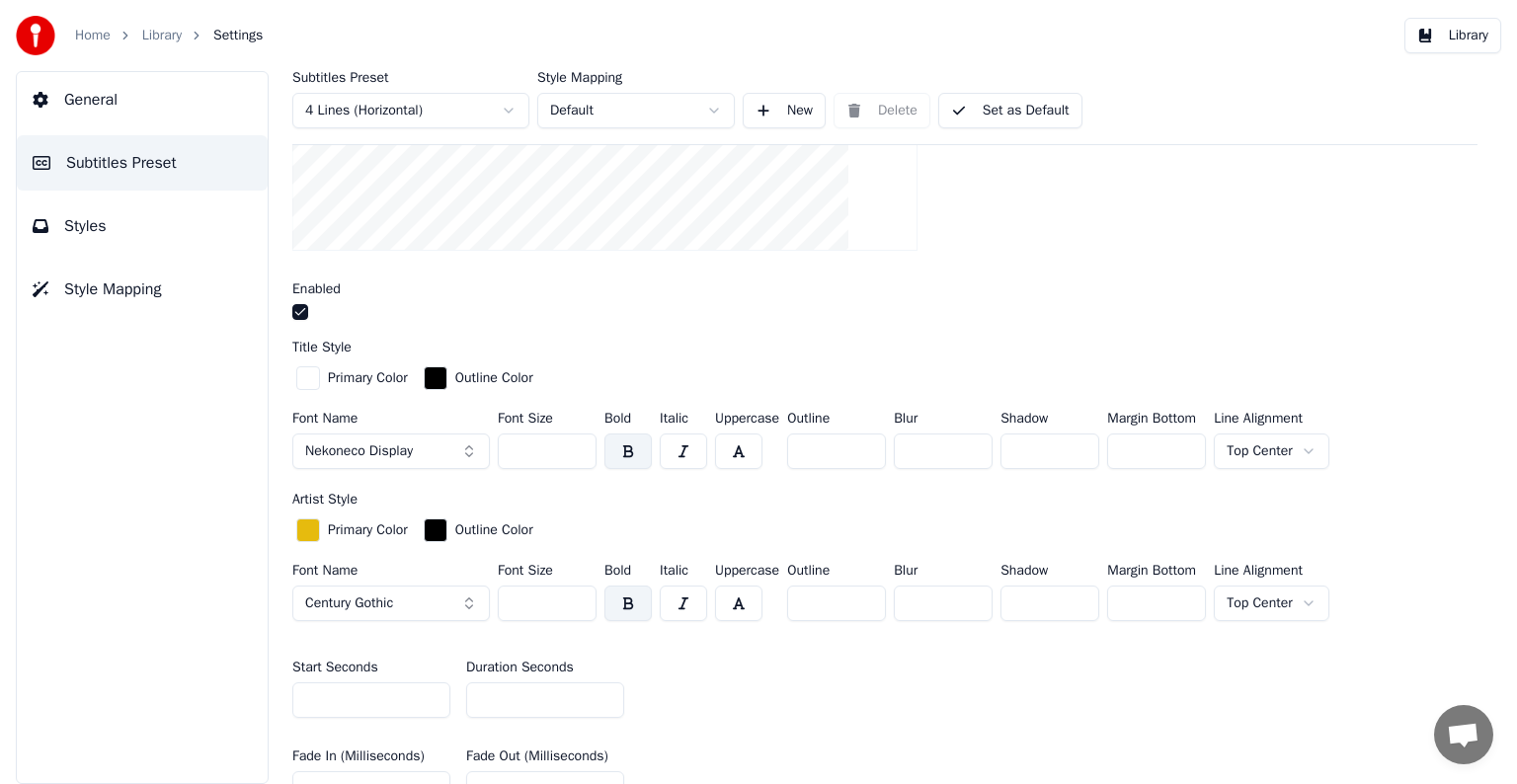 drag, startPoint x: 514, startPoint y: 446, endPoint x: 588, endPoint y: 458, distance: 74.96666 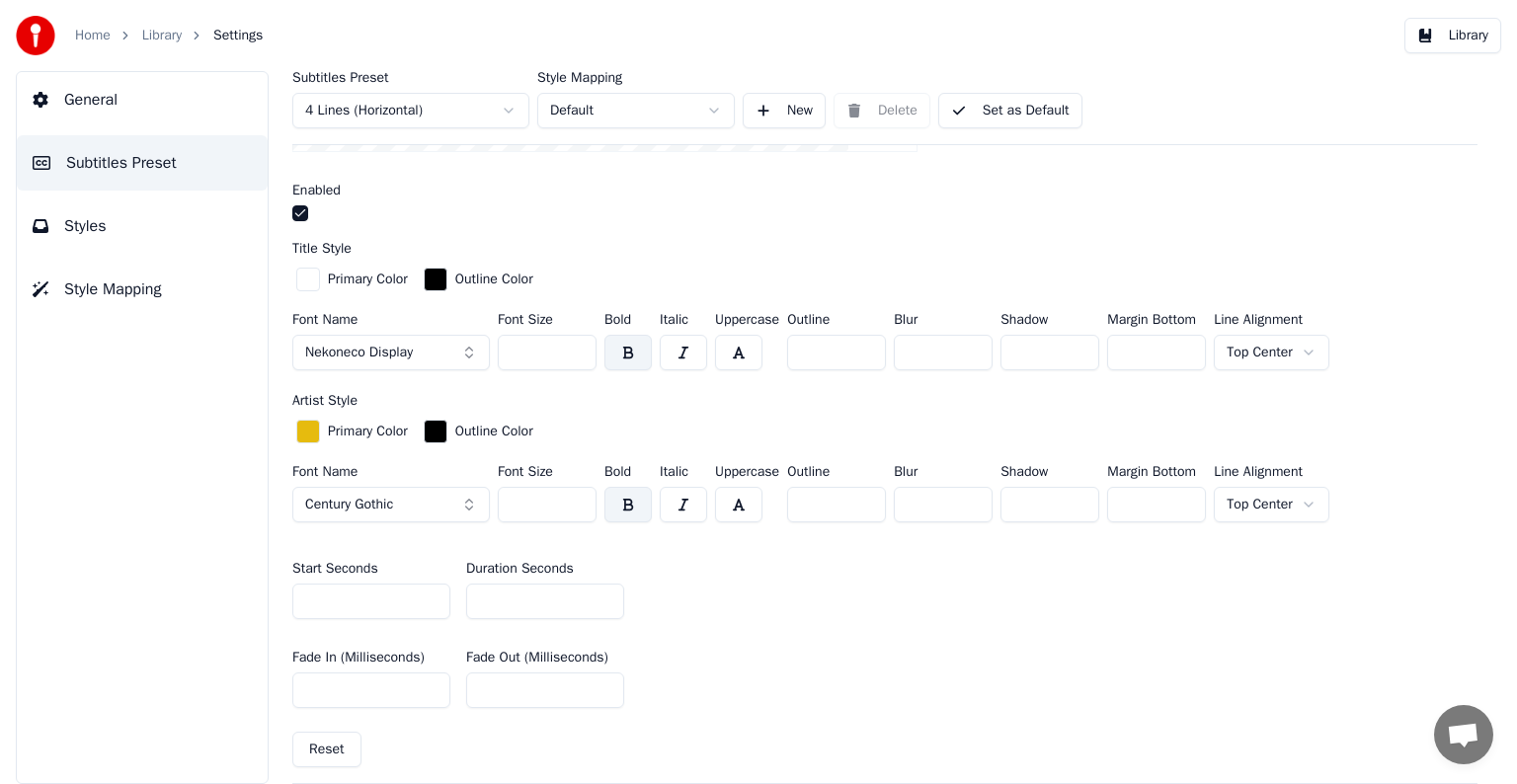 type on "***" 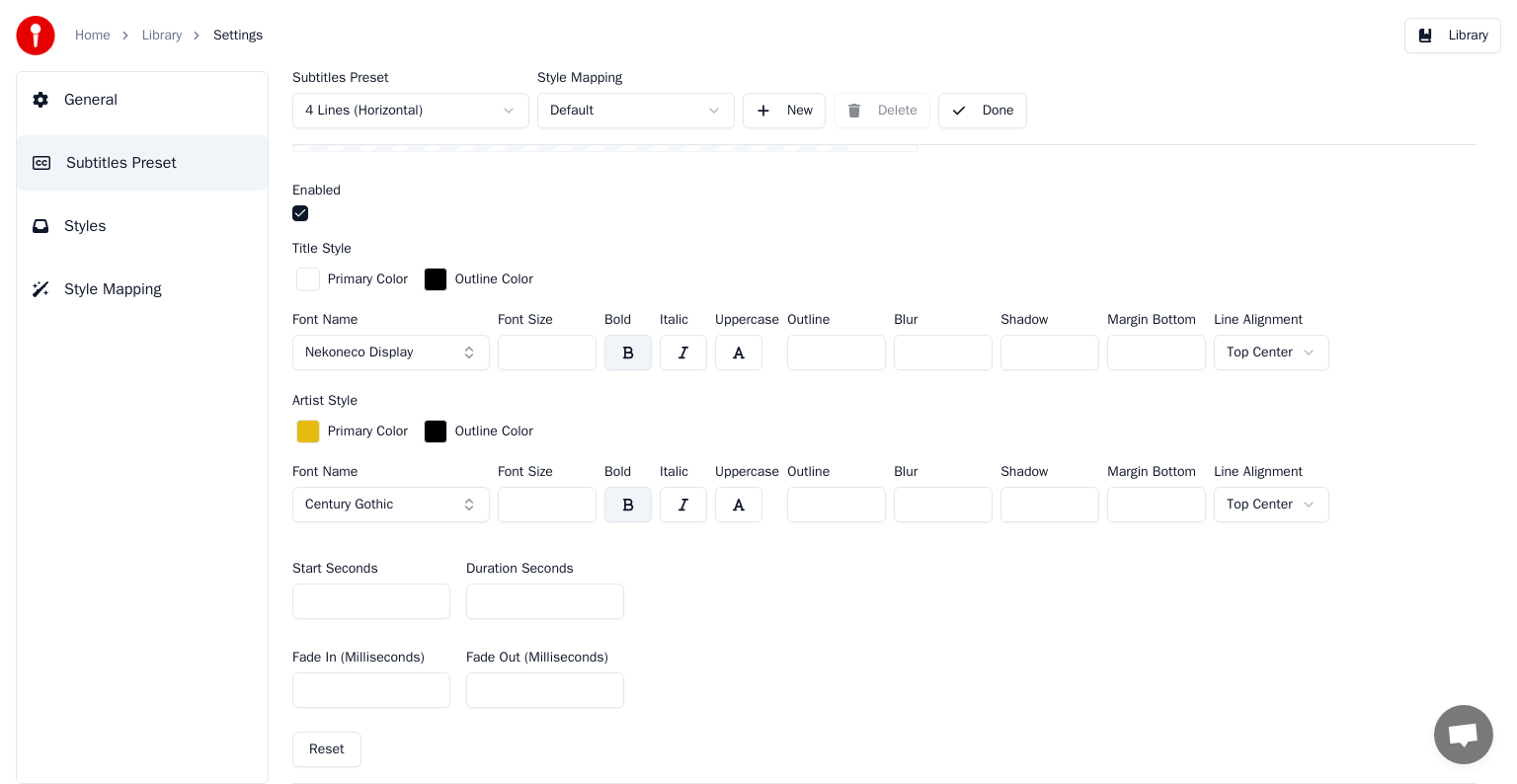 click on "Library" at bounding box center [162, 36] 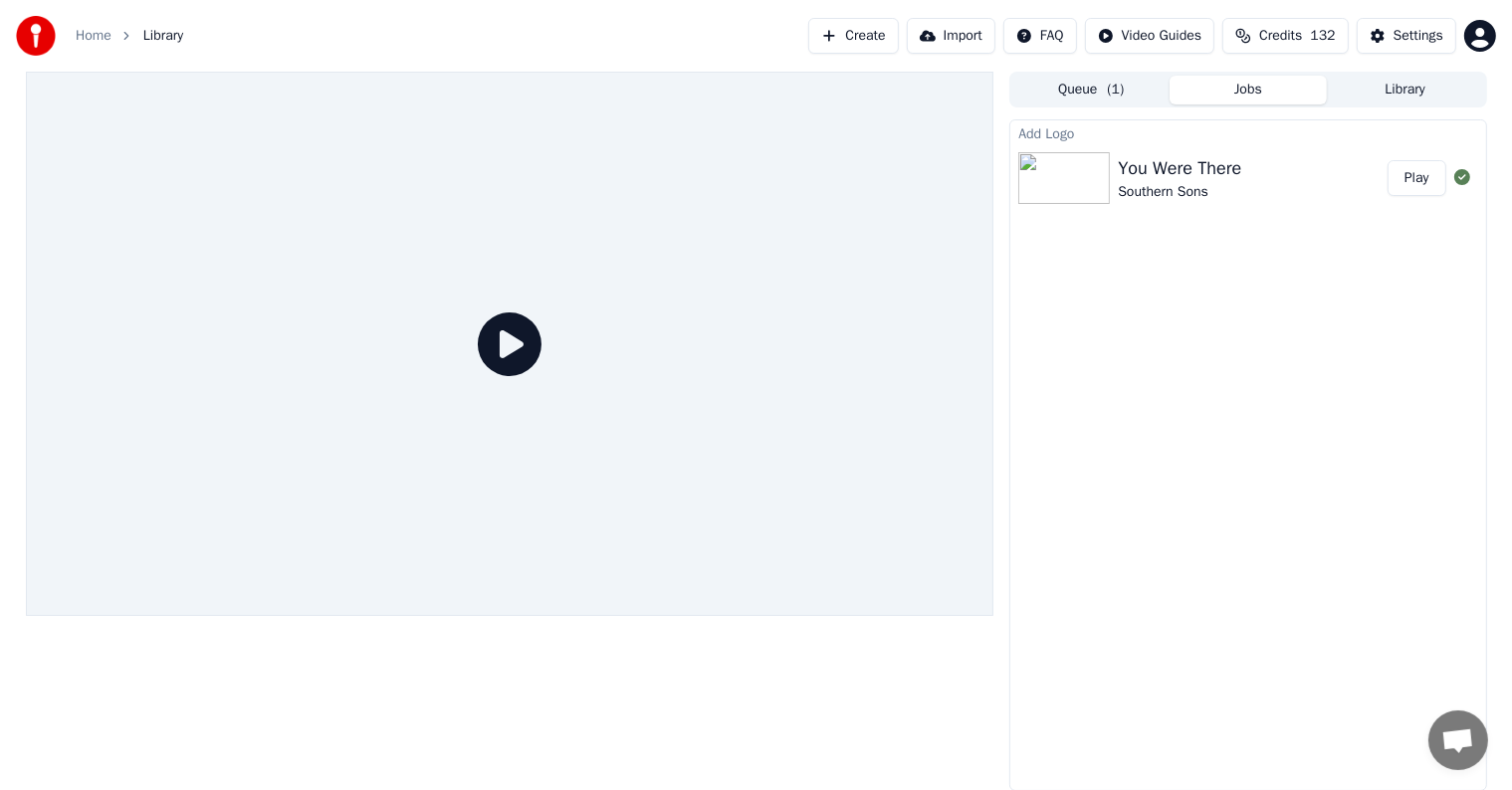 click on "Play" at bounding box center [1416, 178] 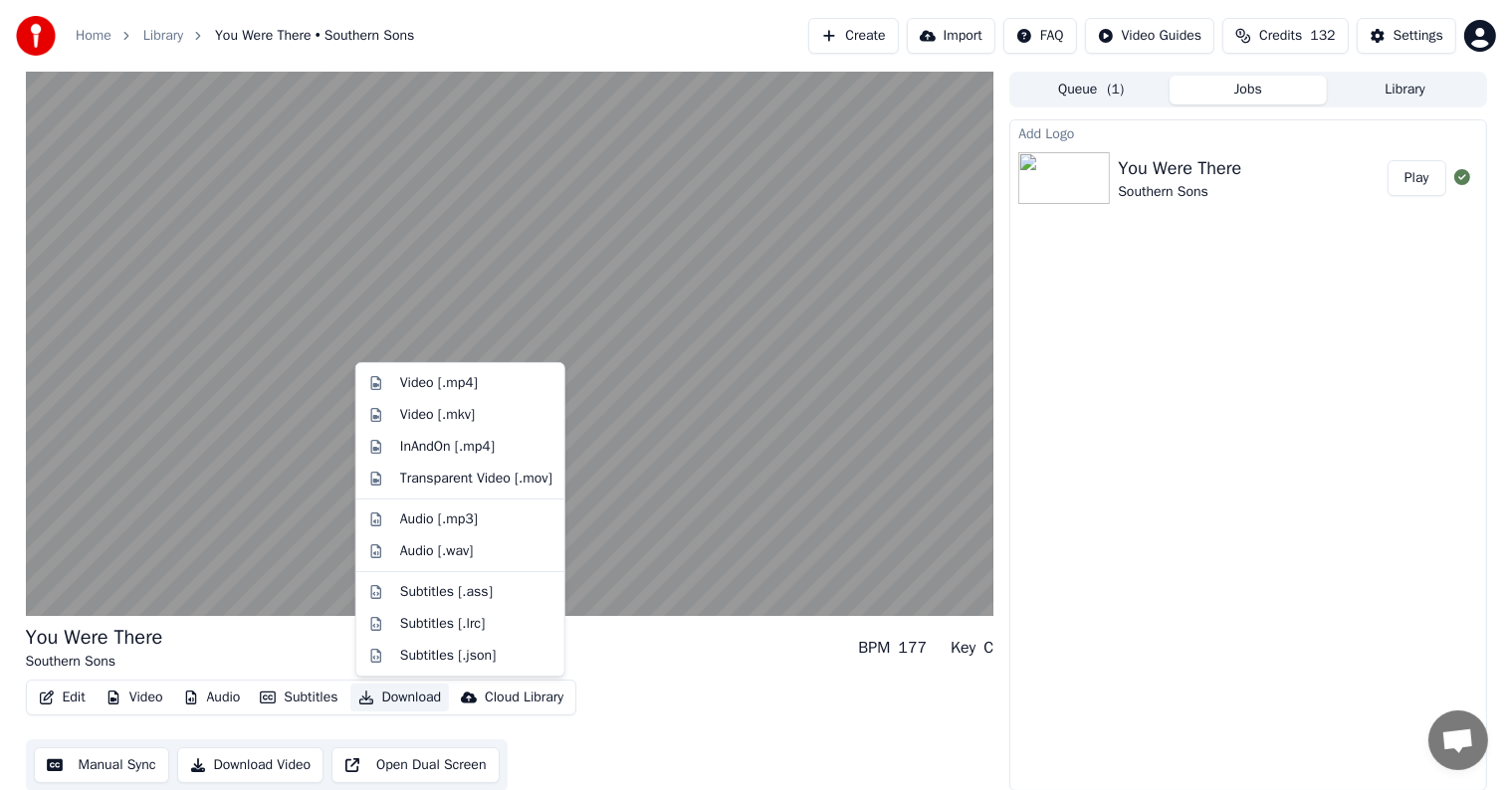 click on "Download" at bounding box center [400, 697] 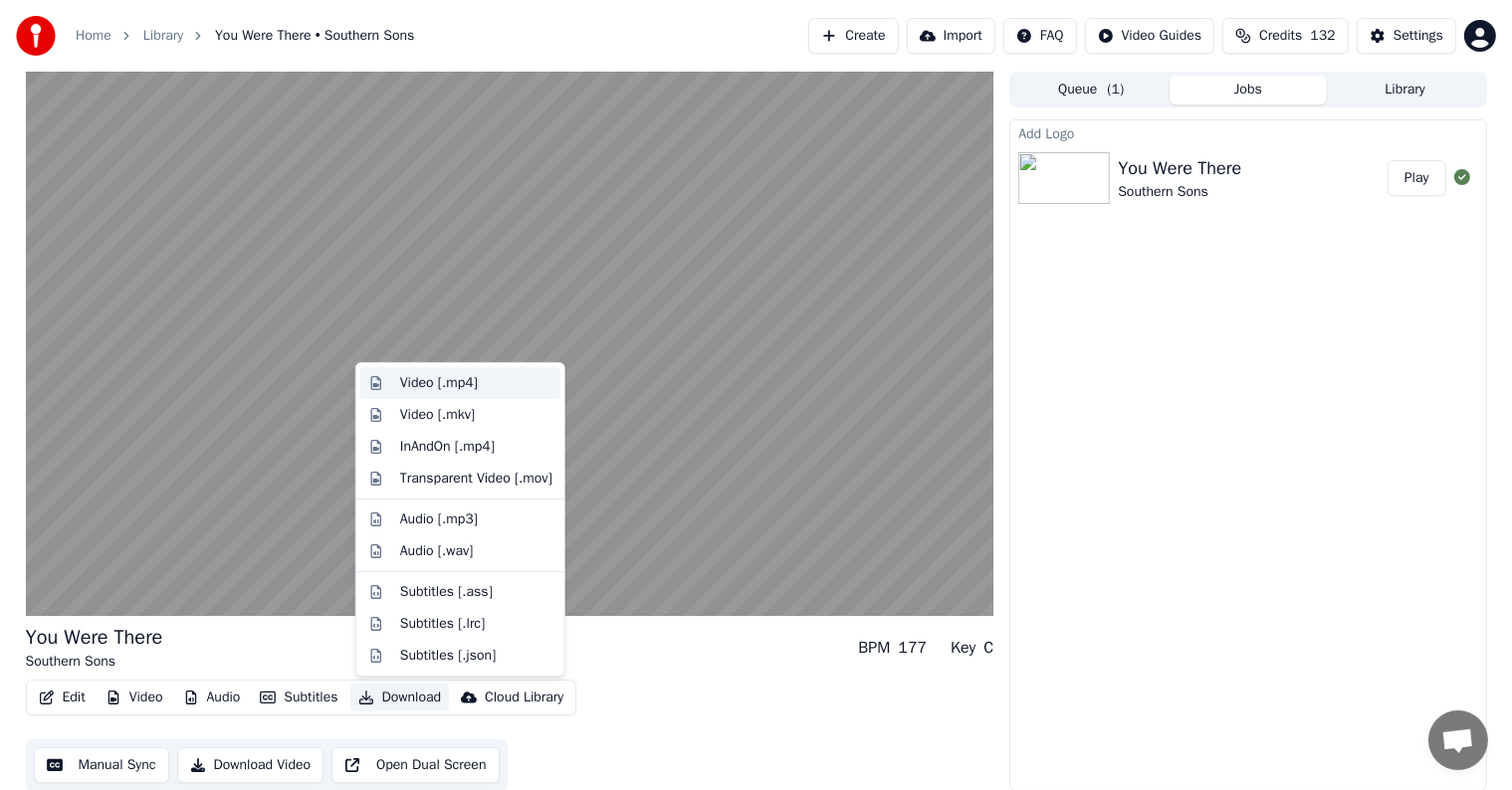 click on "Video [.mp4]" at bounding box center [439, 383] 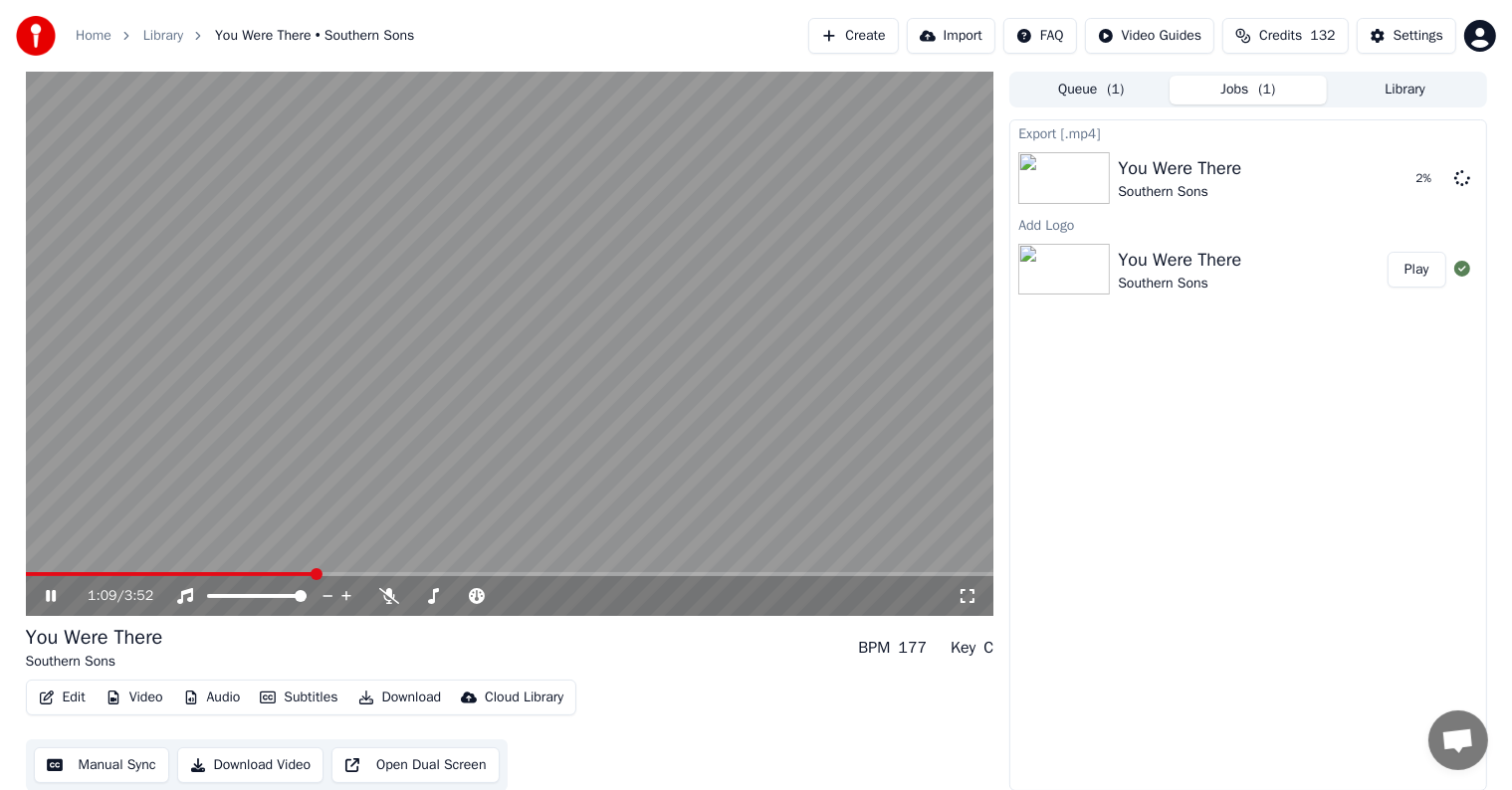 click 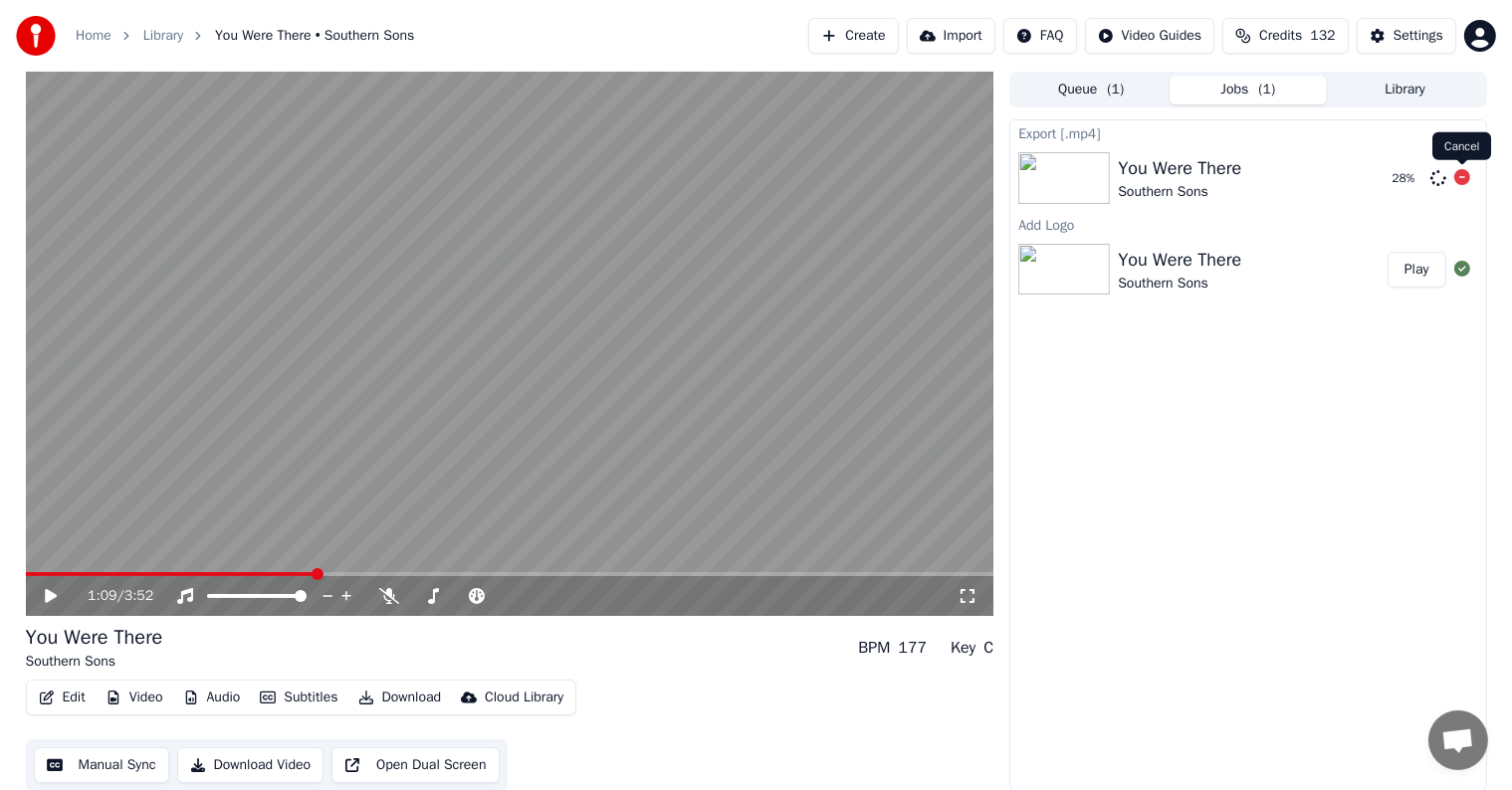 click 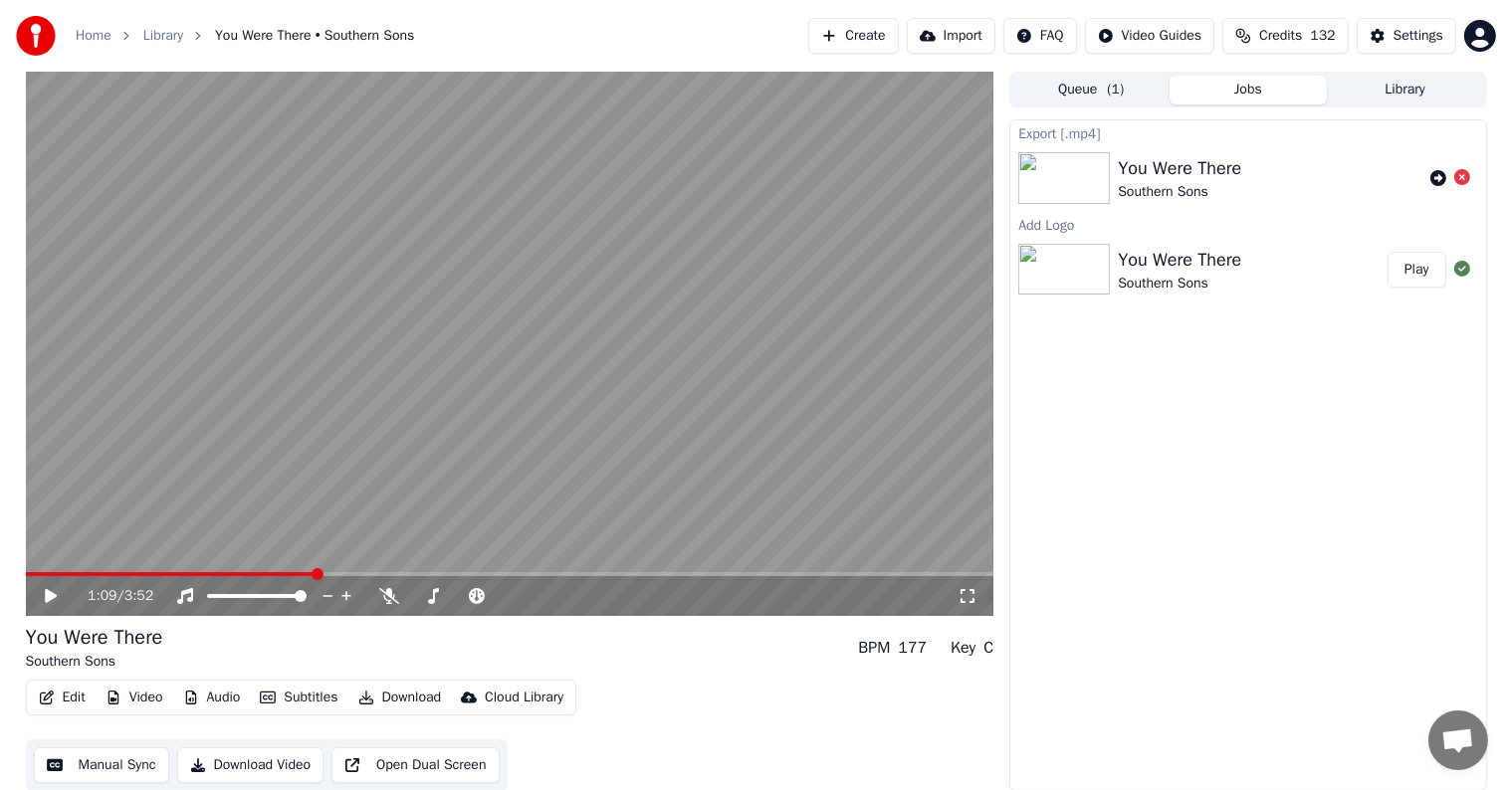 click on "Settings" at bounding box center (1418, 36) 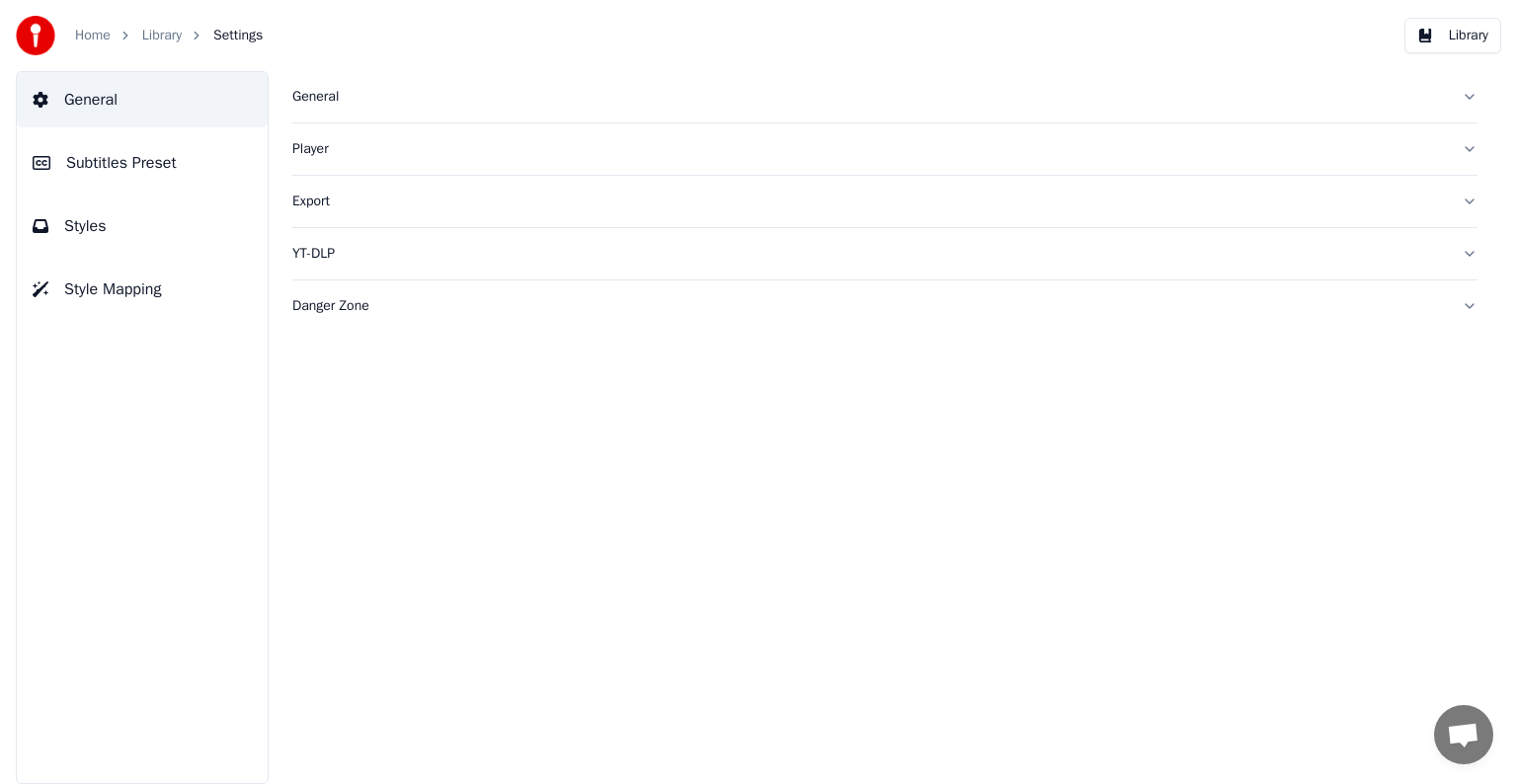 click on "Subtitles Preset" at bounding box center (142, 163) 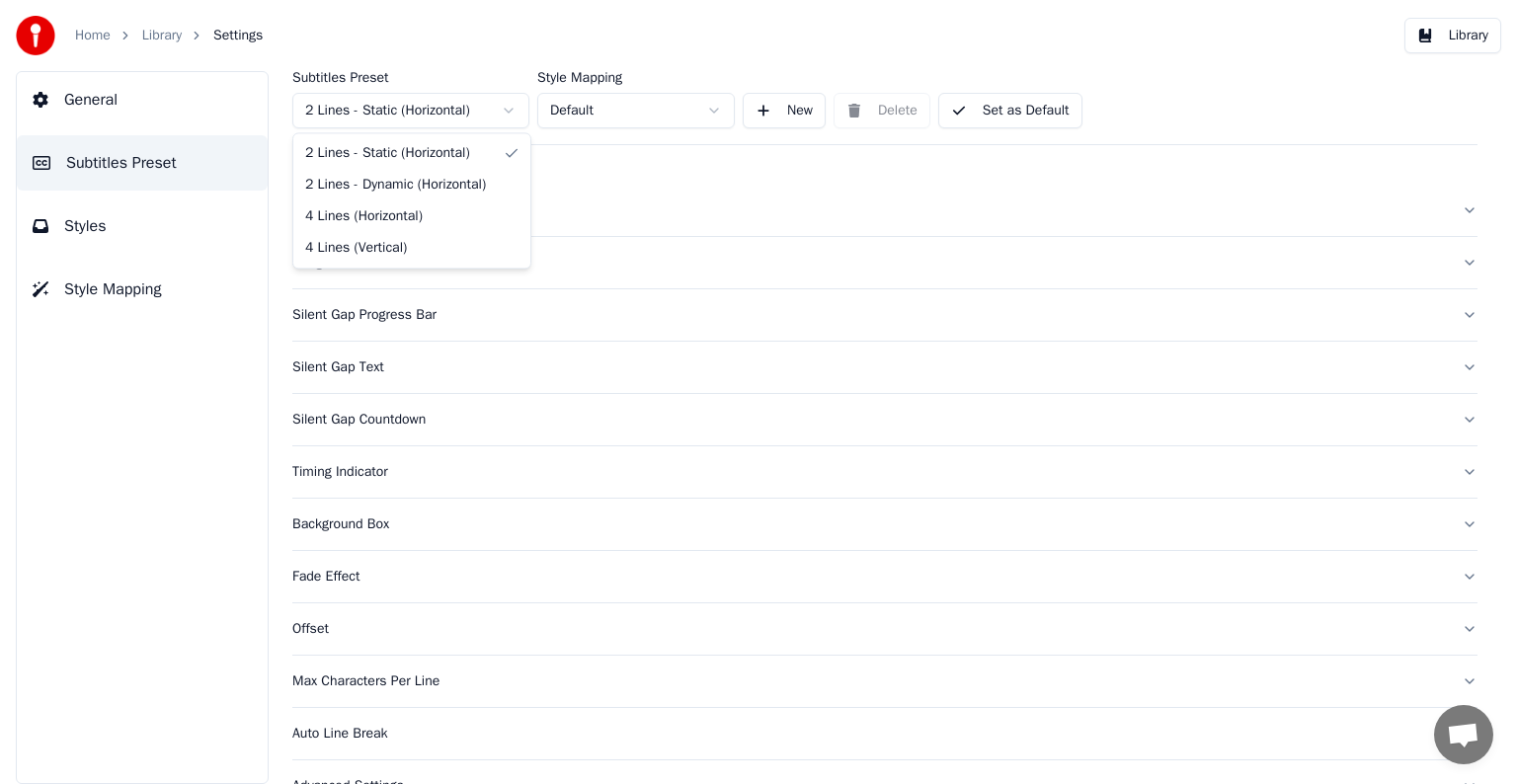 click on "Home Library Settings Library General Subtitles Preset Styles Style Mapping Subtitles Preset 2 Lines - Static (Horizontal) Style Mapping Default New Delete Set as Default General Song Title Silent Gap Progress Bar Silent Gap Text Silent Gap Countdown Timing Indicator Background Box Fade Effect Offset Max Characters Per Line Auto Line Break Advanced Settings Chat [PERSON_NAME] from Youka Desktop More channels Continue on Email Network offline. Reconnecting... No messages can be received or sent for now. Youka Desktop Hello! How can I help you?  [DATE] Hi! I'ts me again. The lyrics are not appearing. Even editing to add lyrics again, it's not appearing. I already spent 22 credits for this please check [DATE] [DATE] [PERSON_NAME], credits should refunded automatically in case of failure, please let me check [DATE] yeah but credits are used again in adding the lyrics in the song that supposed to be good in the first place [DATE] Read [PERSON_NAME] added 22 more credits to your account. [DATE] Send a file" at bounding box center (758, 392) 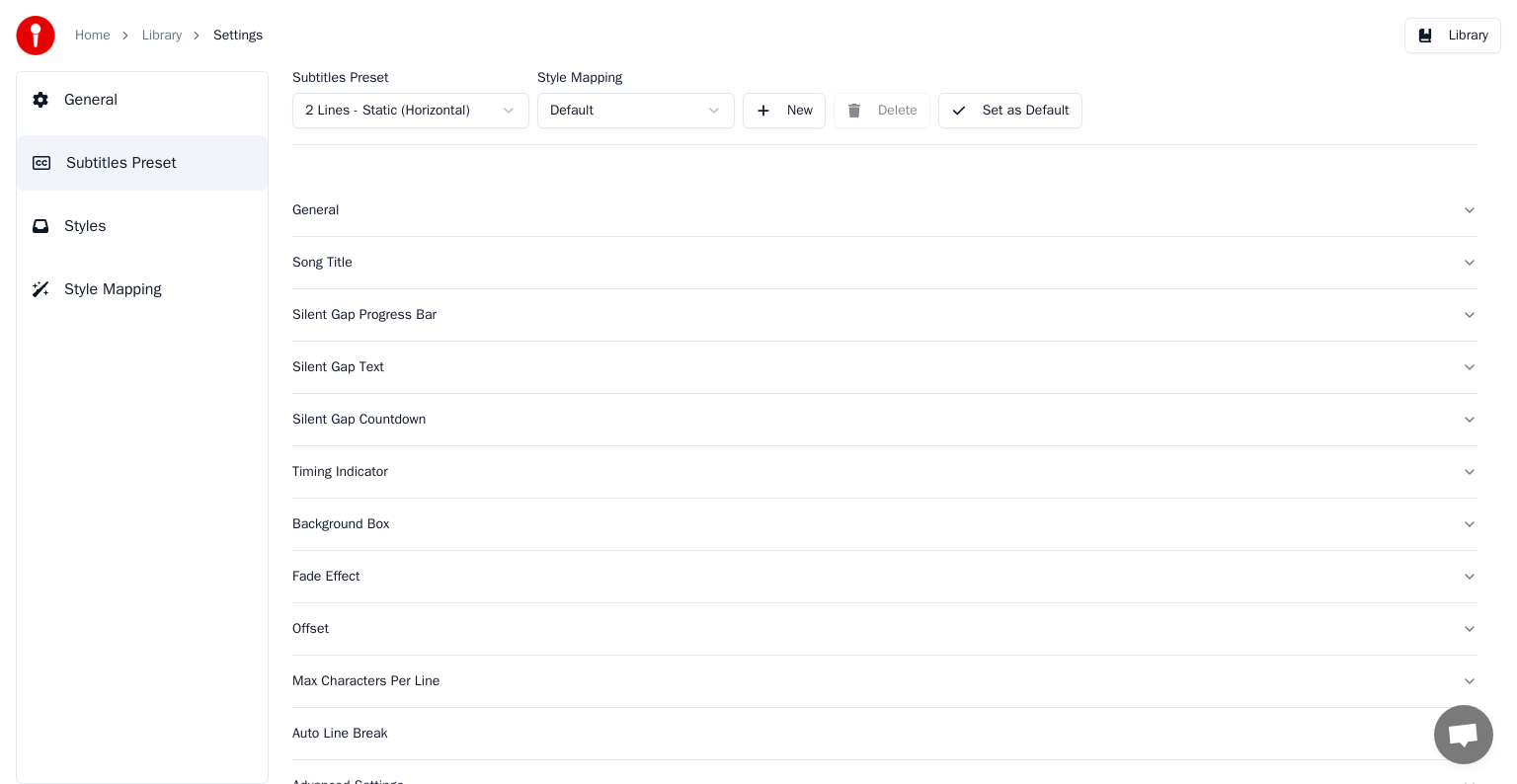 click on "Set as Default" at bounding box center (1010, 111) 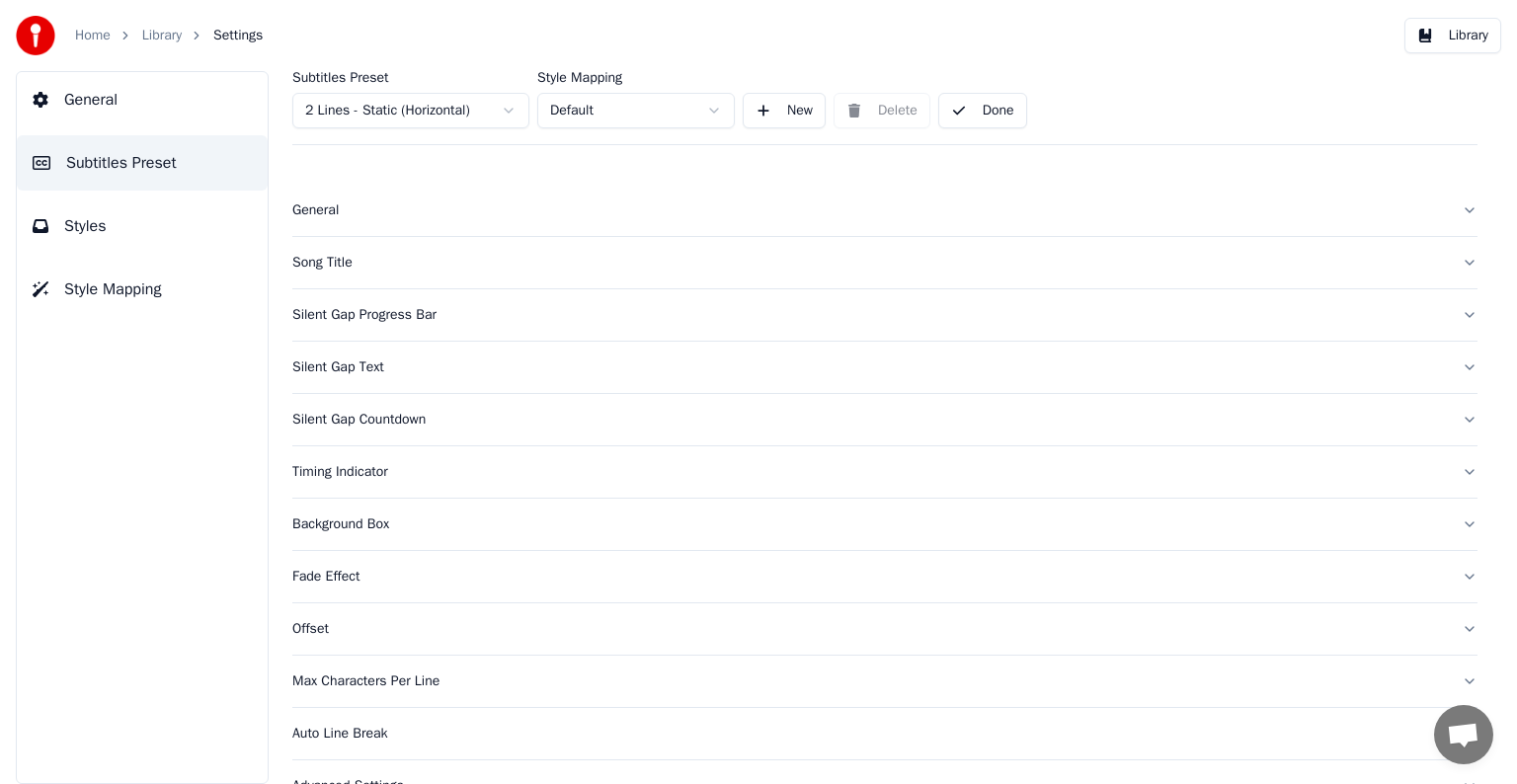 click on "Library" at bounding box center [162, 36] 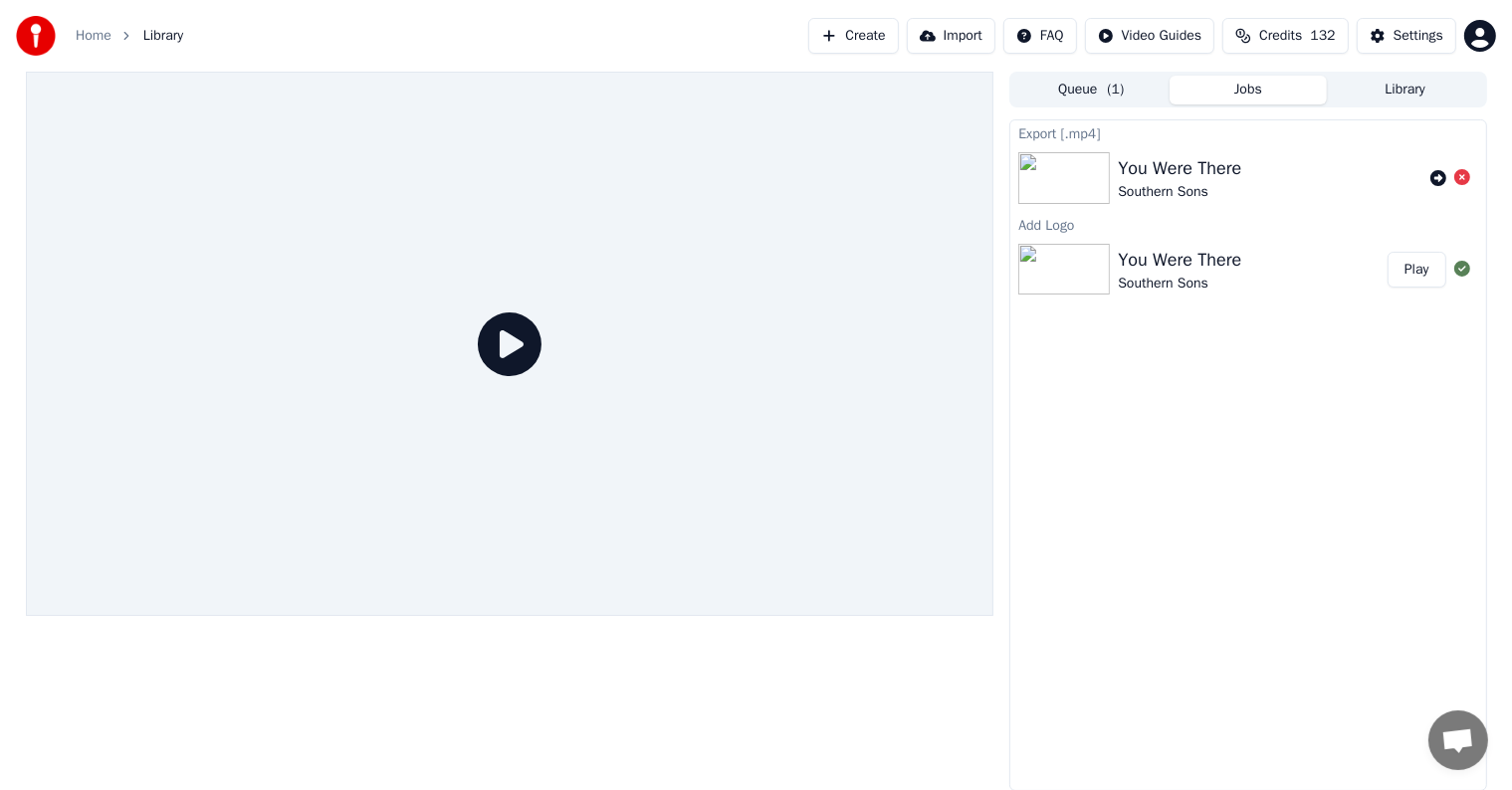 click on "Play" at bounding box center [1416, 270] 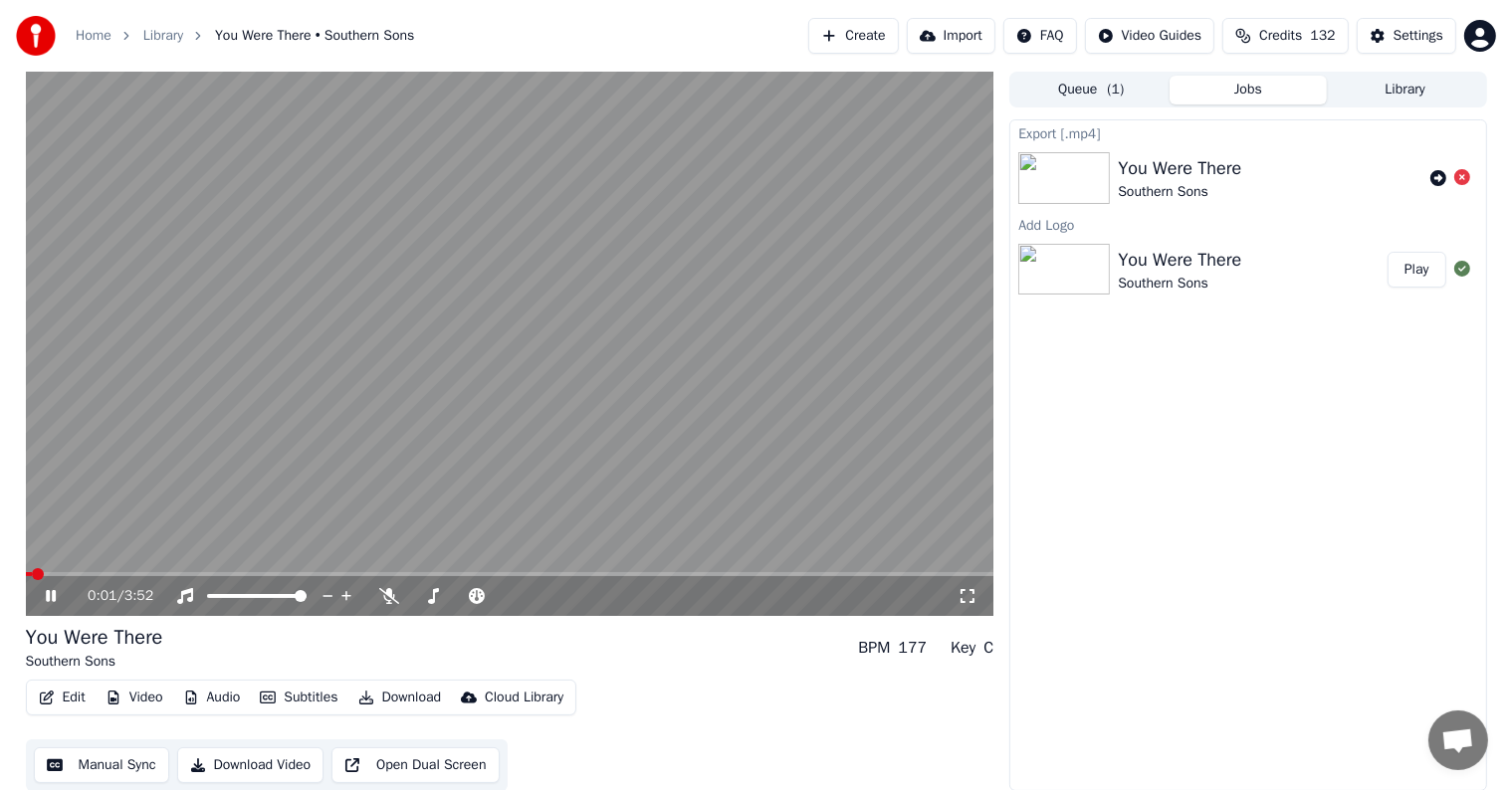 click on "0:01  /  3:52" at bounding box center [510, 596] 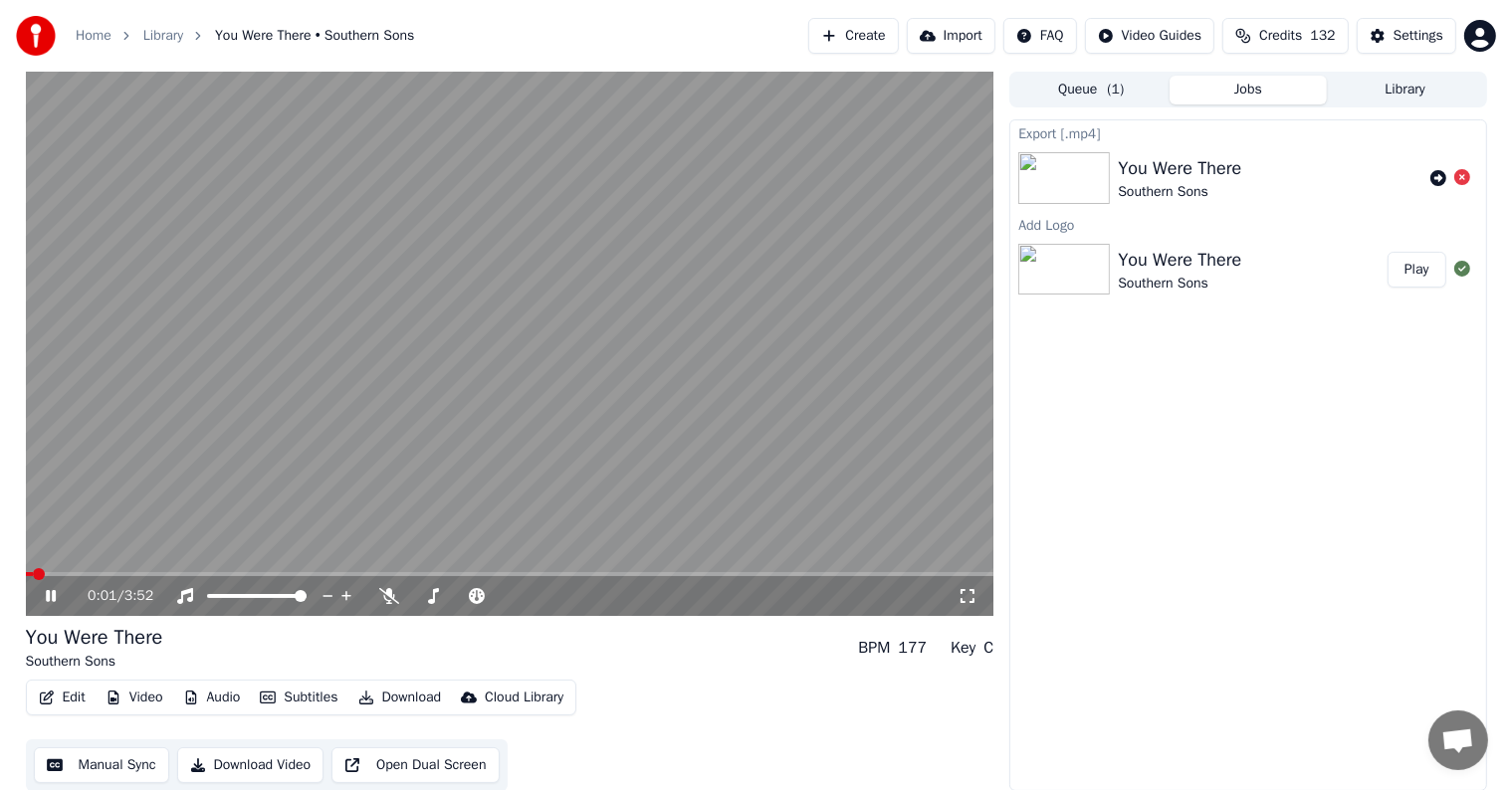click at bounding box center (510, 343) 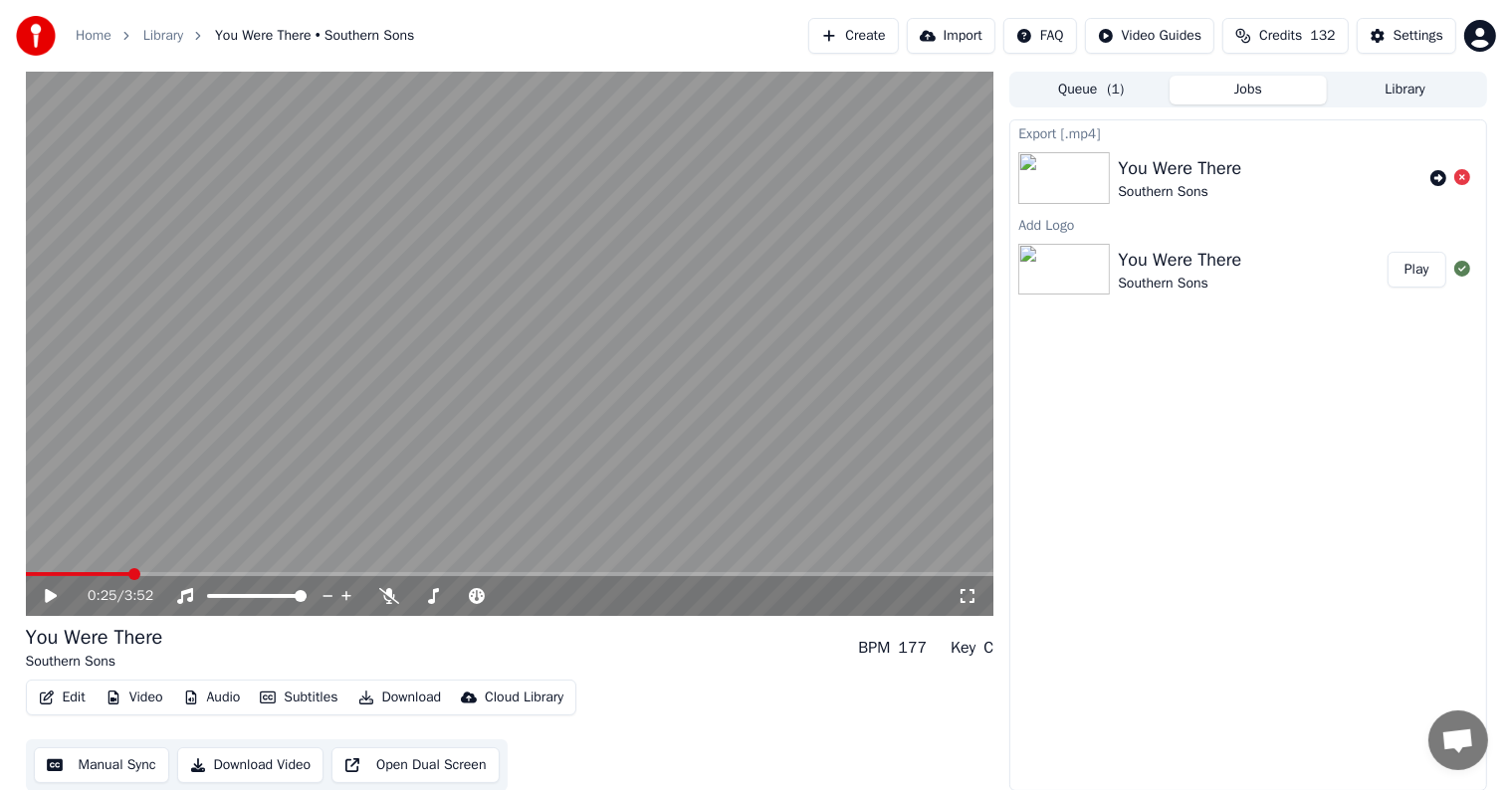 click at bounding box center [510, 574] 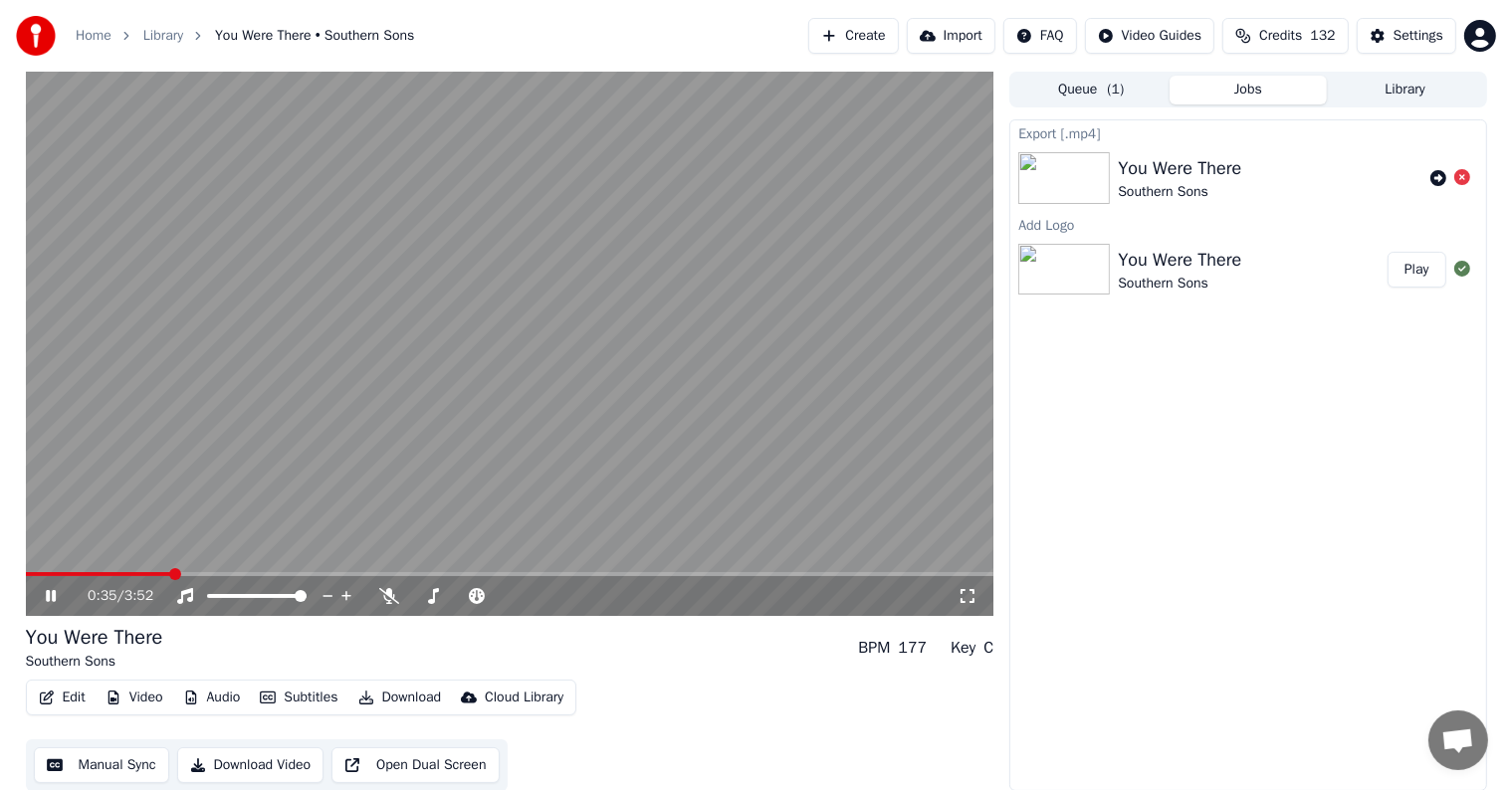 click at bounding box center (510, 574) 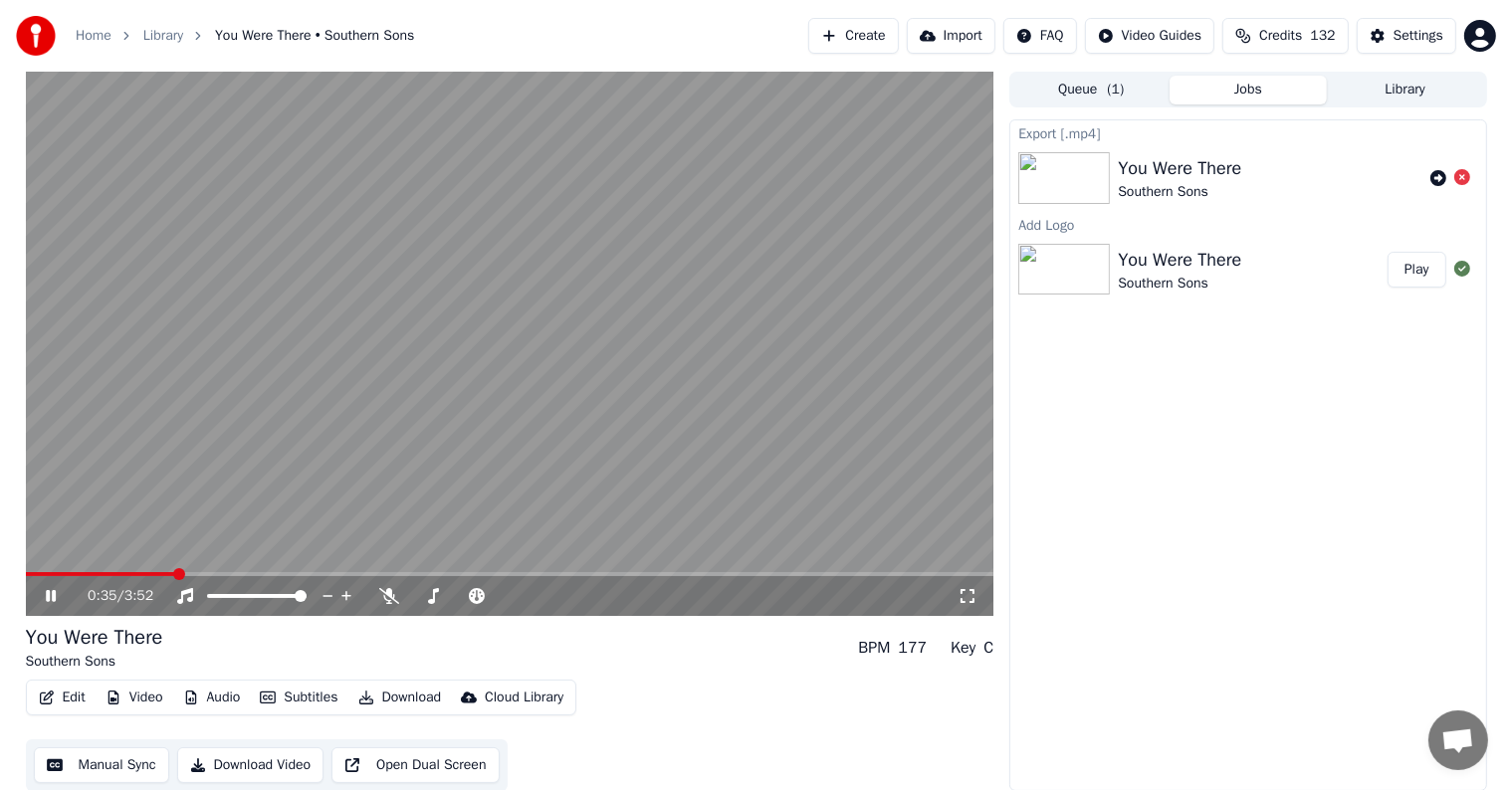 click 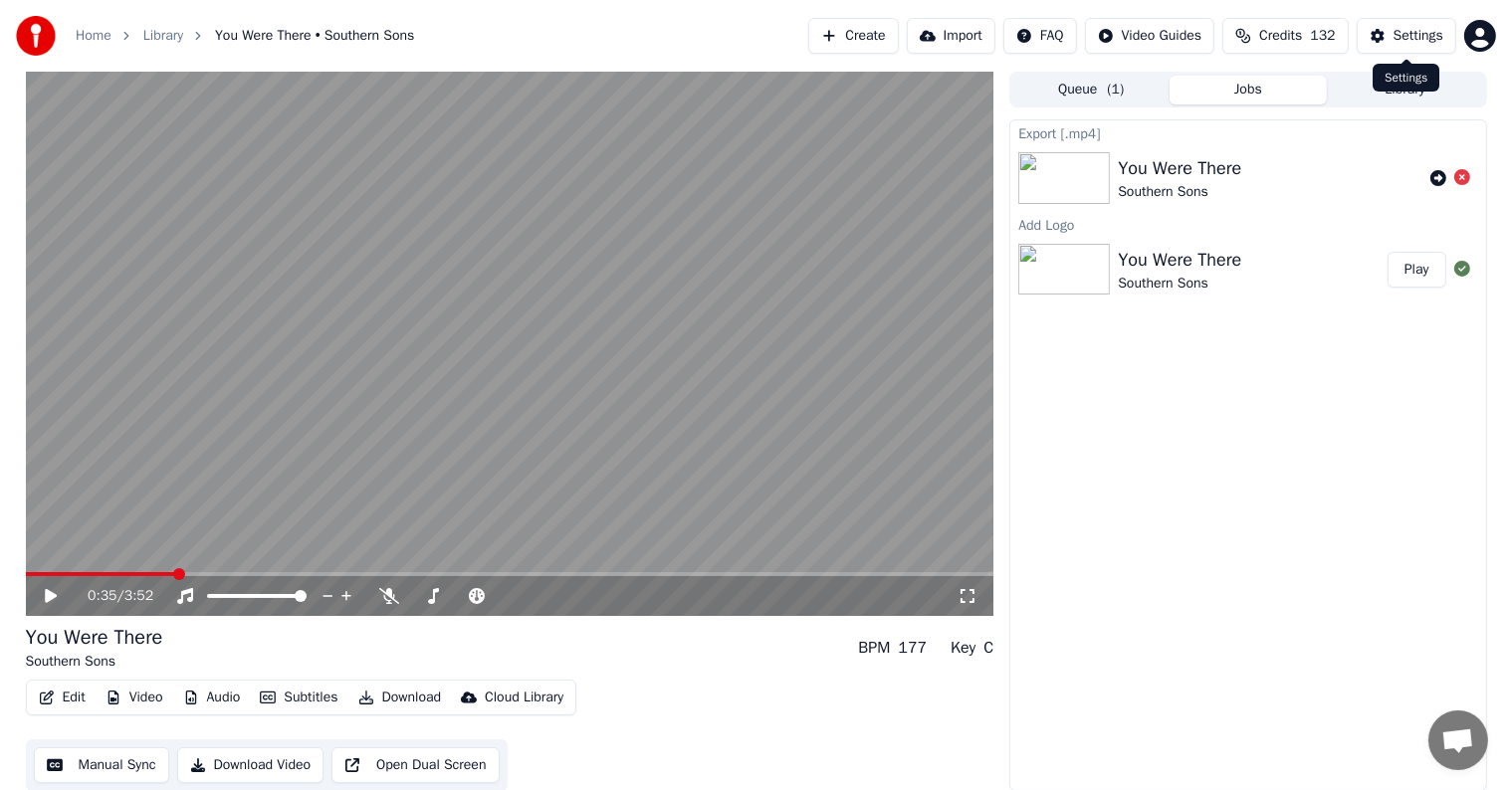 click on "Settings" at bounding box center [1418, 36] 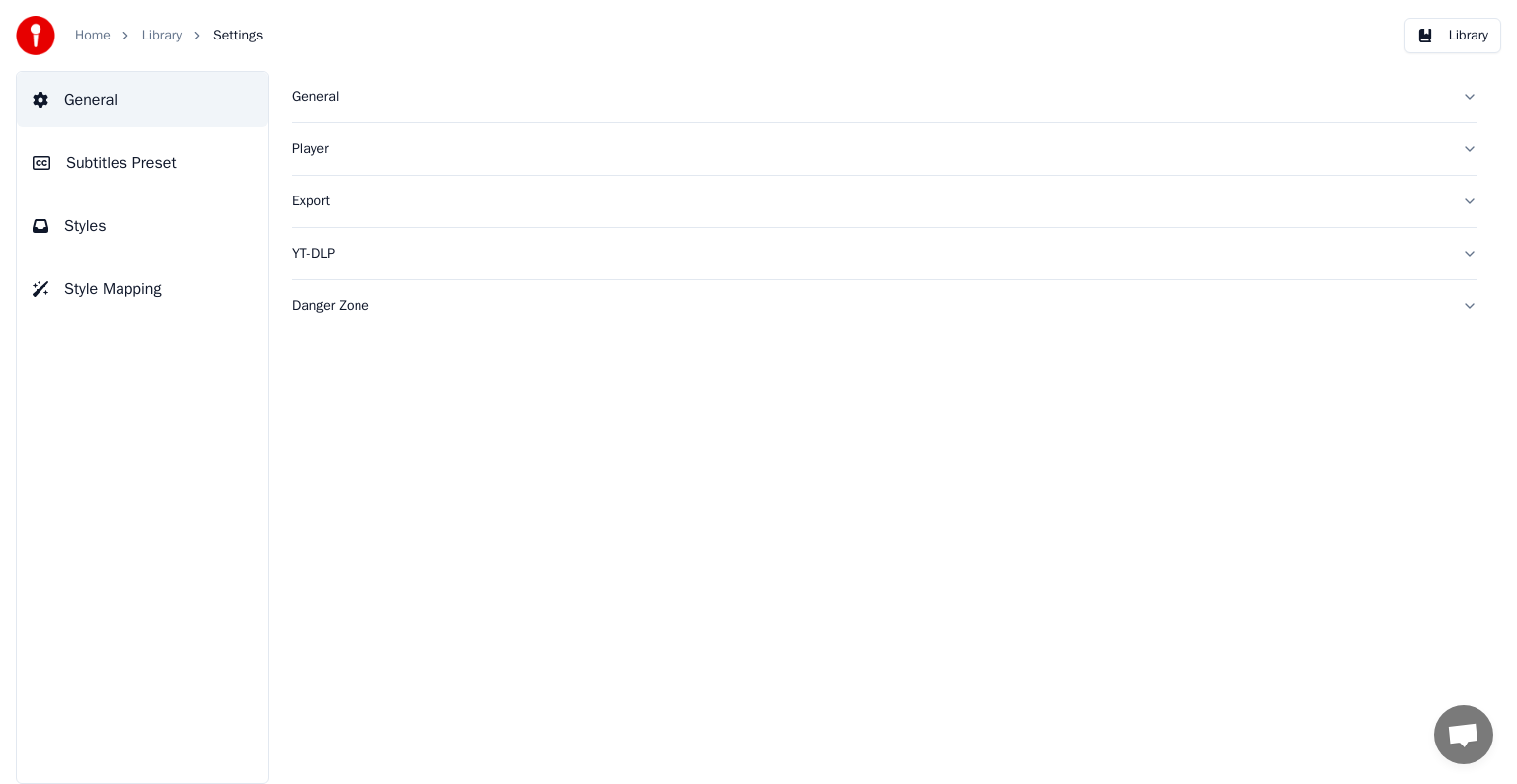 click on "Subtitles Preset" at bounding box center (142, 163) 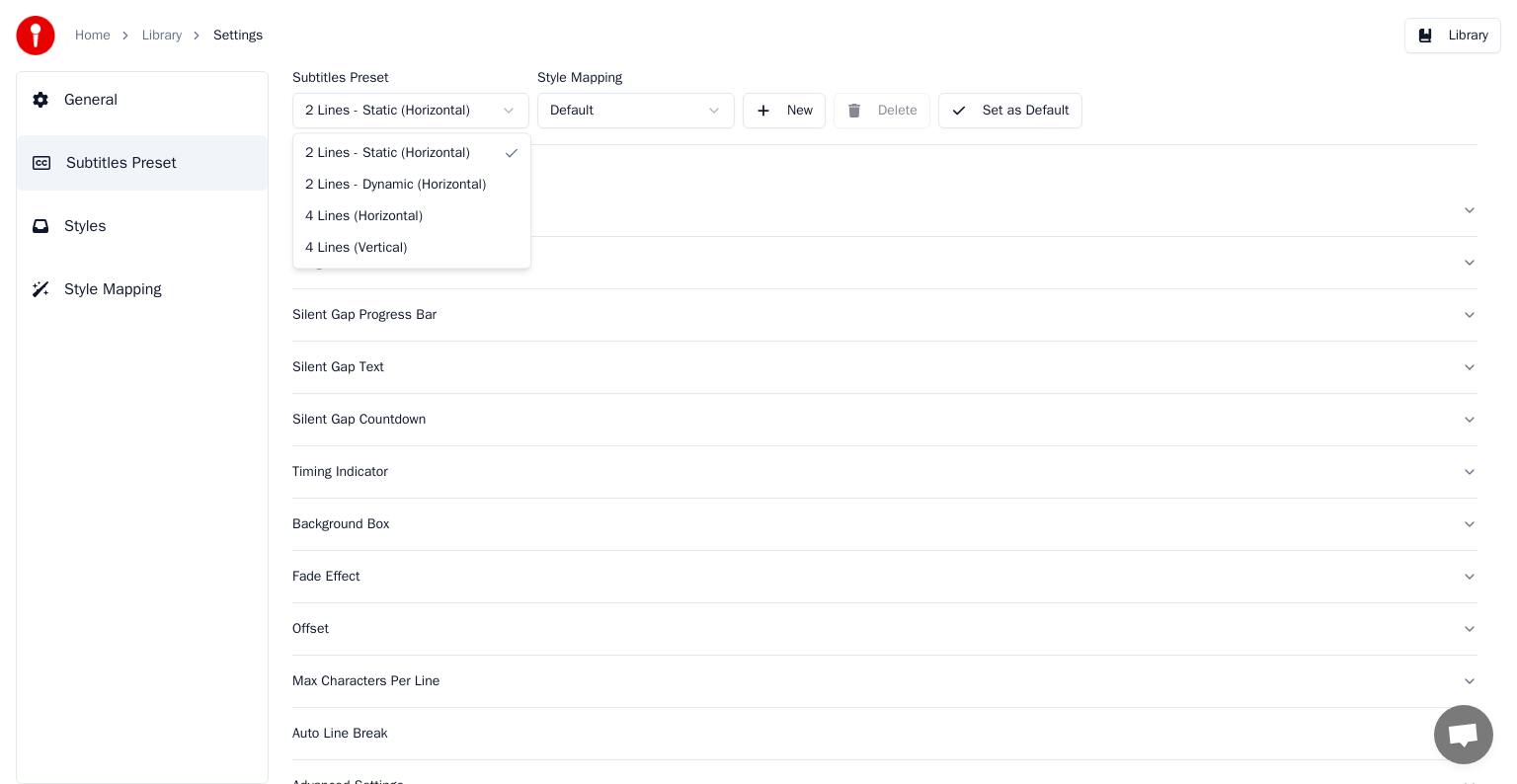 click on "Home Library Settings Library General Subtitles Preset Styles Style Mapping Subtitles Preset 2 Lines - Static (Horizontal) Style Mapping Default New Delete Set as Default General Song Title Silent Gap Progress Bar Silent Gap Text Silent Gap Countdown Timing Indicator Background Box Fade Effect Offset Max Characters Per Line Auto Line Break Advanced Settings Chat [PERSON_NAME] from Youka Desktop More channels Continue on Email Network offline. Reconnecting... No messages can be received or sent for now. Youka Desktop Hello! How can I help you?  [DATE] Hi! I'ts me again. The lyrics are not appearing. Even editing to add lyrics again, it's not appearing. I already spent 22 credits for this please check [DATE] [DATE] [PERSON_NAME], credits should refunded automatically in case of failure, please let me check [DATE] yeah but credits are used again in adding the lyrics in the song that supposed to be good in the first place [DATE] Read [PERSON_NAME] added 22 more credits to your account. [DATE] Send a file" at bounding box center [758, 392] 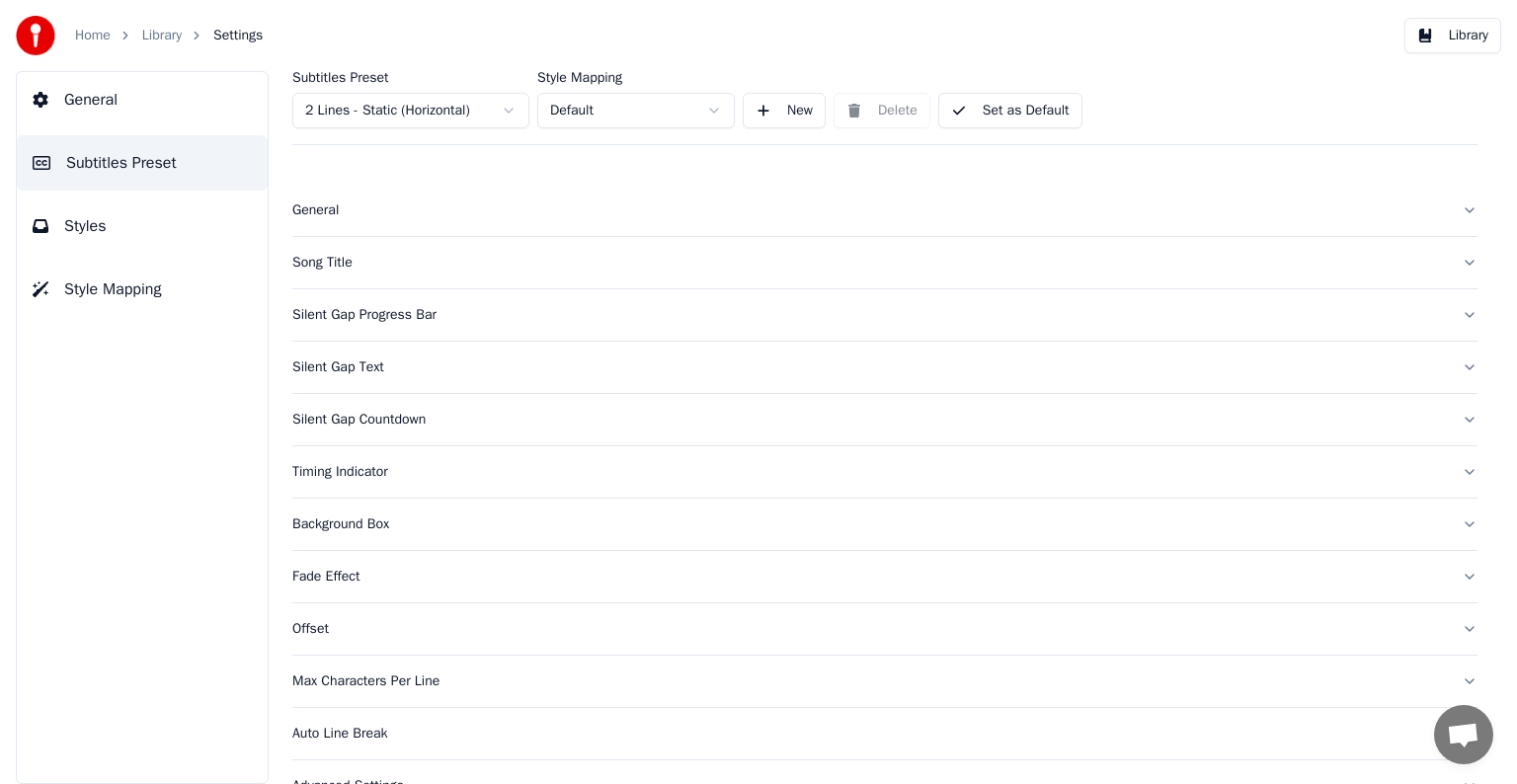 click on "Home Library Settings Library General Subtitles Preset Styles Style Mapping Subtitles Preset 2 Lines - Static (Horizontal) Style Mapping Default New Delete Set as Default General Song Title Silent Gap Progress Bar Silent Gap Text Silent Gap Countdown Timing Indicator Background Box Fade Effect Offset Max Characters Per Line Auto Line Break Advanced Settings Chat [PERSON_NAME] from Youka Desktop More channels Continue on Email Network offline. Reconnecting... No messages can be received or sent for now. Youka Desktop Hello! How can I help you?  [DATE] Hi! I'ts me again. The lyrics are not appearing. Even editing to add lyrics again, it's not appearing. I already spent 22 credits for this please check [DATE] [DATE] [PERSON_NAME], credits should refunded automatically in case of failure, please let me check [DATE] yeah but credits are used again in adding the lyrics in the song that supposed to be good in the first place [DATE] Read [PERSON_NAME] added 22 more credits to your account. [DATE] Send a file" at bounding box center (758, 392) 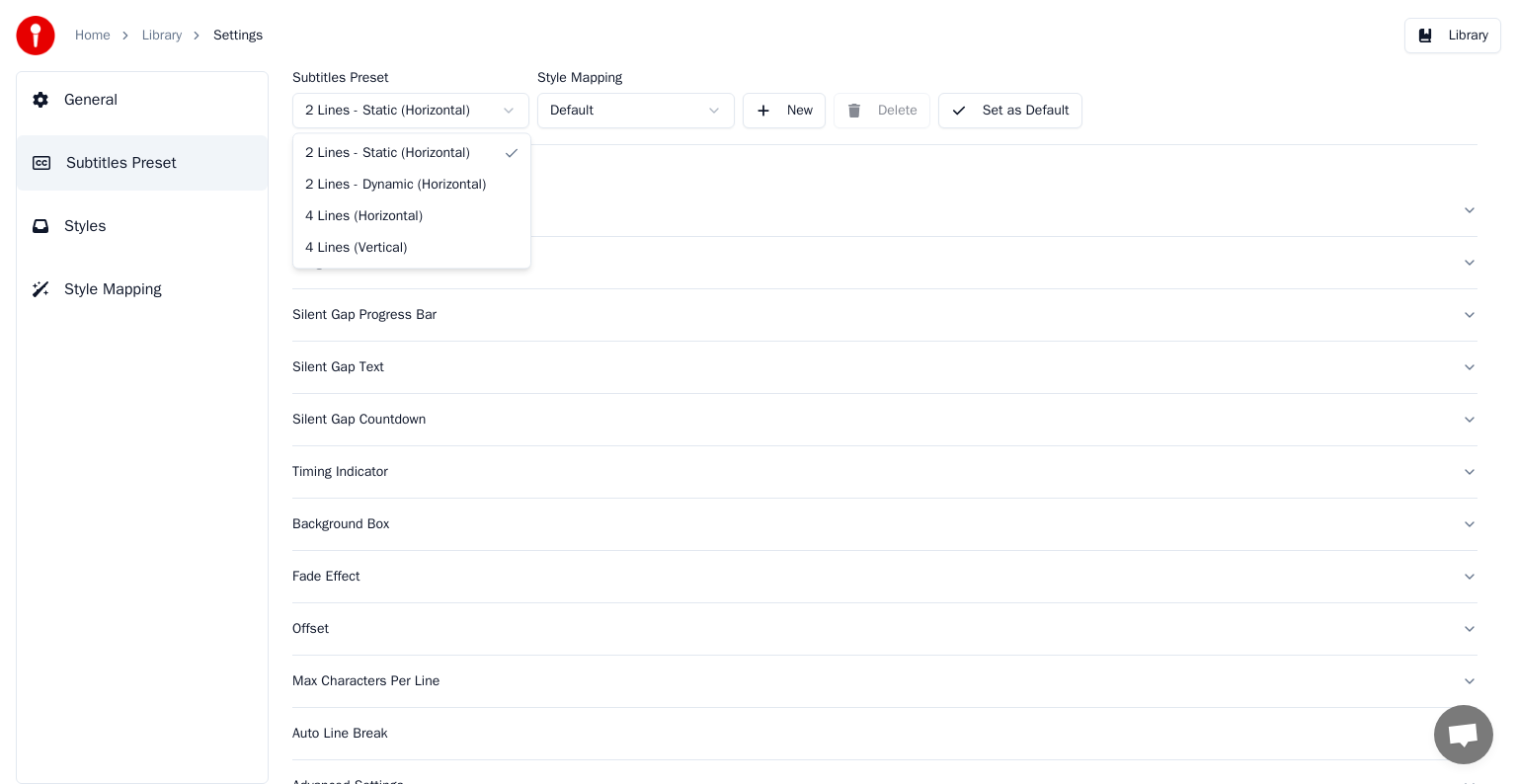click on "Home Library Settings Library General Subtitles Preset Styles Style Mapping Subtitles Preset 2 Lines - Static (Horizontal) Style Mapping Default New Delete Set as Default General Song Title Silent Gap Progress Bar Silent Gap Text Silent Gap Countdown Timing Indicator Background Box Fade Effect Offset Max Characters Per Line Auto Line Break Advanced Settings Chat [PERSON_NAME] from Youka Desktop More channels Continue on Email Network offline. Reconnecting... No messages can be received or sent for now. Youka Desktop Hello! How can I help you?  [DATE] Hi! I'ts me again. The lyrics are not appearing. Even editing to add lyrics again, it's not appearing. I already spent 22 credits for this please check [DATE] [DATE] [PERSON_NAME], credits should refunded automatically in case of failure, please let me check [DATE] yeah but credits are used again in adding the lyrics in the song that supposed to be good in the first place [DATE] Read [PERSON_NAME] added 22 more credits to your account. [DATE] Send a file" at bounding box center (758, 392) 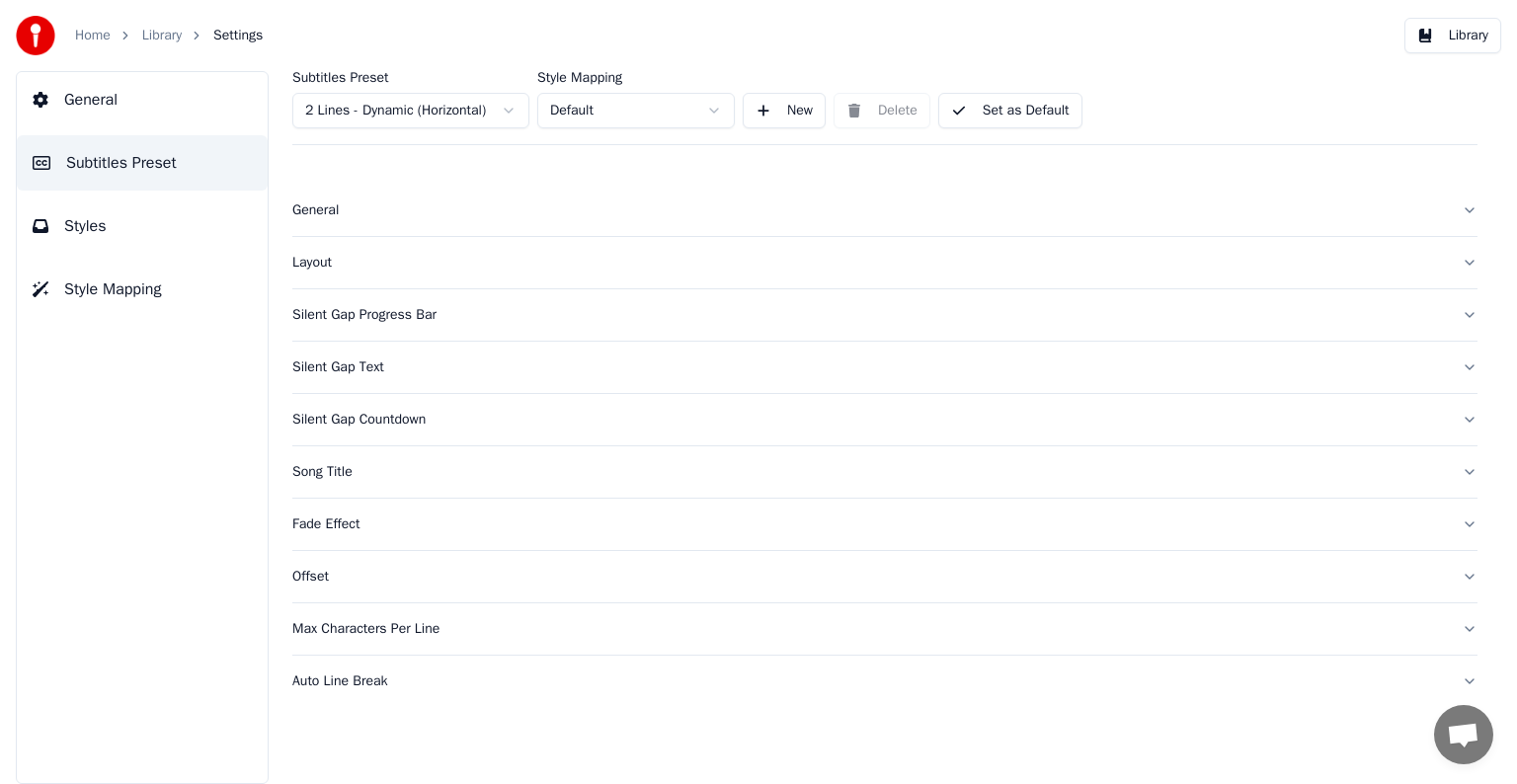 click on "Set as Default" at bounding box center [1010, 111] 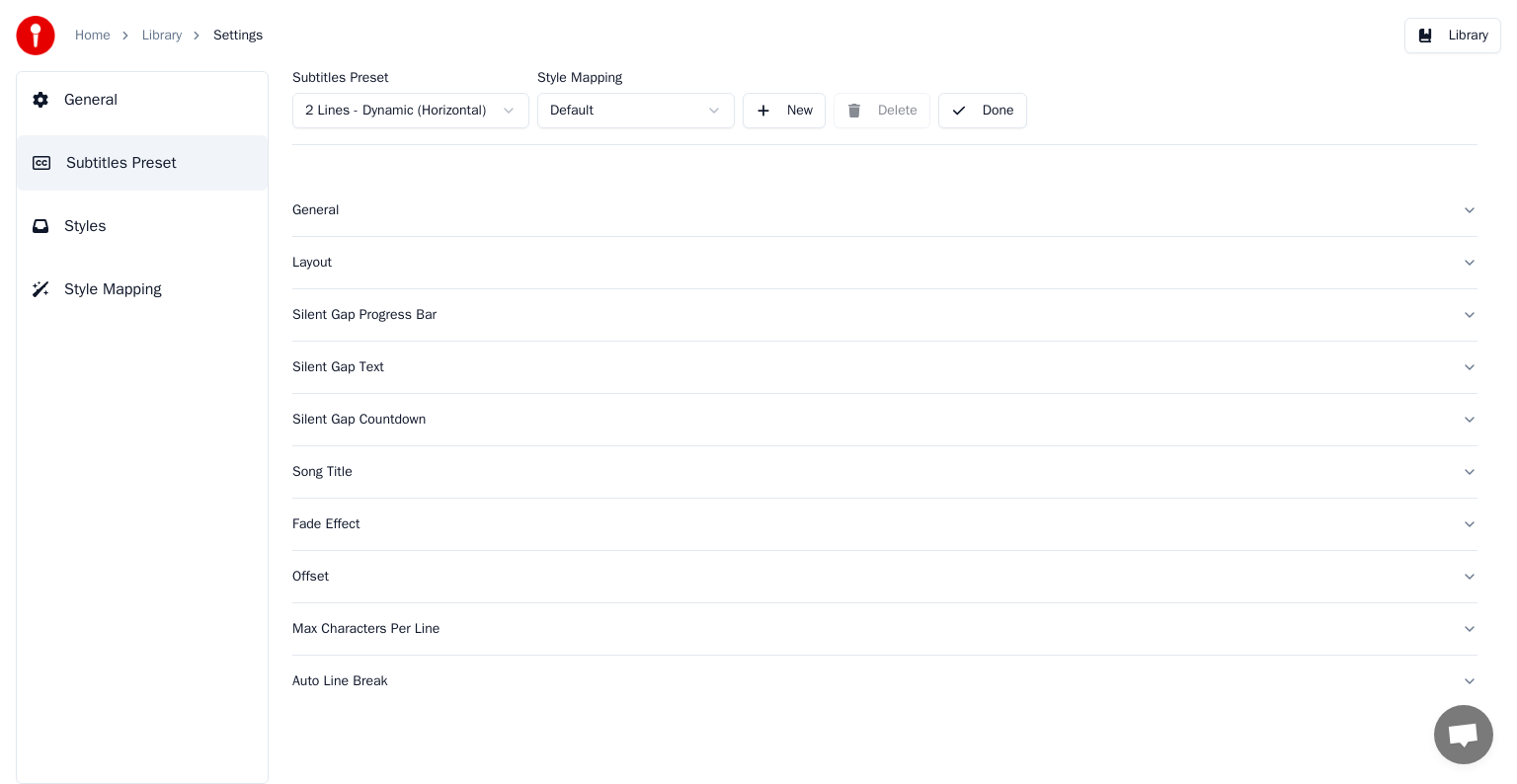 click on "Library" at bounding box center (173, 36) 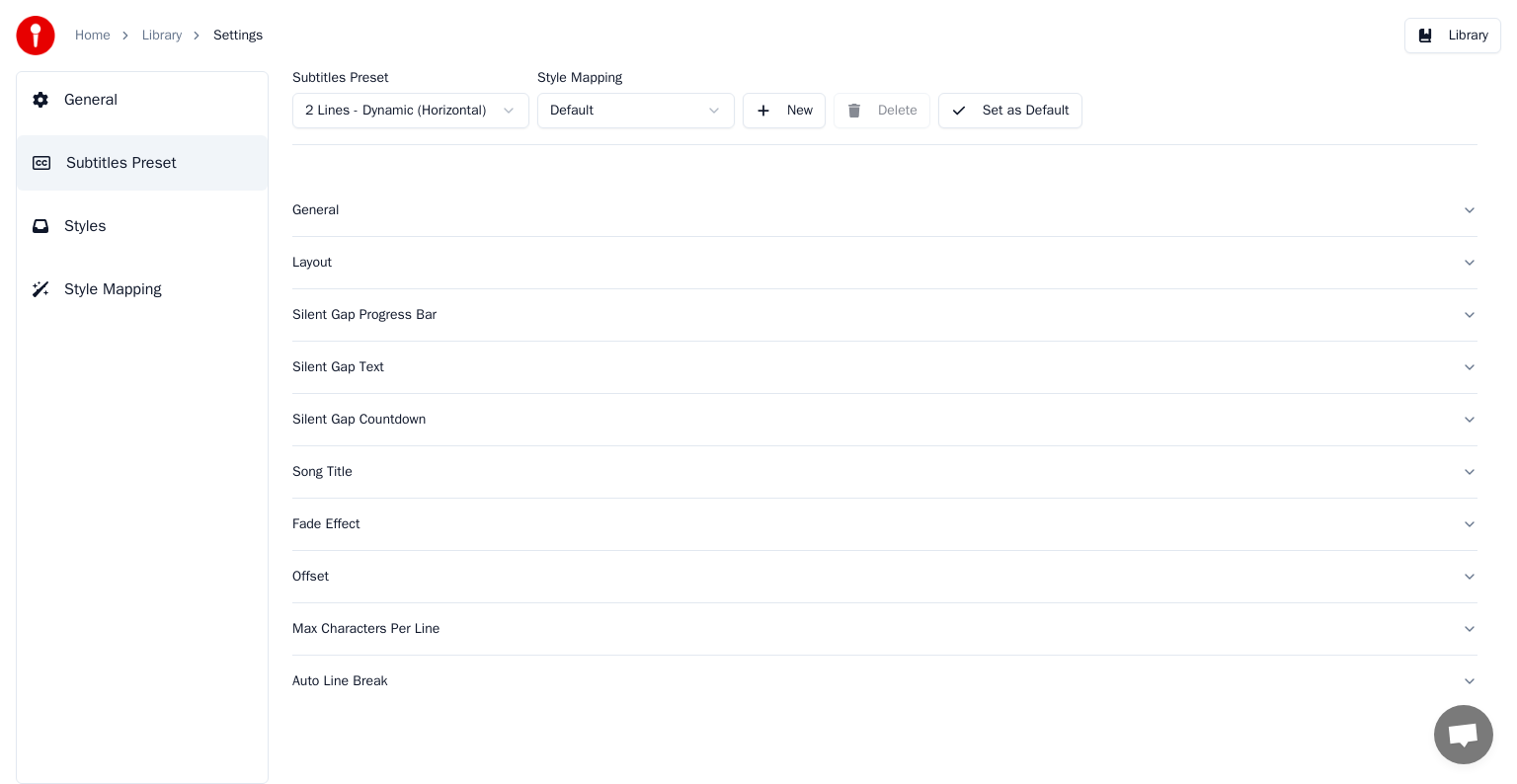 click on "Library" at bounding box center (162, 36) 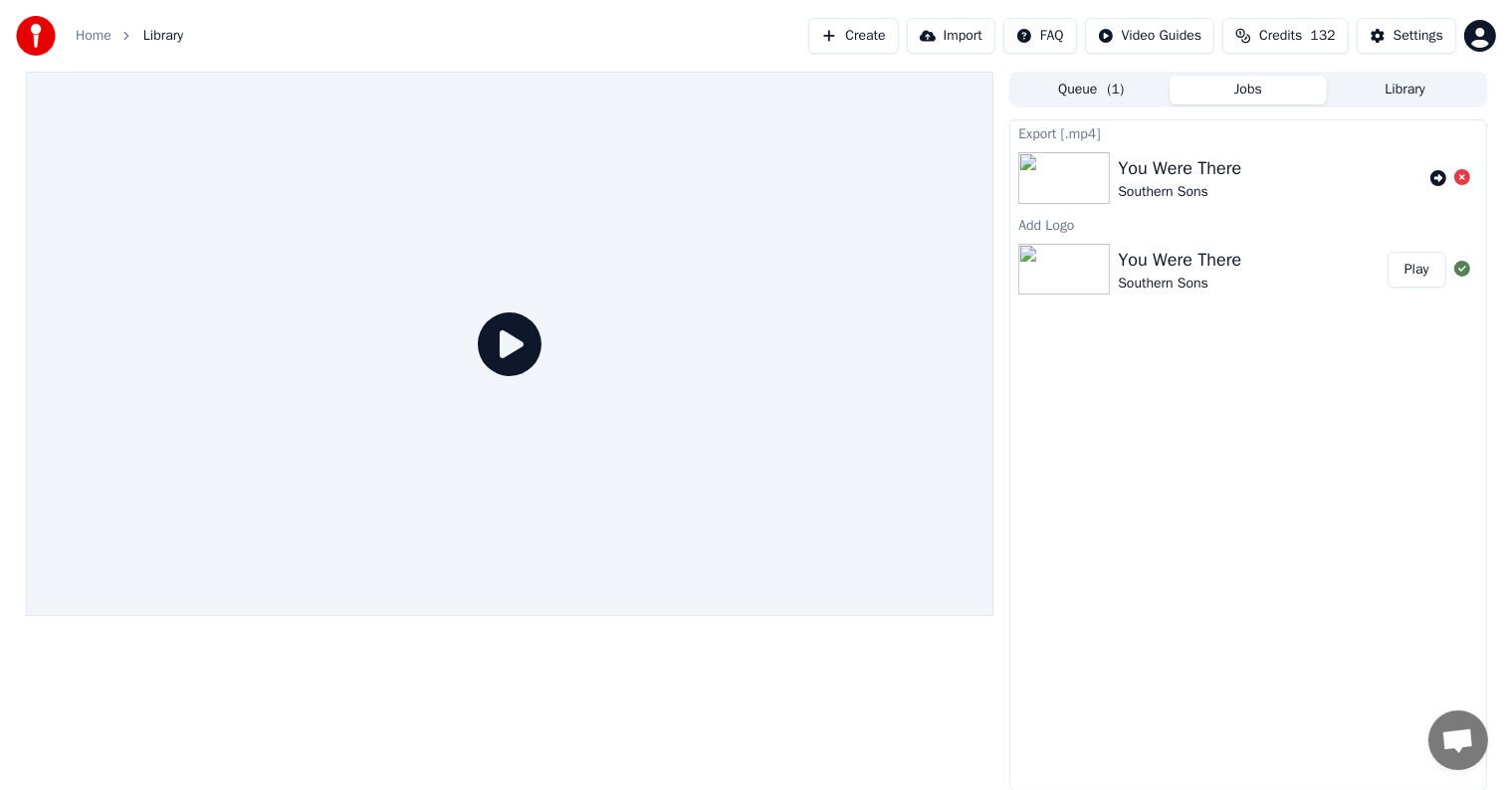 click on "Play" at bounding box center [1416, 270] 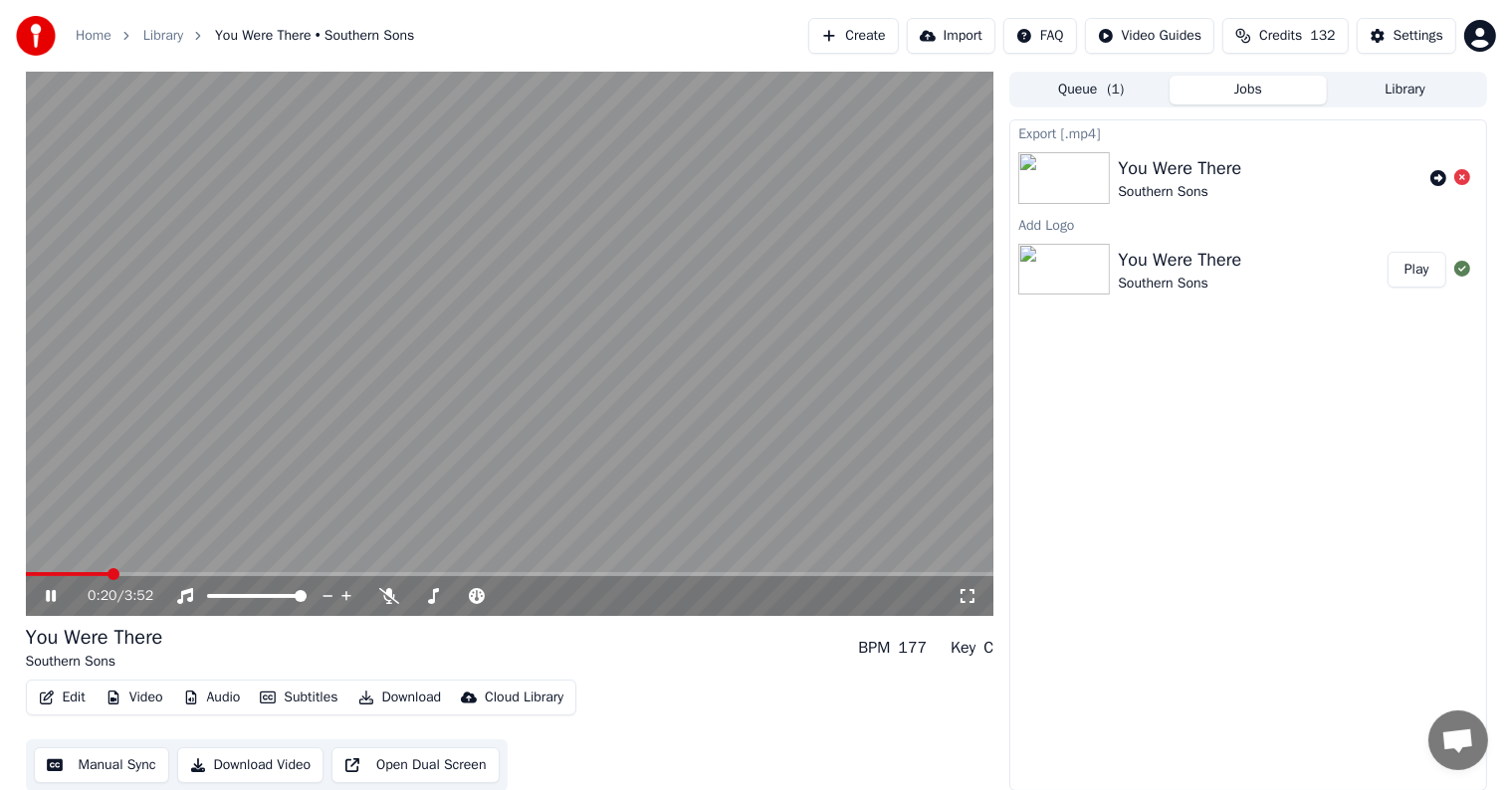 click at bounding box center [510, 574] 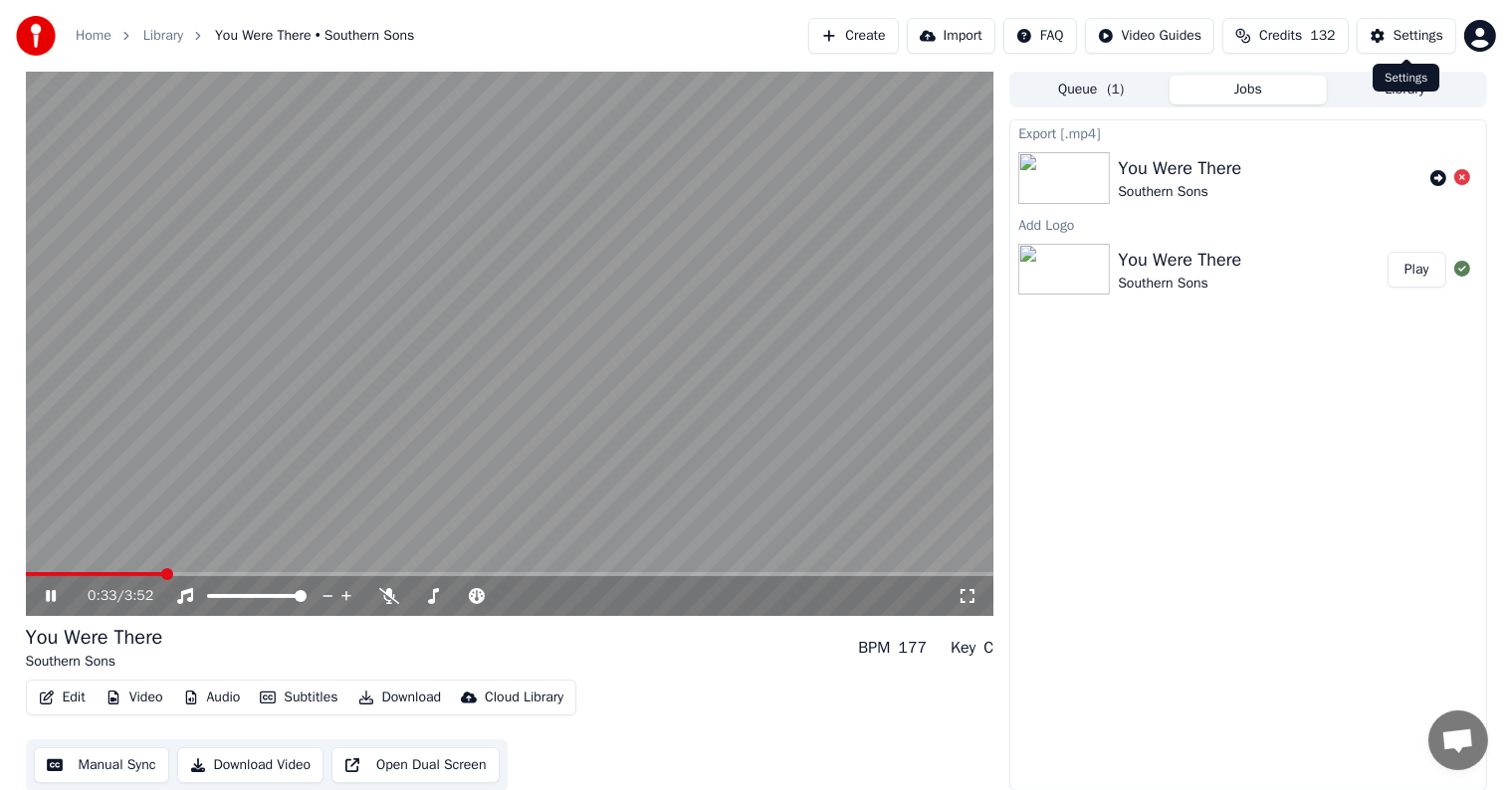 click on "Settings" at bounding box center (1418, 36) 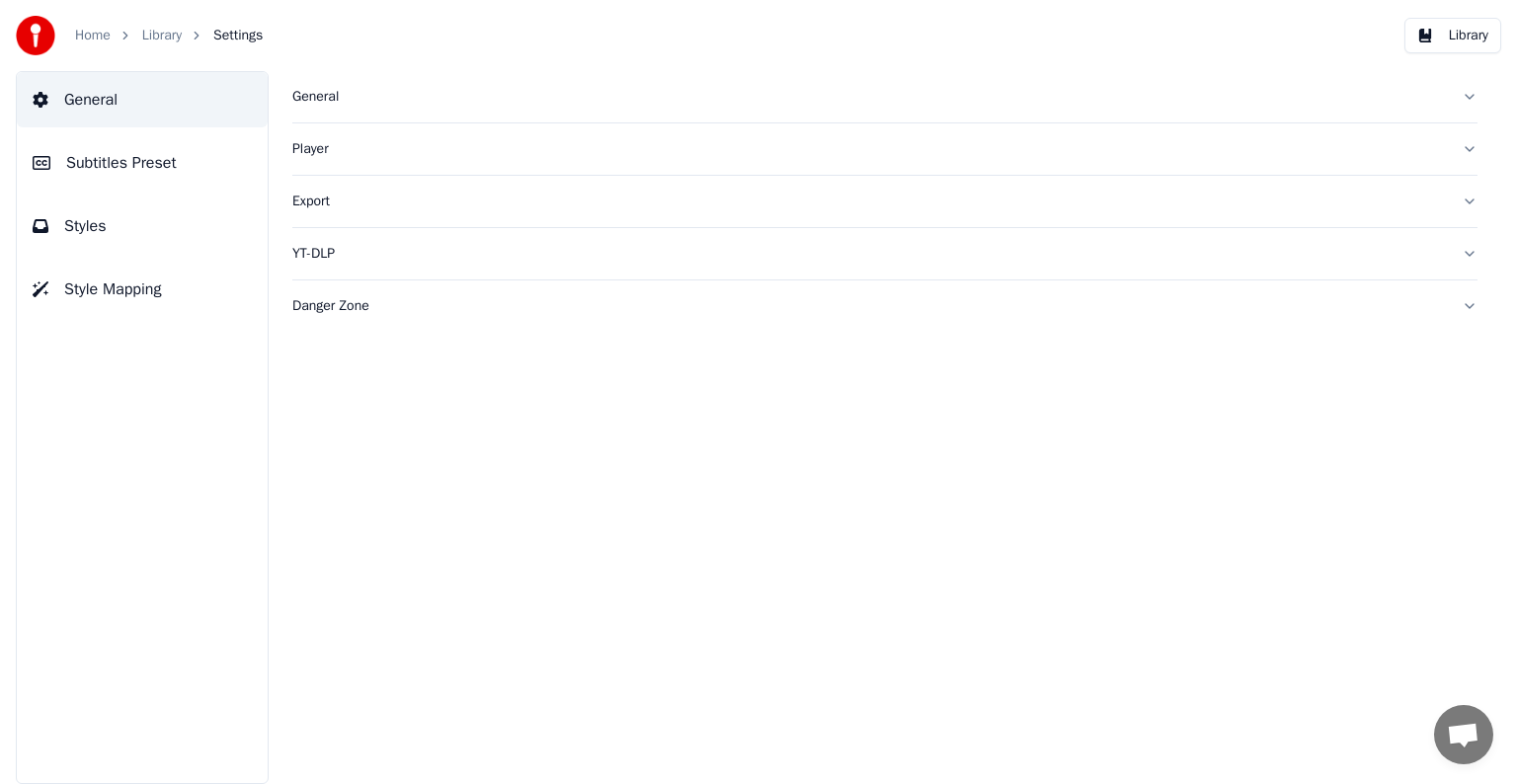 click on "Subtitles Preset" at bounding box center (121, 163) 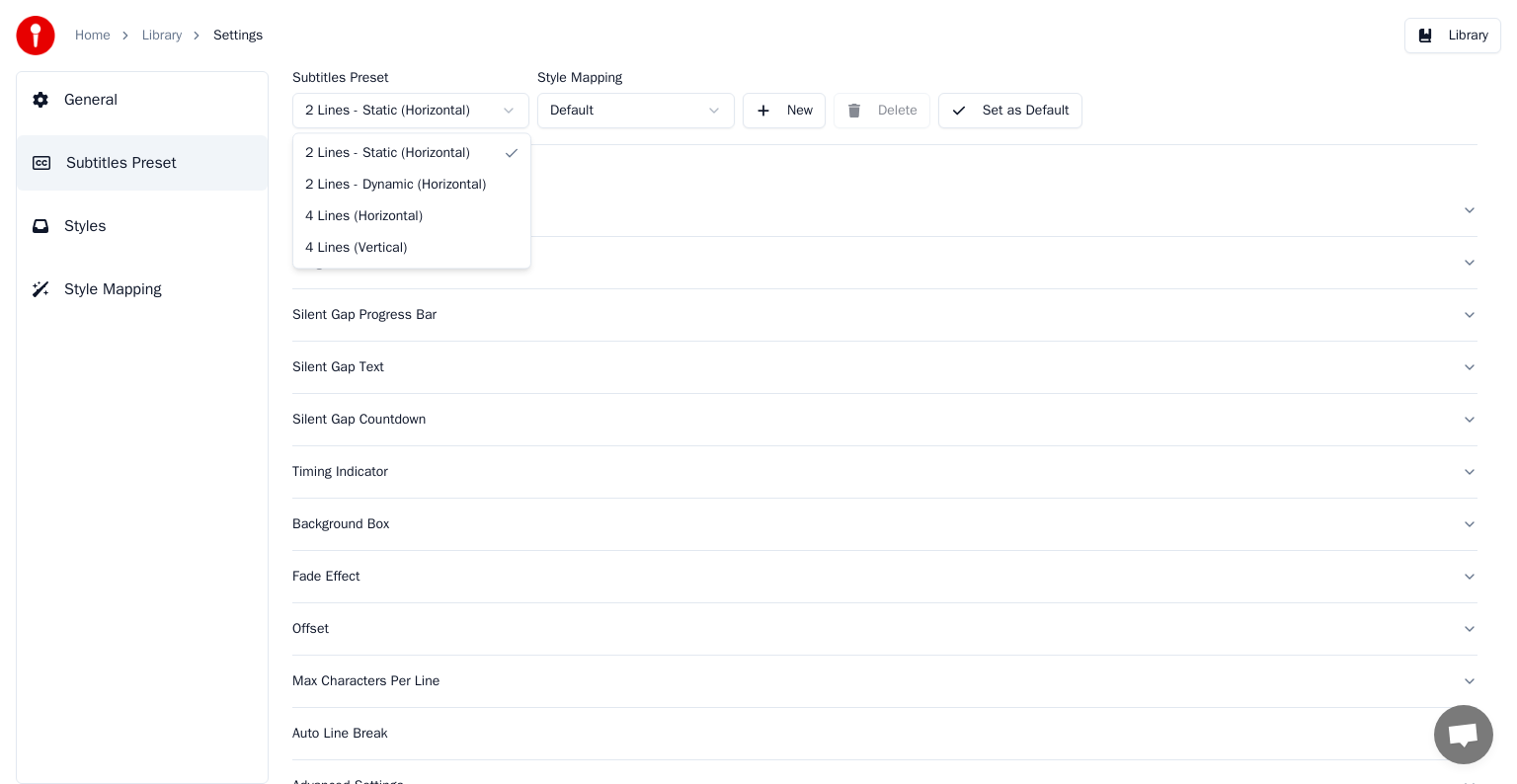 click on "Home Library Settings Library General Subtitles Preset Styles Style Mapping Subtitles Preset 2 Lines - Static (Horizontal) Style Mapping Default New Delete Set as Default General Song Title Silent Gap Progress Bar Silent Gap Text Silent Gap Countdown Timing Indicator Background Box Fade Effect Offset Max Characters Per Line Auto Line Break Advanced Settings Chat [PERSON_NAME] from Youka Desktop More channels Continue on Email Network offline. Reconnecting... No messages can be received or sent for now. Youka Desktop Hello! How can I help you?  [DATE] Hi! I'ts me again. The lyrics are not appearing. Even editing to add lyrics again, it's not appearing. I already spent 22 credits for this please check [DATE] [DATE] [PERSON_NAME], credits should refunded automatically in case of failure, please let me check [DATE] yeah but credits are used again in adding the lyrics in the song that supposed to be good in the first place [DATE] Read [PERSON_NAME] added 22 more credits to your account. [DATE] Send a file" at bounding box center (758, 392) 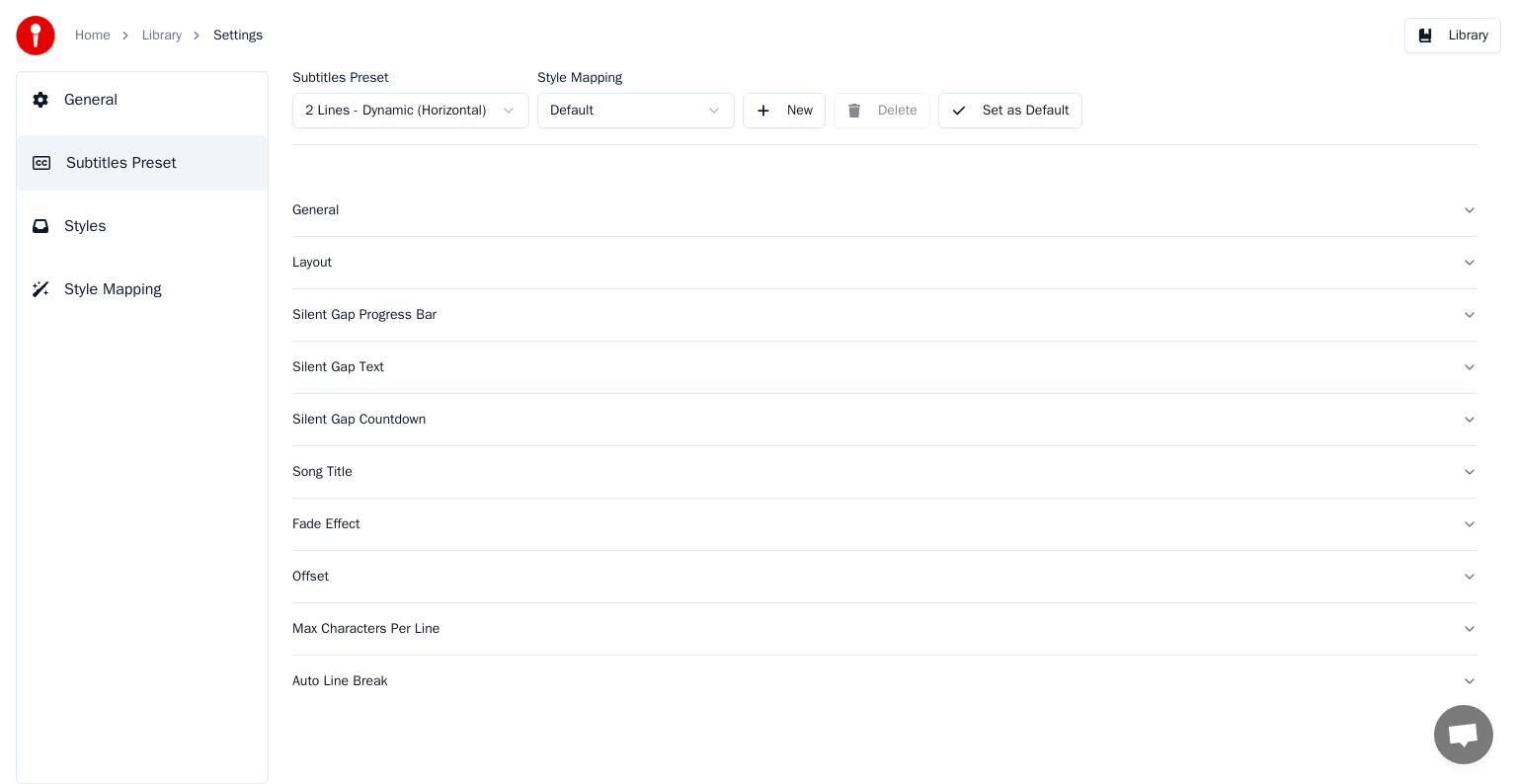 click on "Set as Default" at bounding box center (1010, 111) 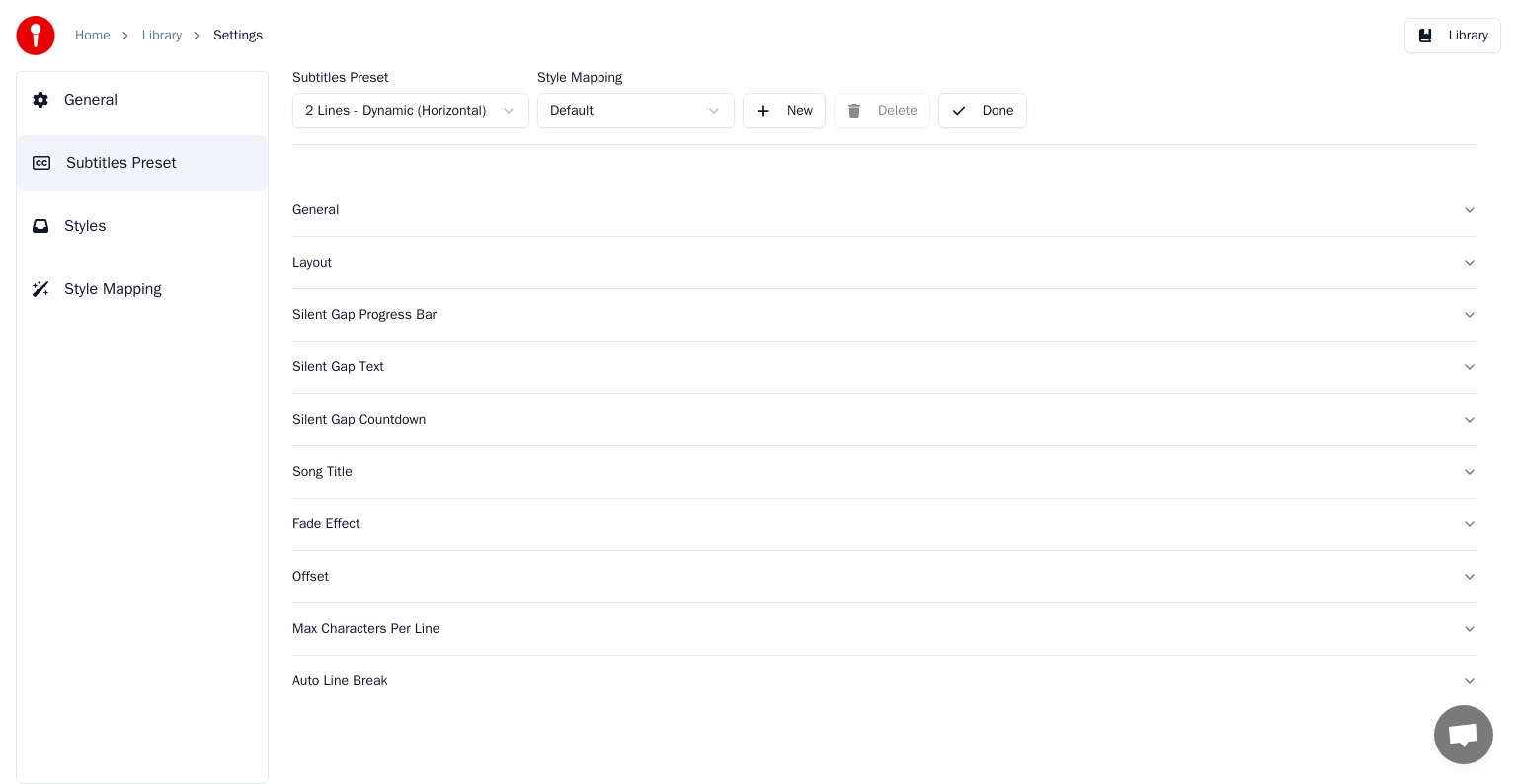click on "Library" at bounding box center (162, 36) 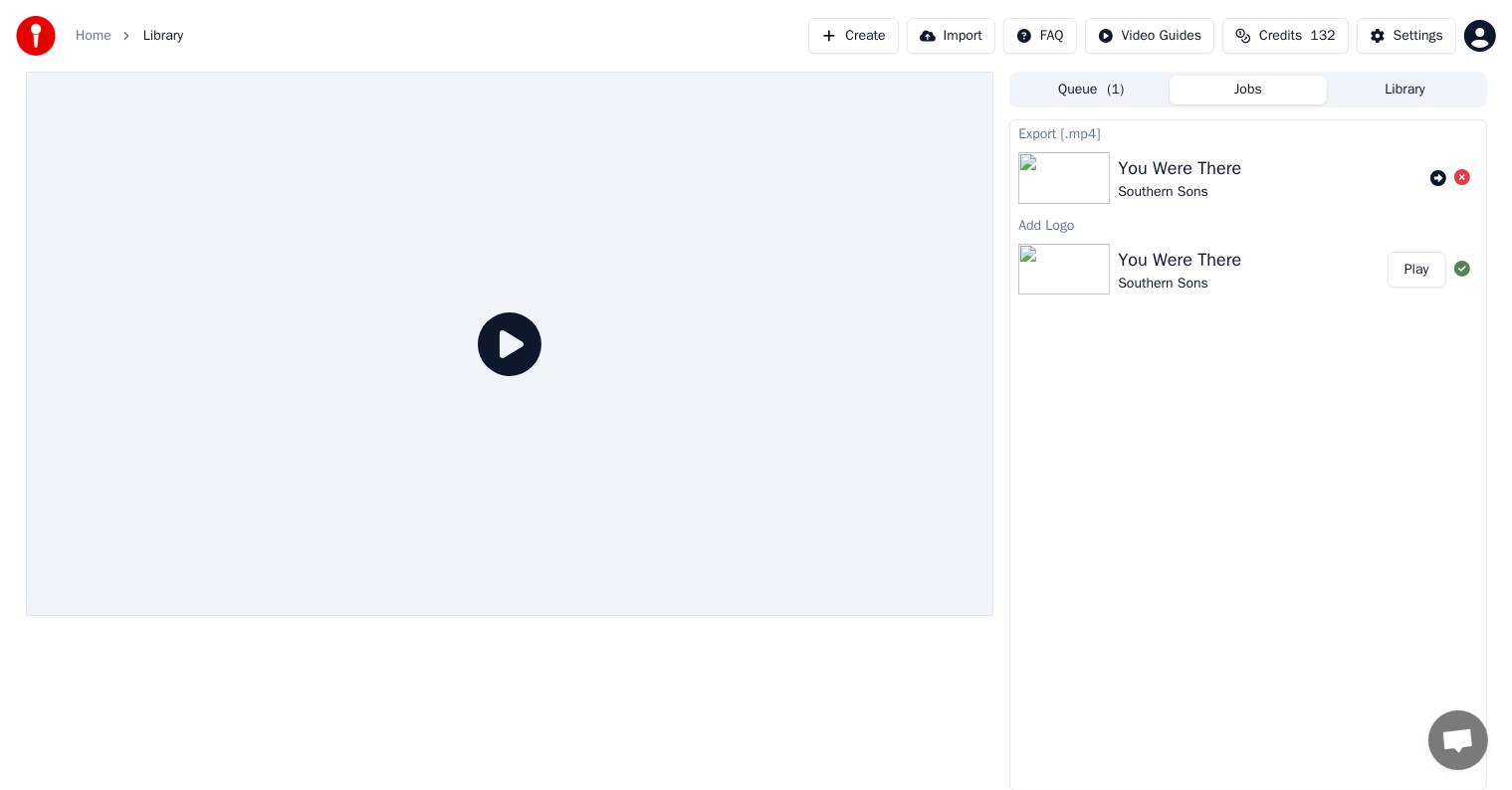 click on "Play" at bounding box center (1416, 270) 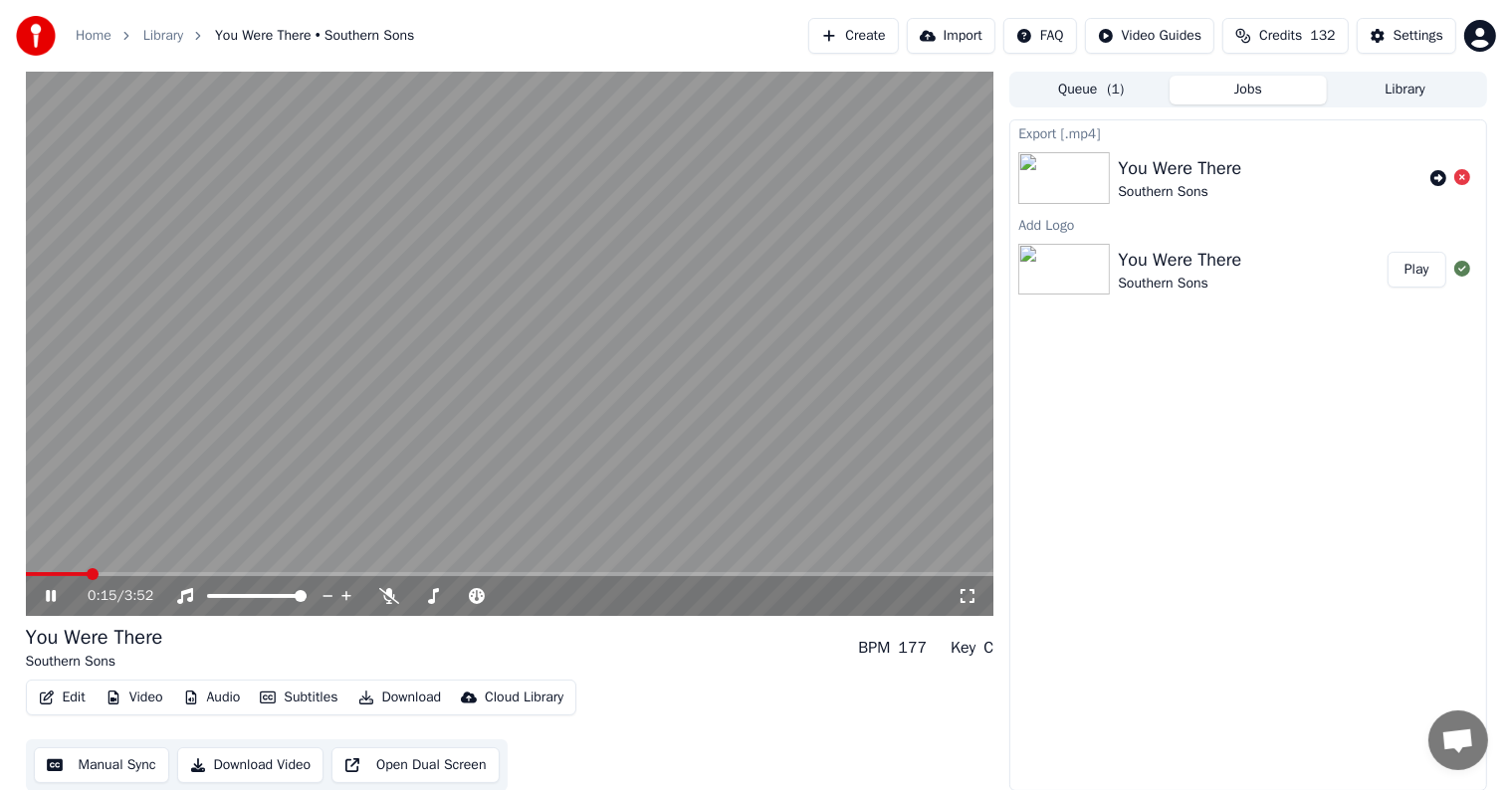 click at bounding box center [510, 574] 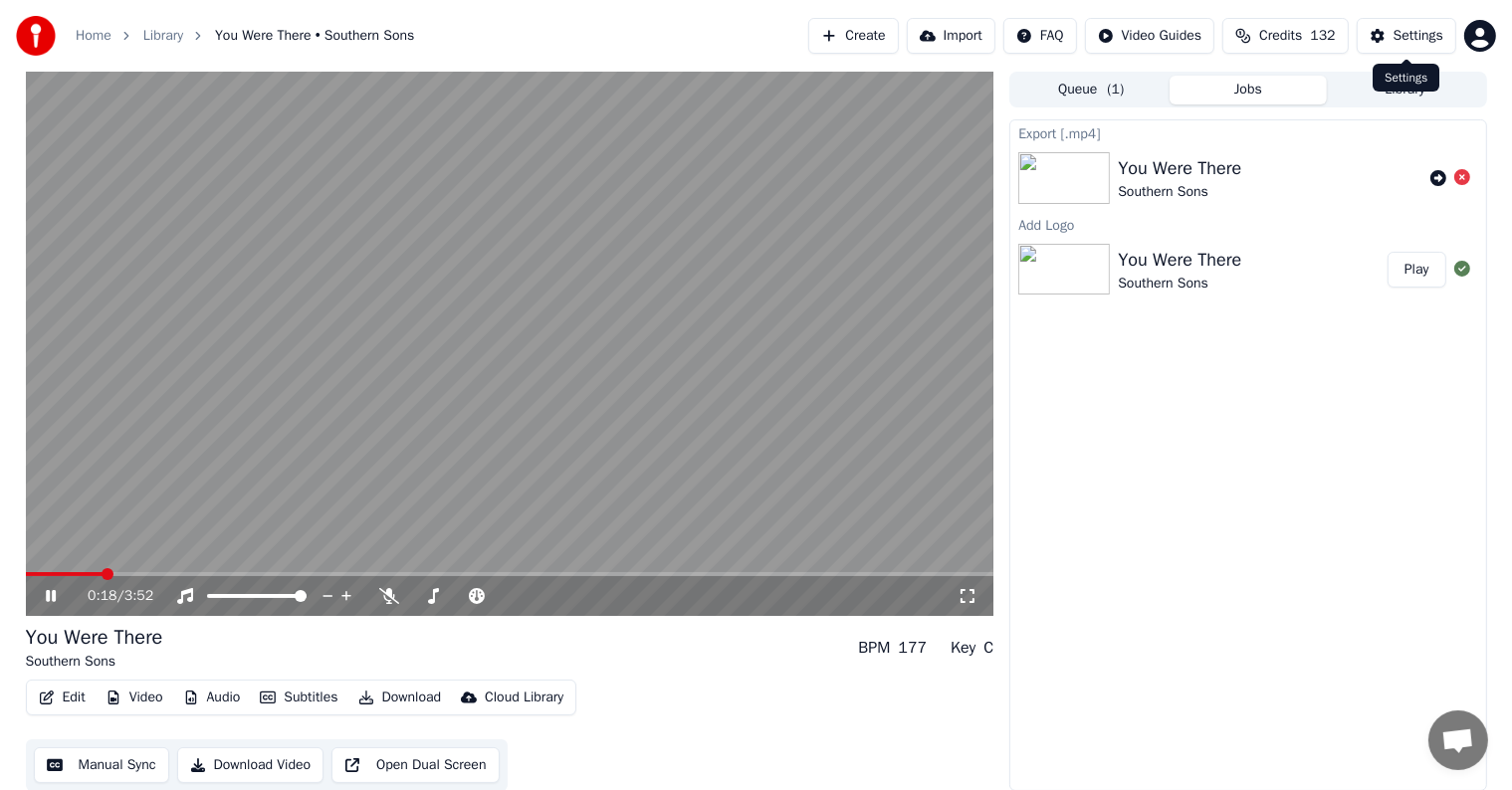 click on "Settings" at bounding box center [1418, 36] 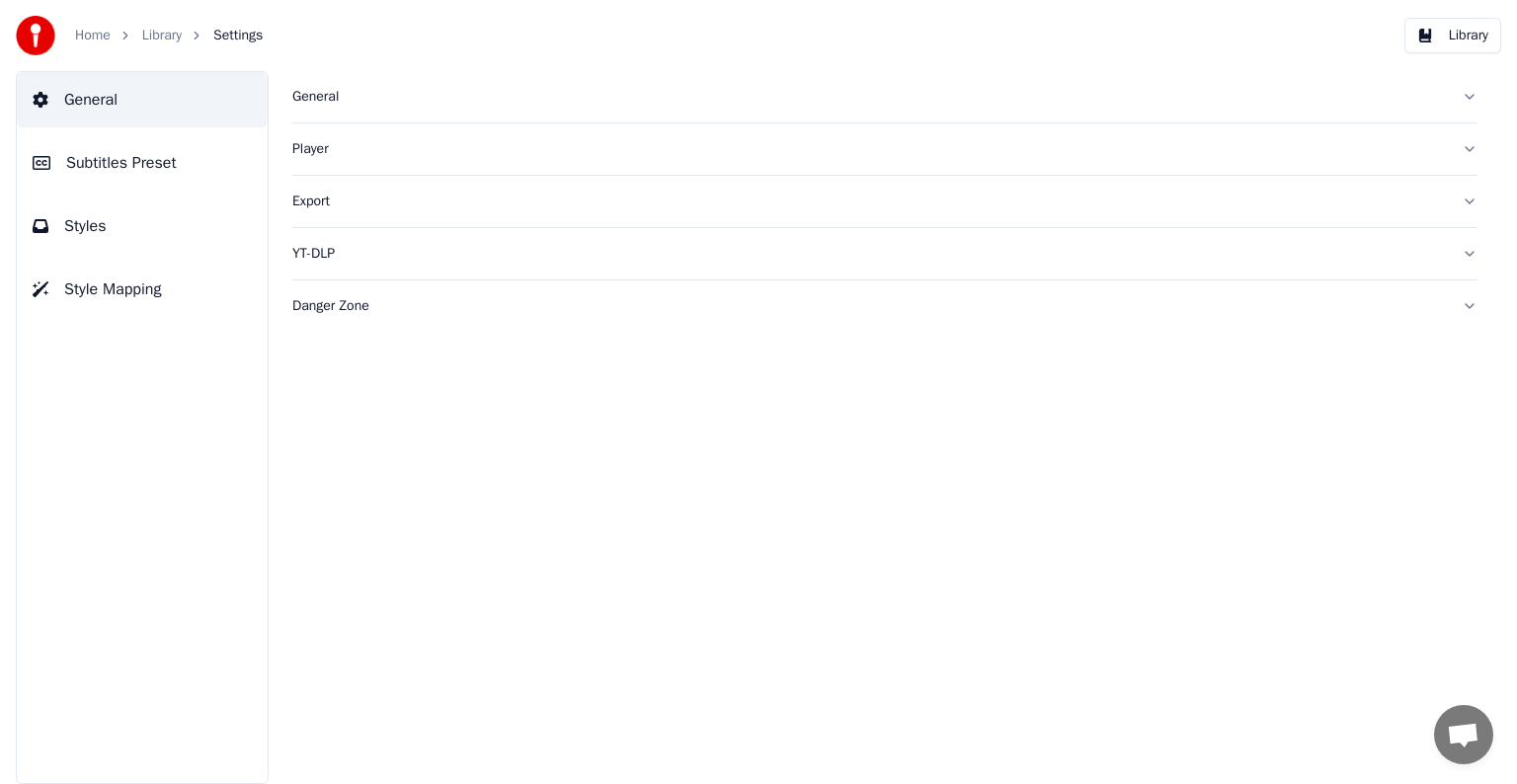 click on "Subtitles Preset" at bounding box center [121, 163] 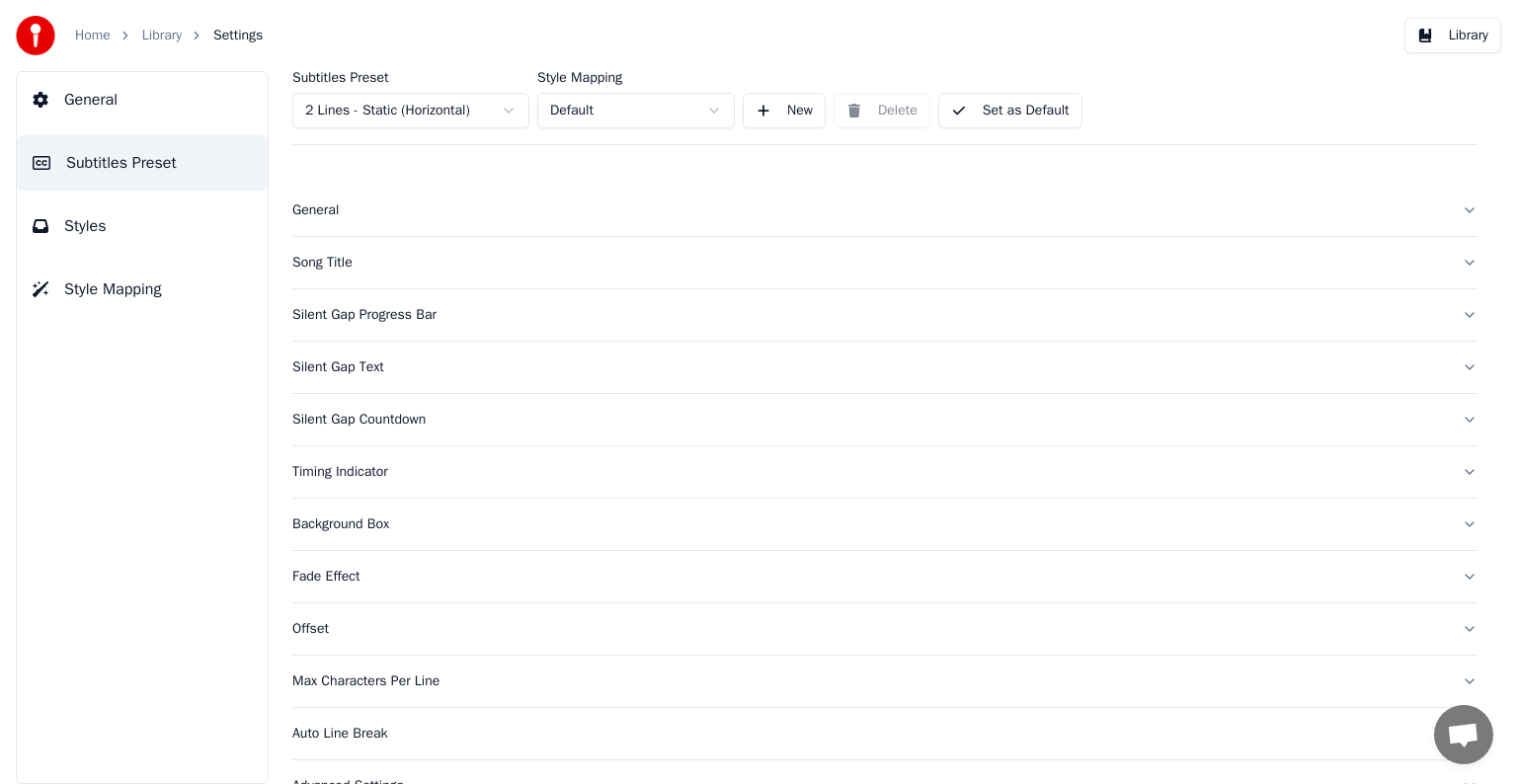 click on "Home Library Settings Library General Subtitles Preset Styles Style Mapping Subtitles Preset 2 Lines - Static (Horizontal) Style Mapping Default New Delete Set as Default General Song Title Silent Gap Progress Bar Silent Gap Text Silent Gap Countdown Timing Indicator Background Box Fade Effect Offset Max Characters Per Line Auto Line Break Advanced Settings Chat [PERSON_NAME] from Youka Desktop More channels Continue on Email Network offline. Reconnecting... No messages can be received or sent for now. Youka Desktop Hello! How can I help you?  [DATE] Hi! I'ts me again. The lyrics are not appearing. Even editing to add lyrics again, it's not appearing. I already spent 22 credits for this please check [DATE] [DATE] [PERSON_NAME], credits should refunded automatically in case of failure, please let me check [DATE] yeah but credits are used again in adding the lyrics in the song that supposed to be good in the first place [DATE] Read [PERSON_NAME] added 22 more credits to your account. [DATE] Send a file" at bounding box center (758, 392) 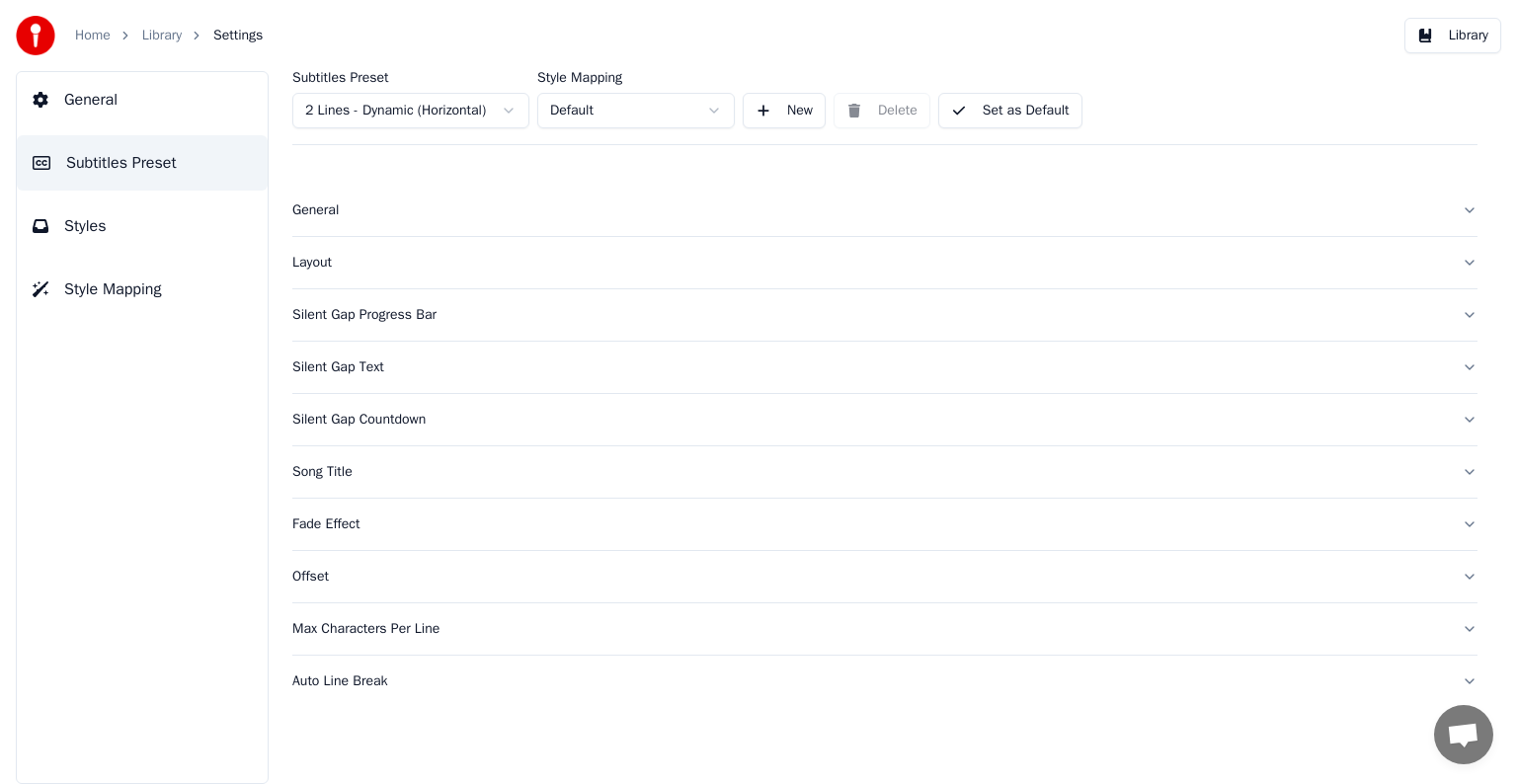 click on "Set as Default" at bounding box center [1010, 111] 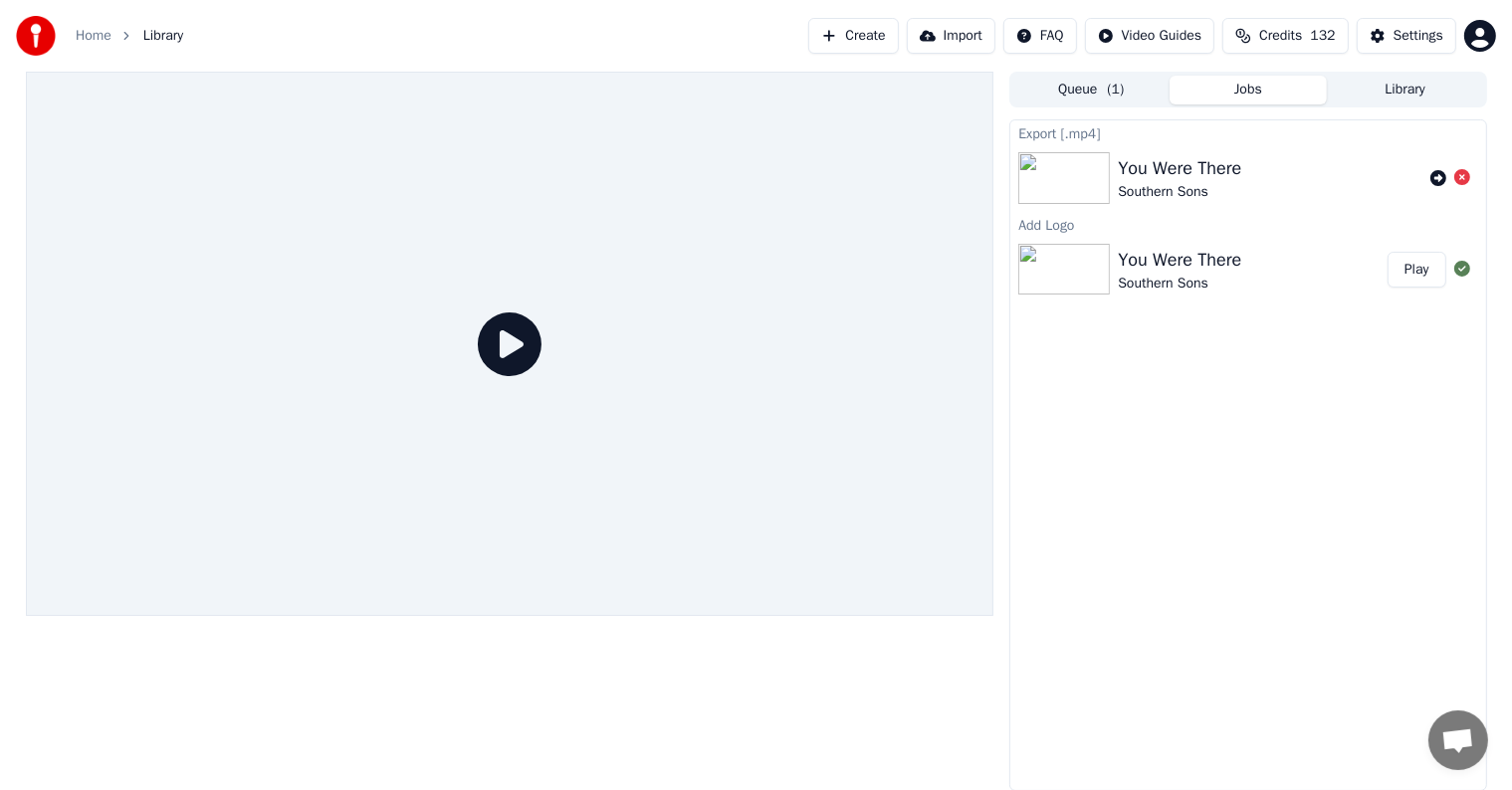 click on "Play" at bounding box center (1416, 270) 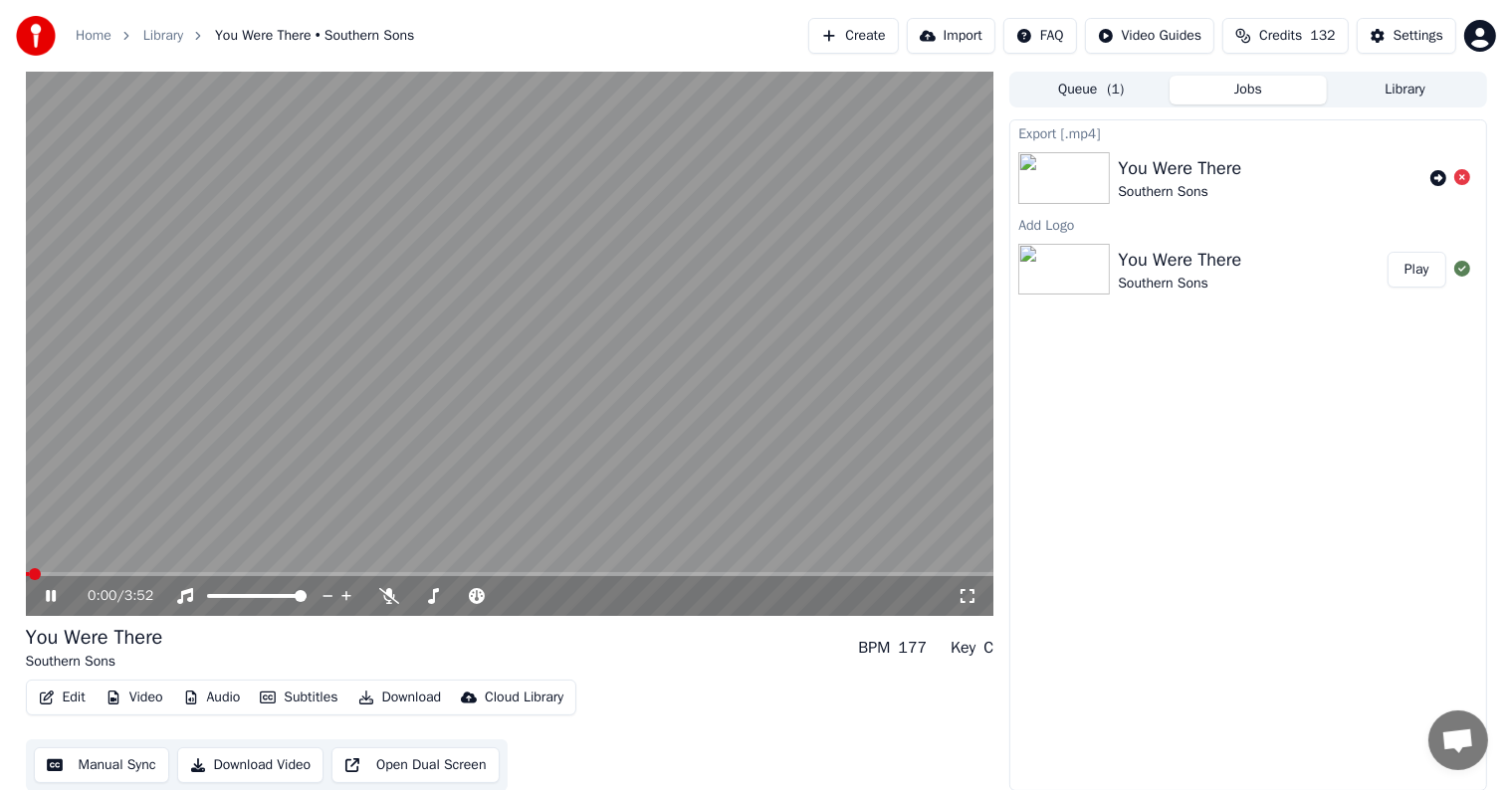 click at bounding box center (510, 574) 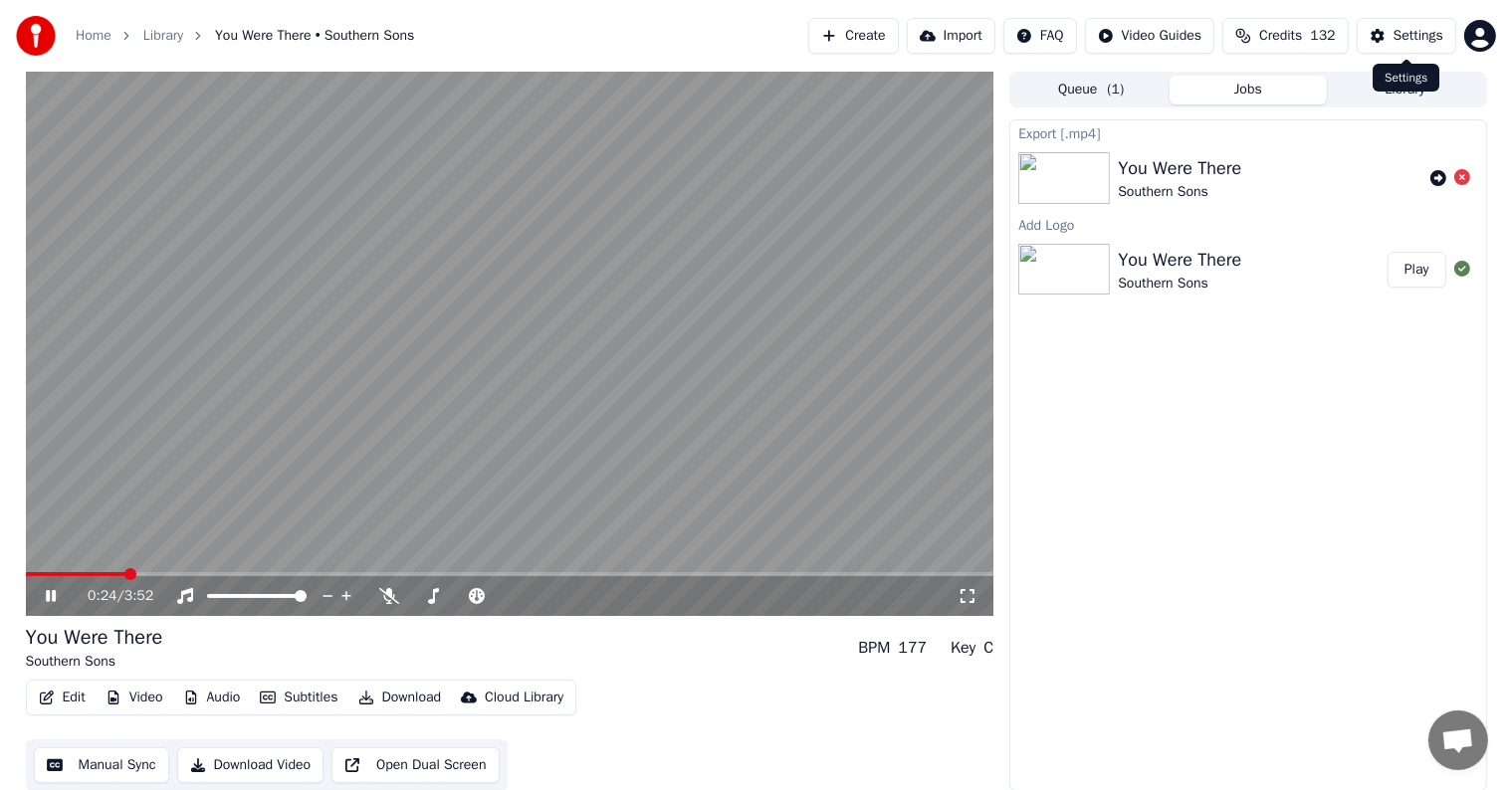 click on "Settings" at bounding box center (1418, 36) 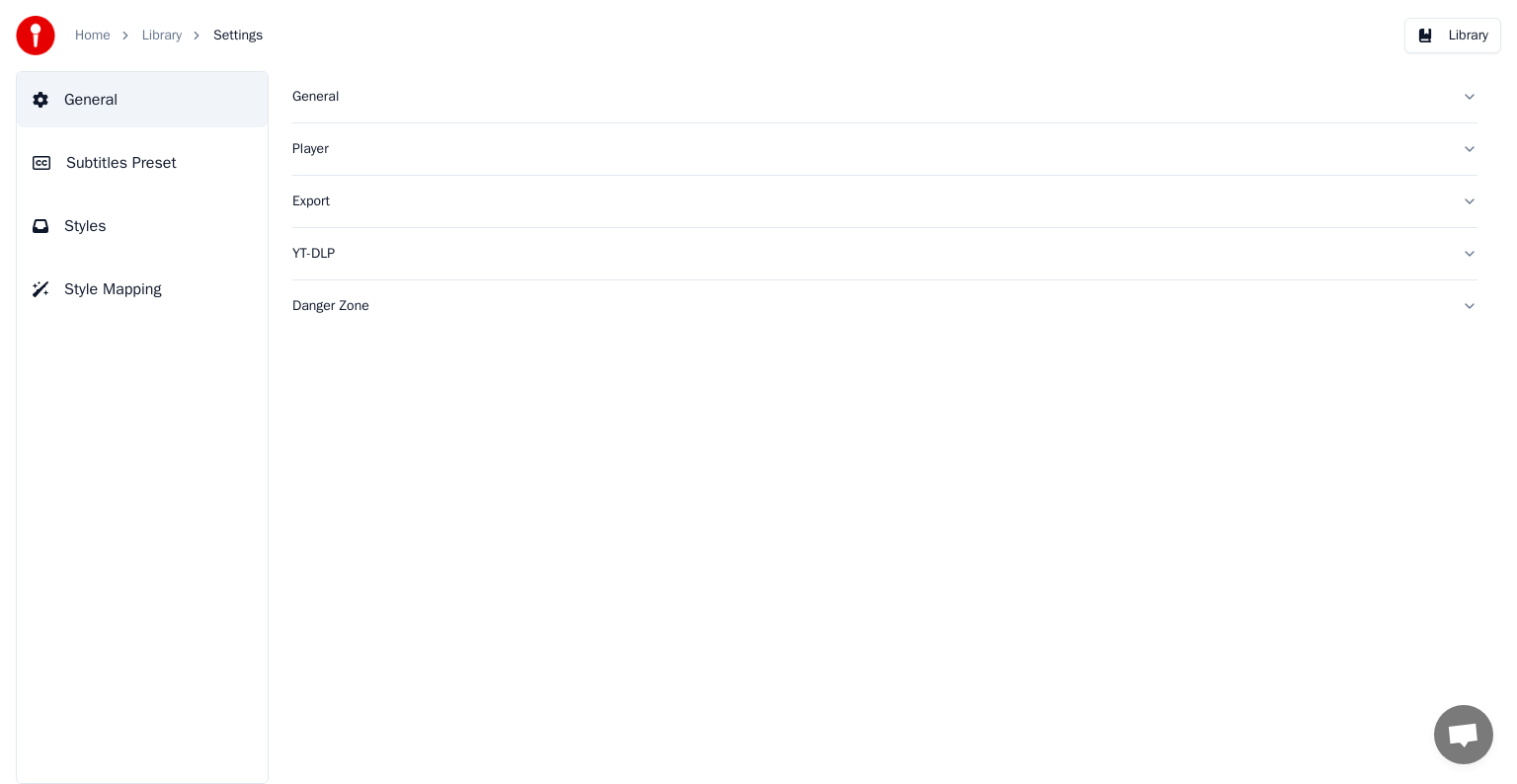 click on "Subtitles Preset" at bounding box center [121, 163] 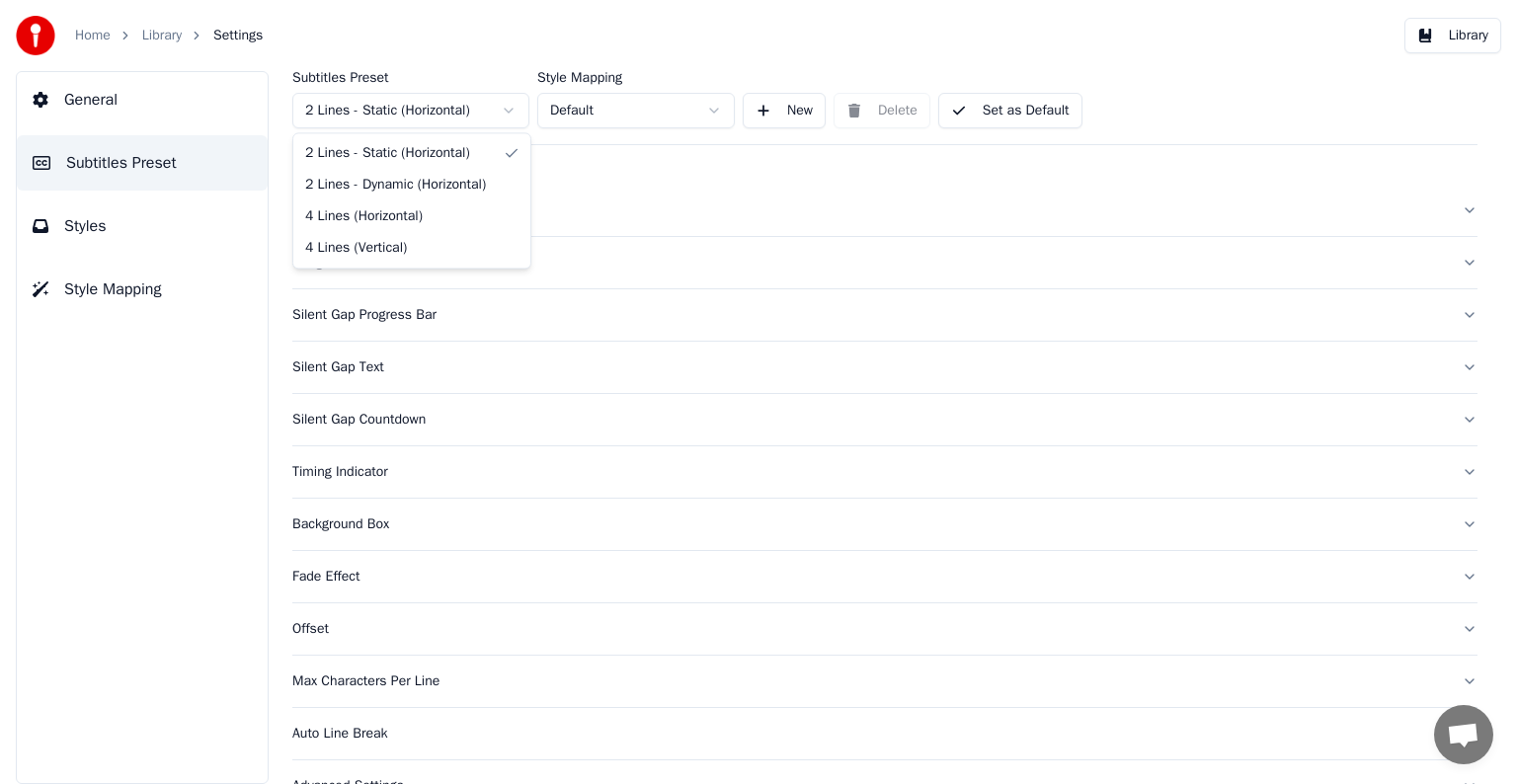 click on "Home Library Settings Library General Subtitles Preset Styles Style Mapping Subtitles Preset 2 Lines - Static (Horizontal) Style Mapping Default New Delete Set as Default General Song Title Silent Gap Progress Bar Silent Gap Text Silent Gap Countdown Timing Indicator Background Box Fade Effect Offset Max Characters Per Line Auto Line Break Advanced Settings Chat [PERSON_NAME] from Youka Desktop More channels Continue on Email Network offline. Reconnecting... No messages can be received or sent for now. Youka Desktop Hello! How can I help you?  [DATE] Hi! I'ts me again. The lyrics are not appearing. Even editing to add lyrics again, it's not appearing. I already spent 22 credits for this please check [DATE] [DATE] [PERSON_NAME], credits should refunded automatically in case of failure, please let me check [DATE] yeah but credits are used again in adding the lyrics in the song that supposed to be good in the first place [DATE] Read [PERSON_NAME] added 22 more credits to your account. [DATE] Send a file" at bounding box center (758, 392) 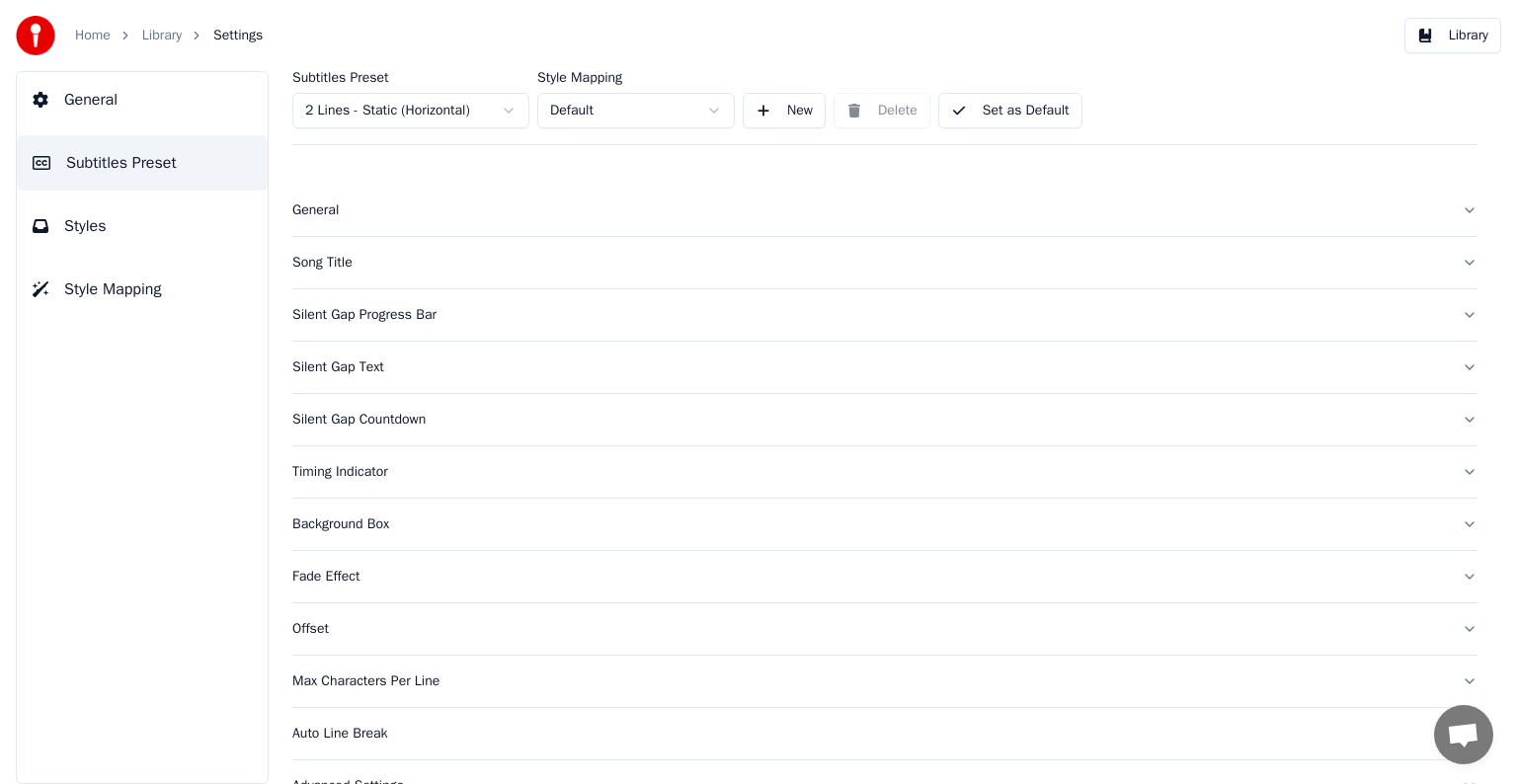 click on "Set as Default" at bounding box center (1010, 111) 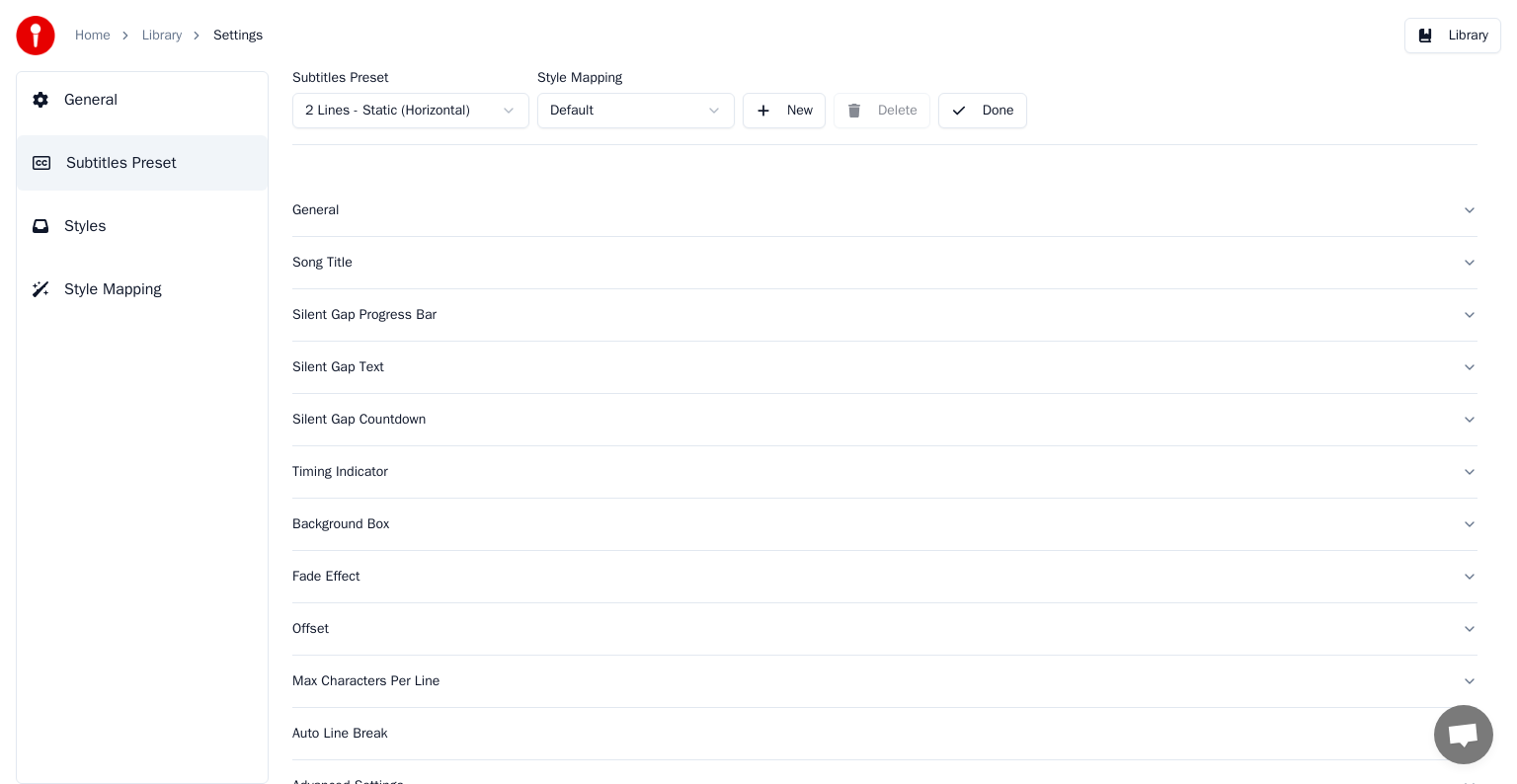 click on "Library" at bounding box center [162, 36] 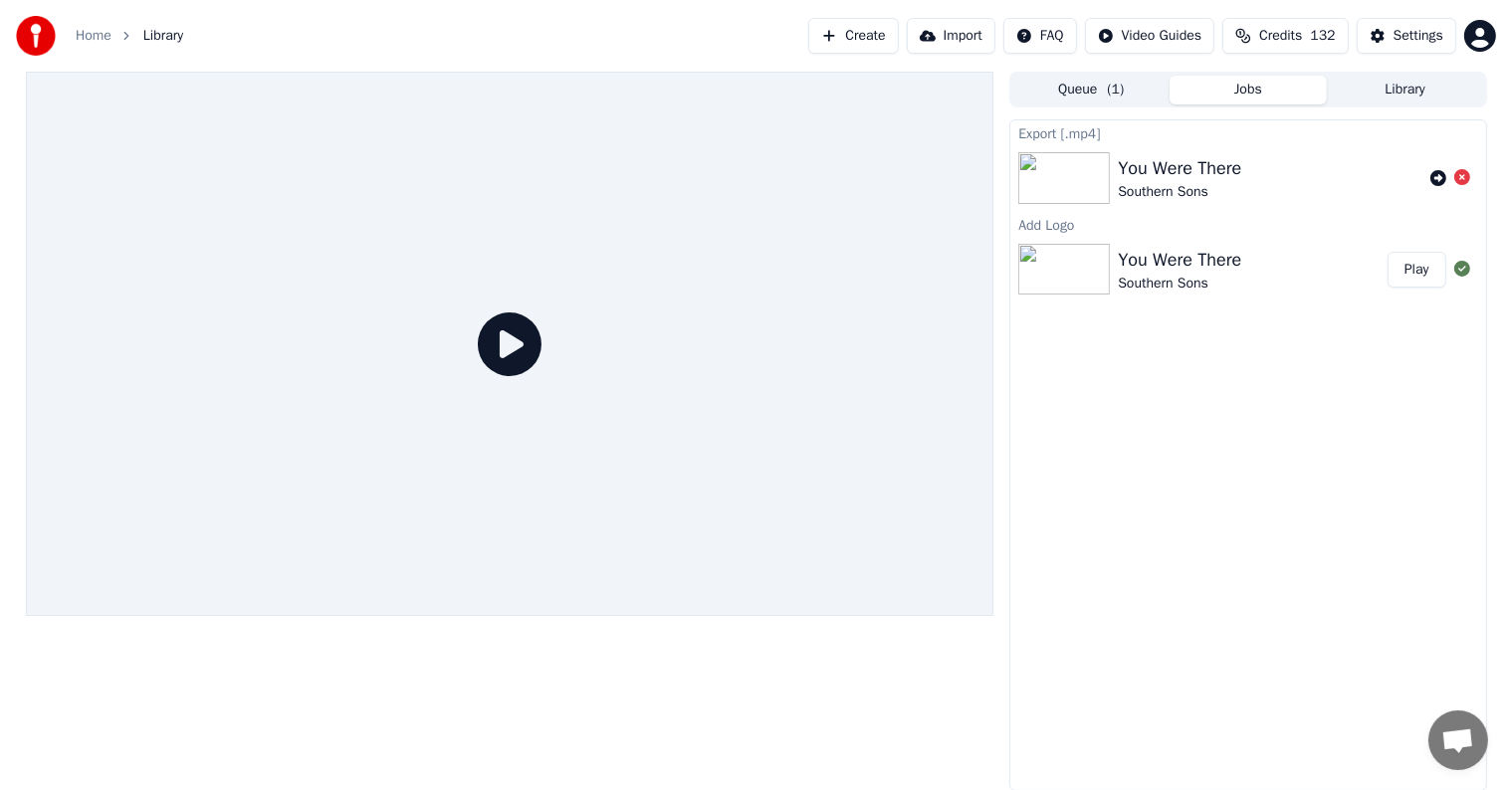 click on "Play" at bounding box center (1416, 270) 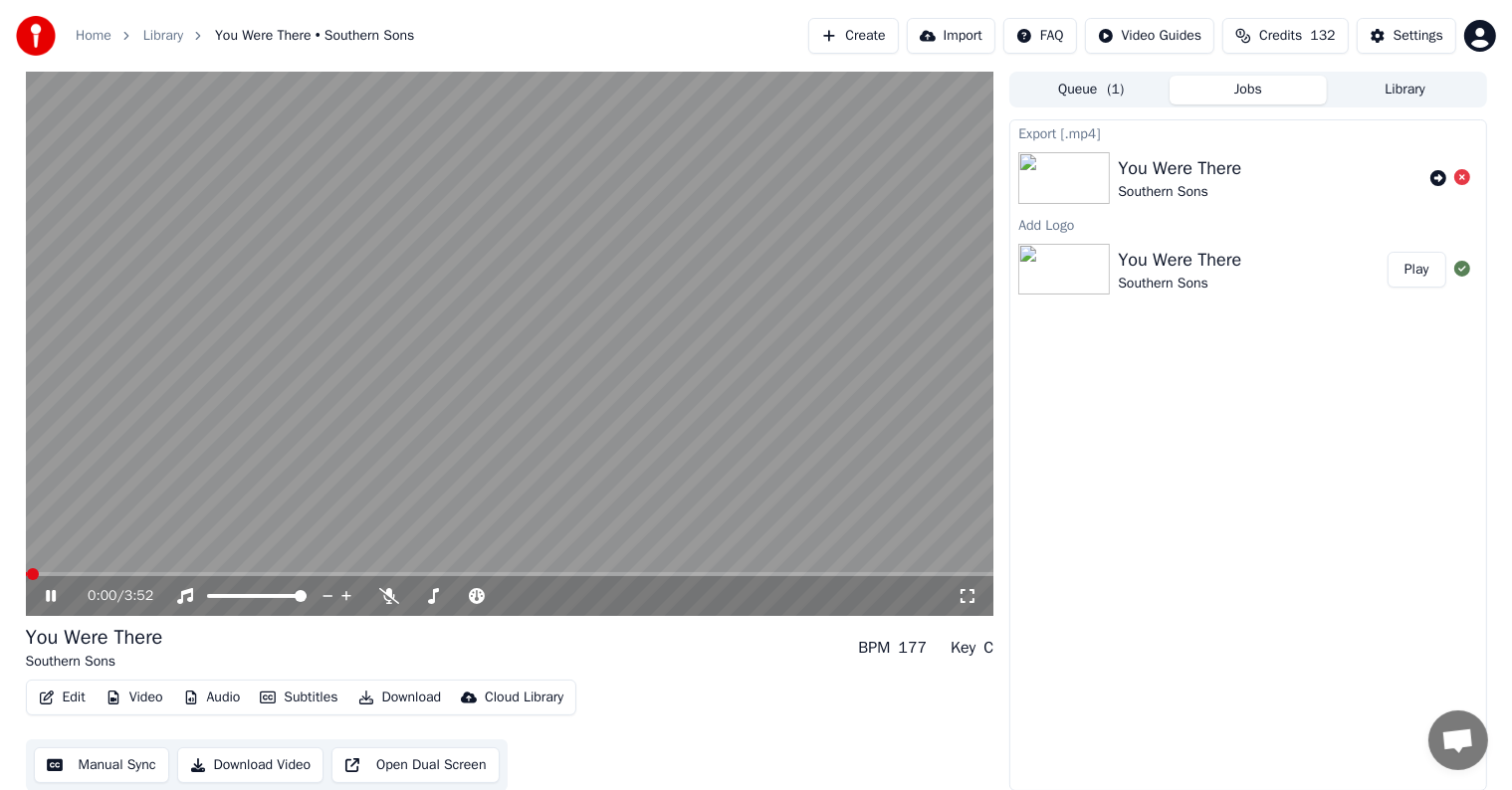 click at bounding box center [510, 574] 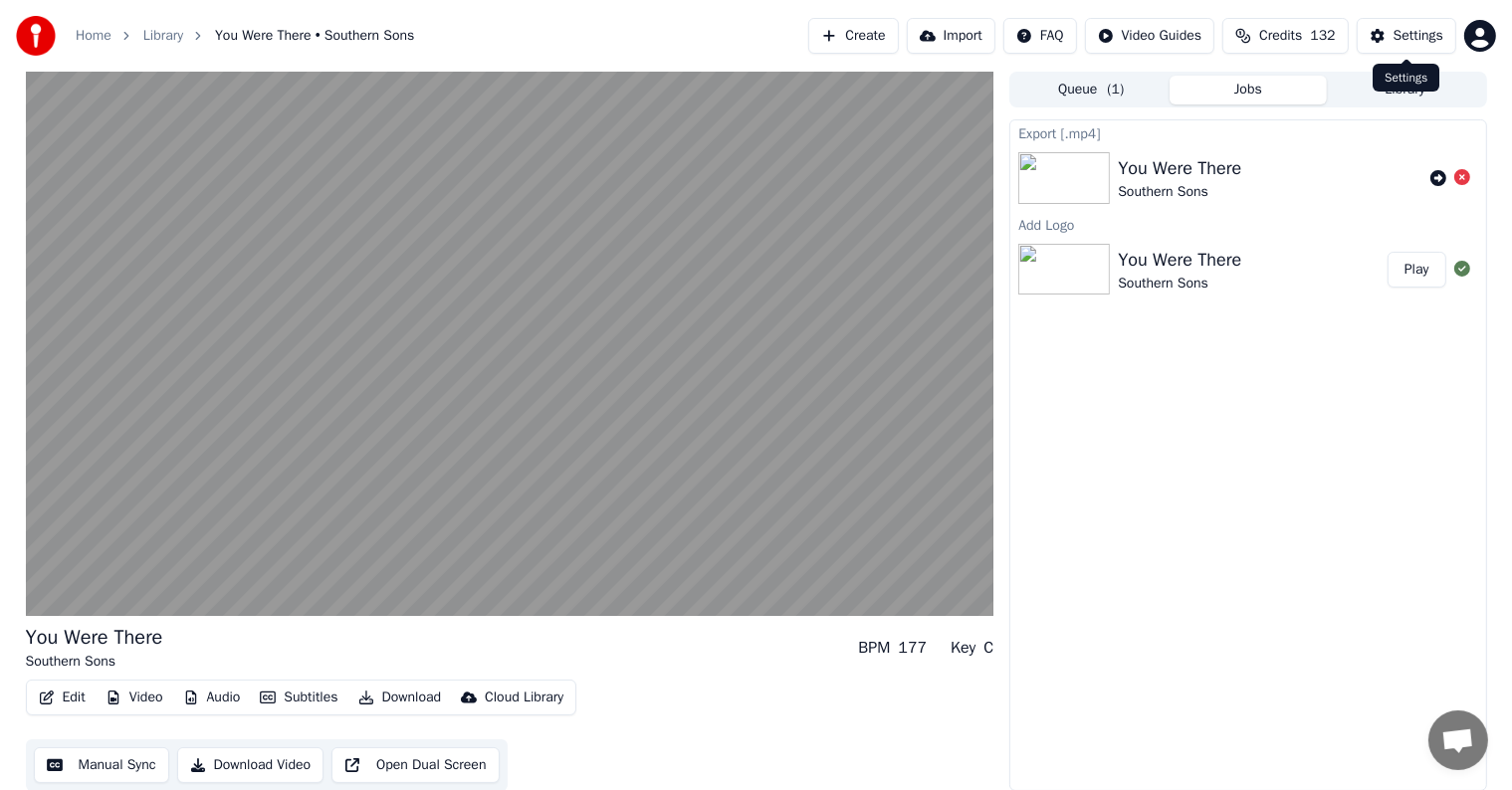 click on "Settings" at bounding box center (1418, 36) 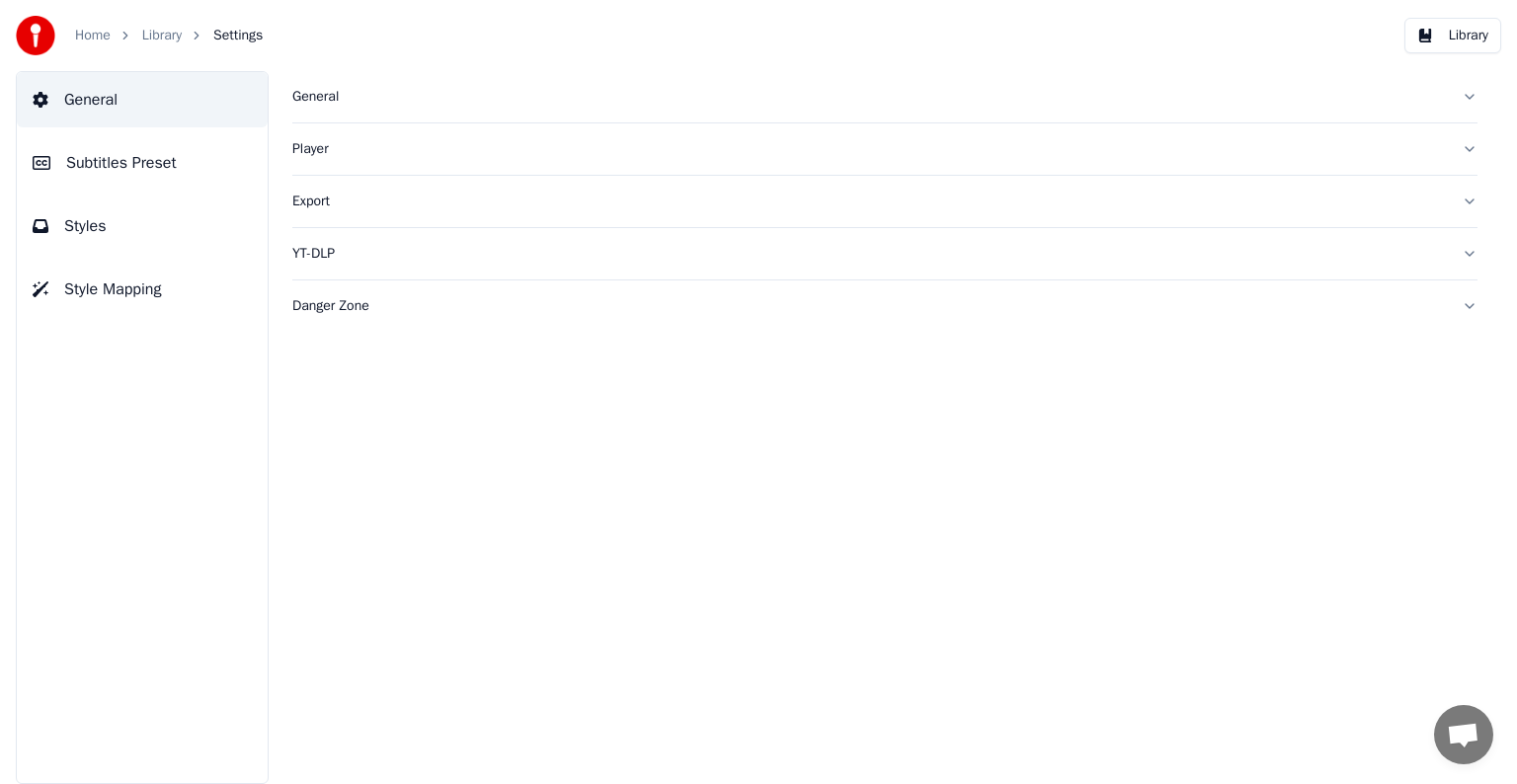 click on "Subtitles Preset" at bounding box center [121, 163] 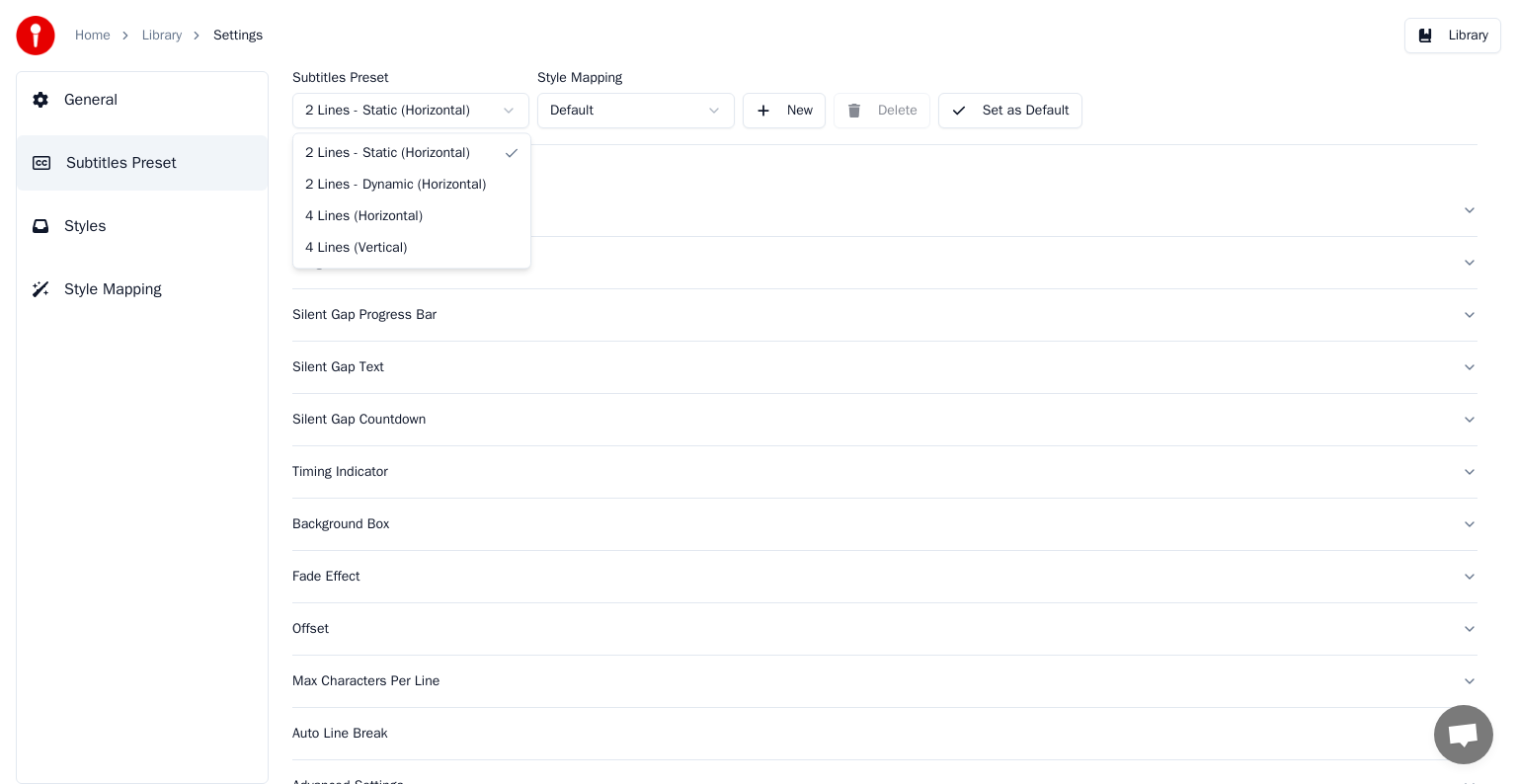click on "Home Library Settings Library General Subtitles Preset Styles Style Mapping Subtitles Preset 2 Lines - Static (Horizontal) Style Mapping Default New Delete Set as Default General Song Title Silent Gap Progress Bar Silent Gap Text Silent Gap Countdown Timing Indicator Background Box Fade Effect Offset Max Characters Per Line Auto Line Break Advanced Settings Chat [PERSON_NAME] from Youka Desktop More channels Continue on Email Network offline. Reconnecting... No messages can be received or sent for now. Youka Desktop Hello! How can I help you?  [DATE] Hi! I'ts me again. The lyrics are not appearing. Even editing to add lyrics again, it's not appearing. I already spent 22 credits for this please check [DATE] [DATE] [PERSON_NAME], credits should refunded automatically in case of failure, please let me check [DATE] yeah but credits are used again in adding the lyrics in the song that supposed to be good in the first place [DATE] Read [PERSON_NAME] added 22 more credits to your account. [DATE] Send a file" at bounding box center [758, 392] 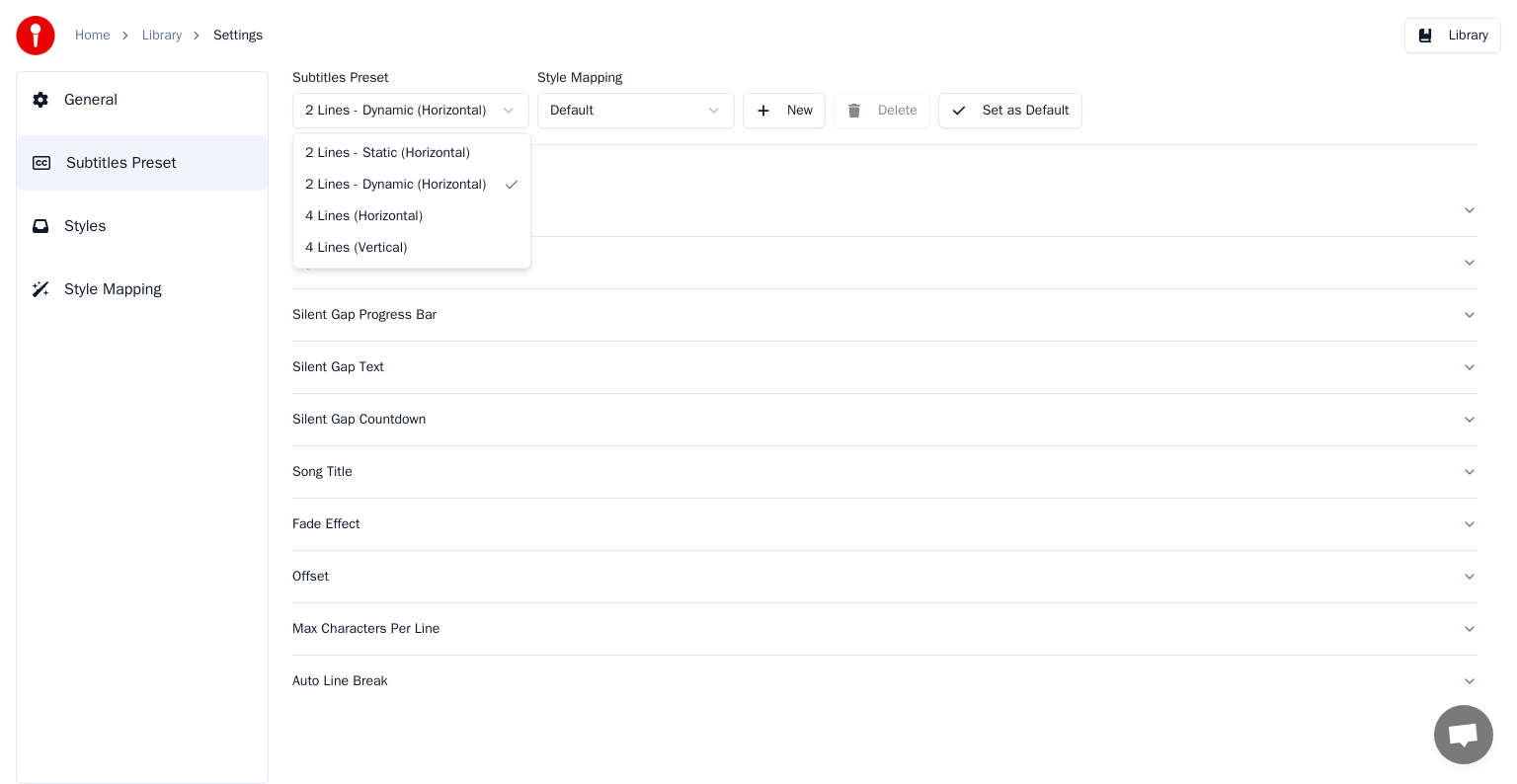 click on "Home Library Settings Library General Subtitles Preset Styles Style Mapping Subtitles Preset 2 Lines - Dynamic (Horizontal) Style Mapping Default New Delete Set as Default General Layout Silent Gap Progress Bar Silent Gap Text Silent Gap Countdown Song Title Fade Effect Offset Max Characters Per Line Auto Line Break Chat [PERSON_NAME] from Youka Desktop More channels Continue on Email Network offline. Reconnecting... No messages can be received or sent for now. Youka Desktop Hello! How can I help you?  [DATE] Hi! I'ts me again. The lyrics are not appearing. Even editing to add lyrics again, it's not appearing. I already spent 22 credits for this please check [DATE] [DATE] [PERSON_NAME], credits should refunded automatically in case of failure, please let me check [DATE] yeah but credits are used again in adding the lyrics in the song that supposed to be good in the first place [DATE] Read [PERSON_NAME] added 22 more credits to your account. [DATE] Send a file Insert an emoji Send a file Audio message" at bounding box center [758, 392] 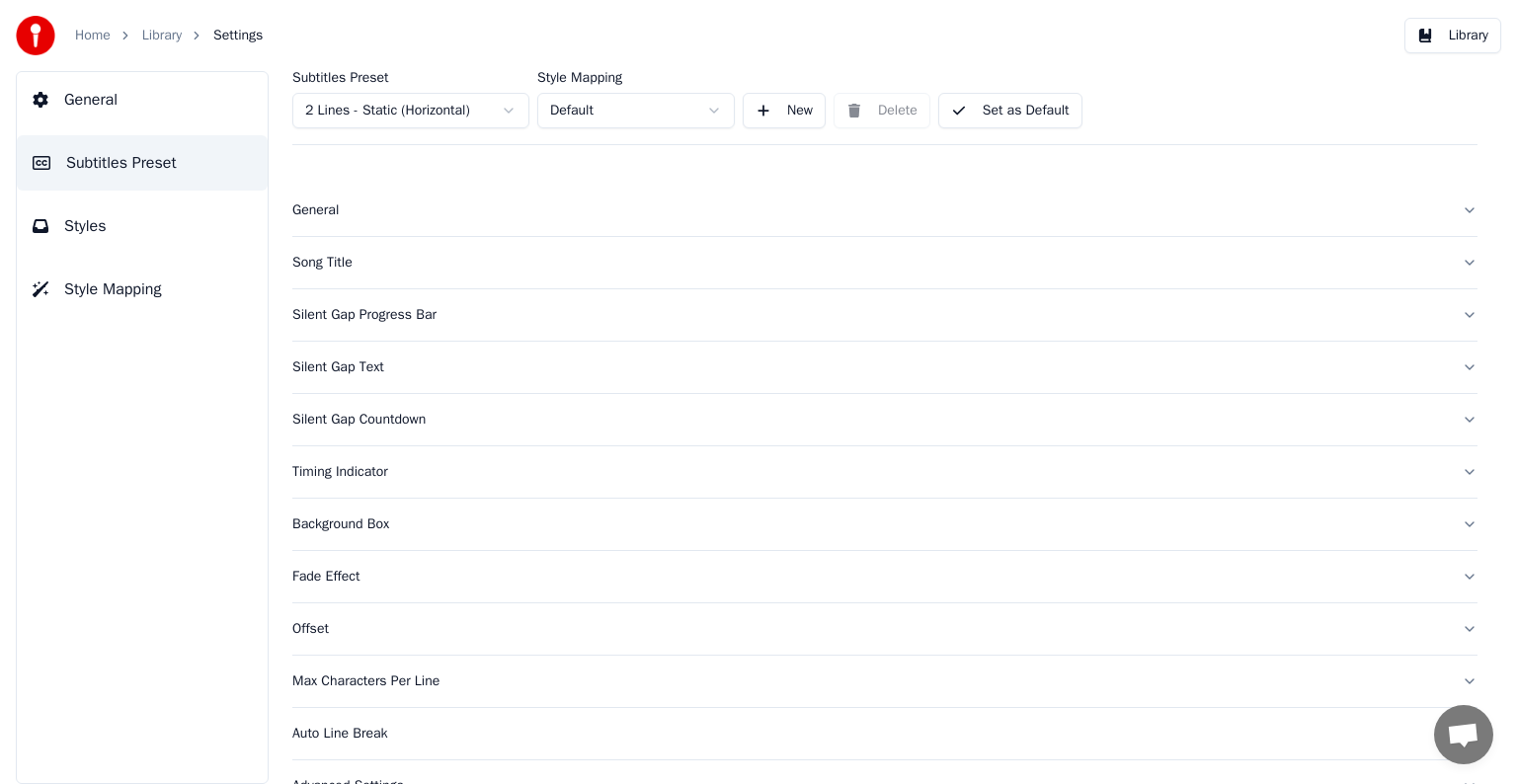 click on "Auto Line Break" at bounding box center (869, 734) 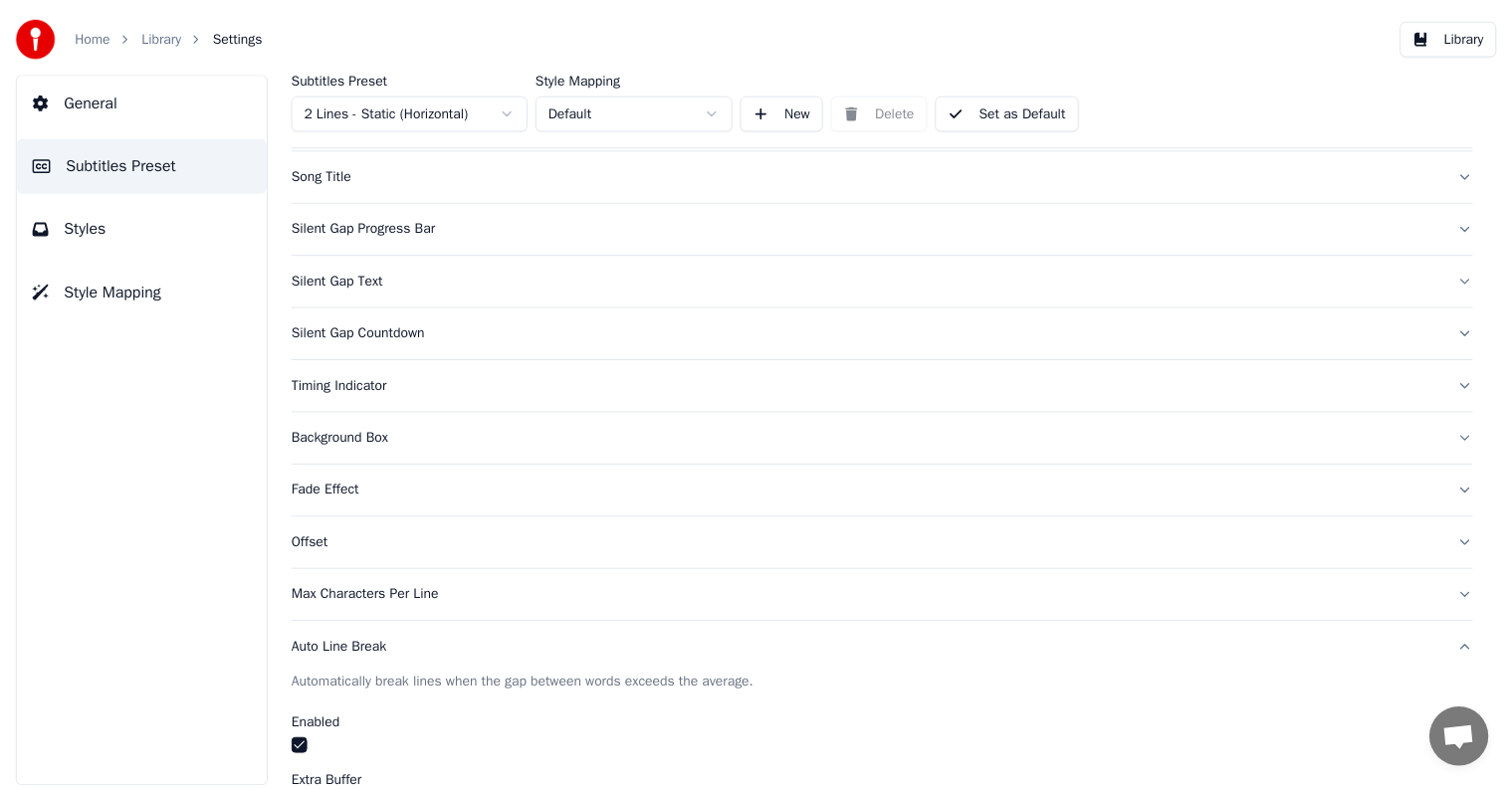 scroll, scrollTop: 276, scrollLeft: 0, axis: vertical 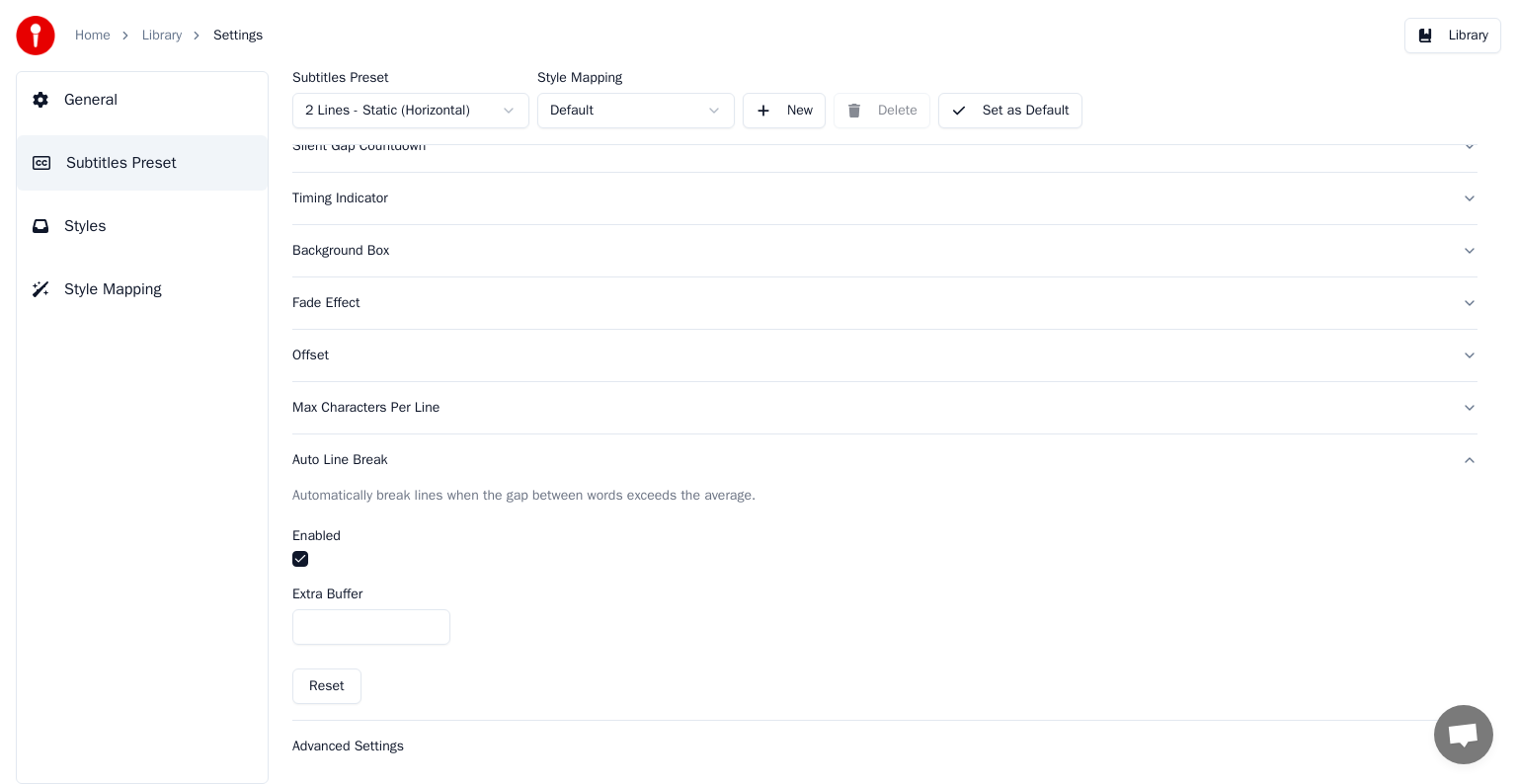 type on "*" 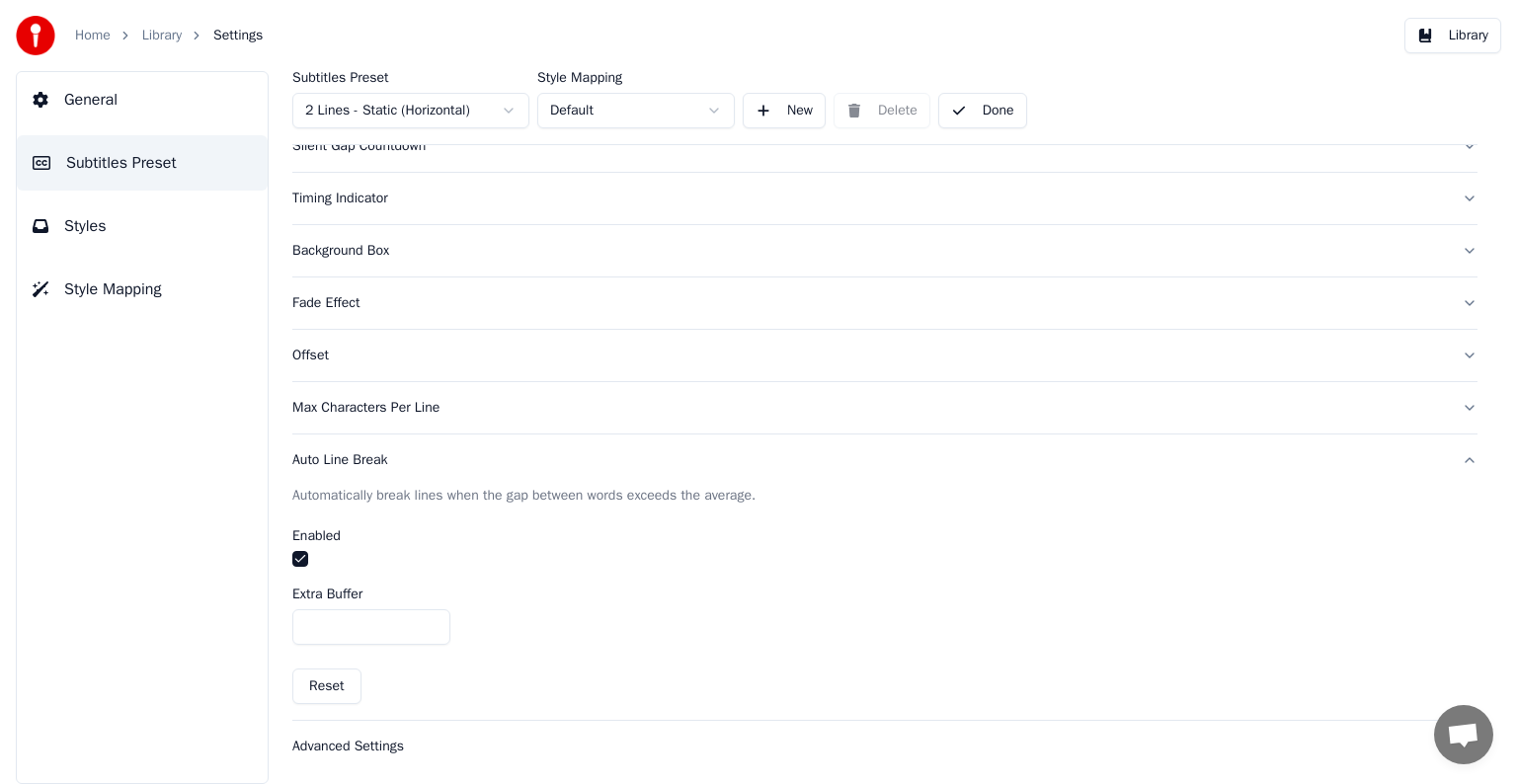 click on "Library" at bounding box center (162, 36) 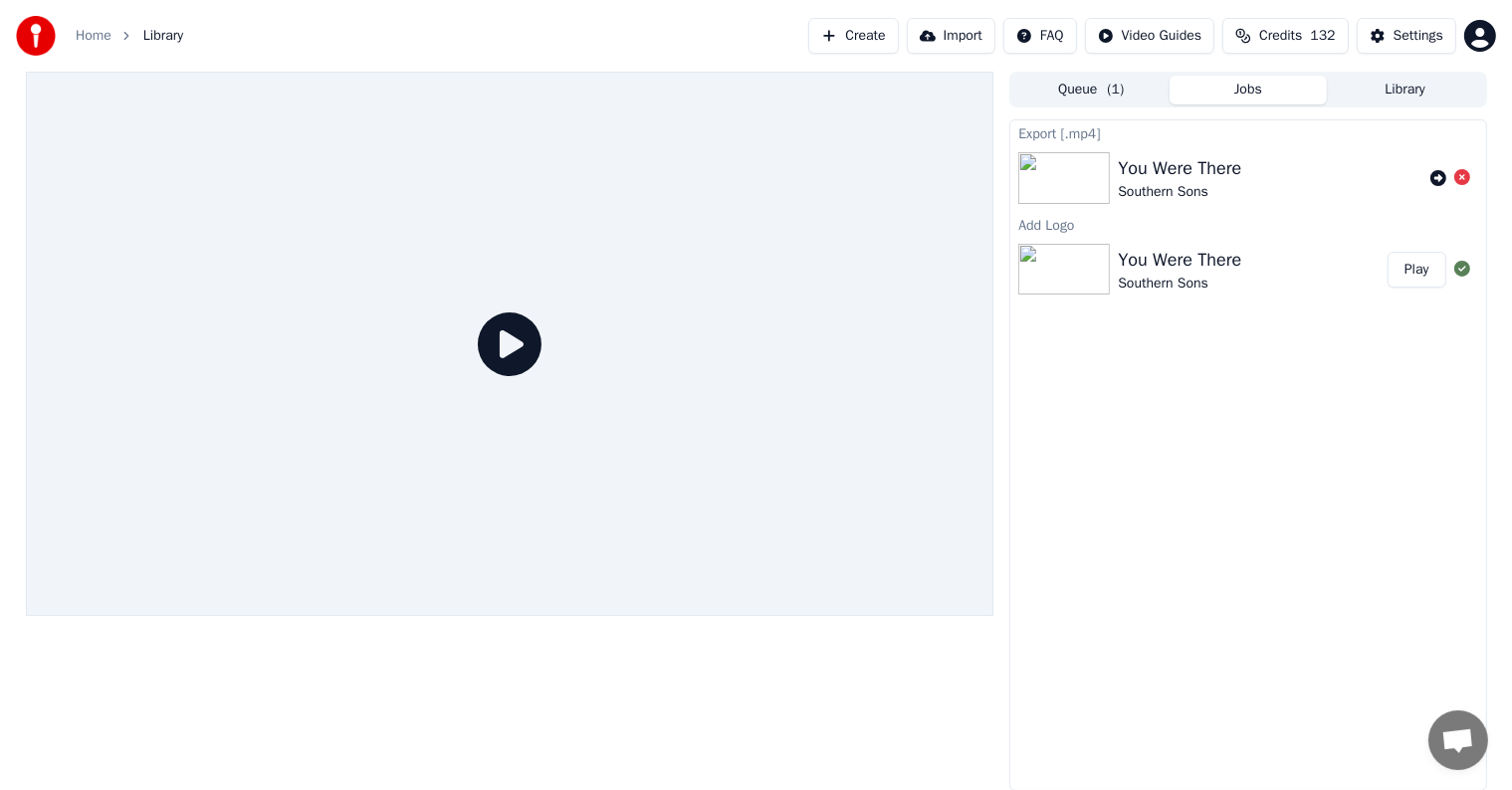 click on "Play" at bounding box center (1416, 270) 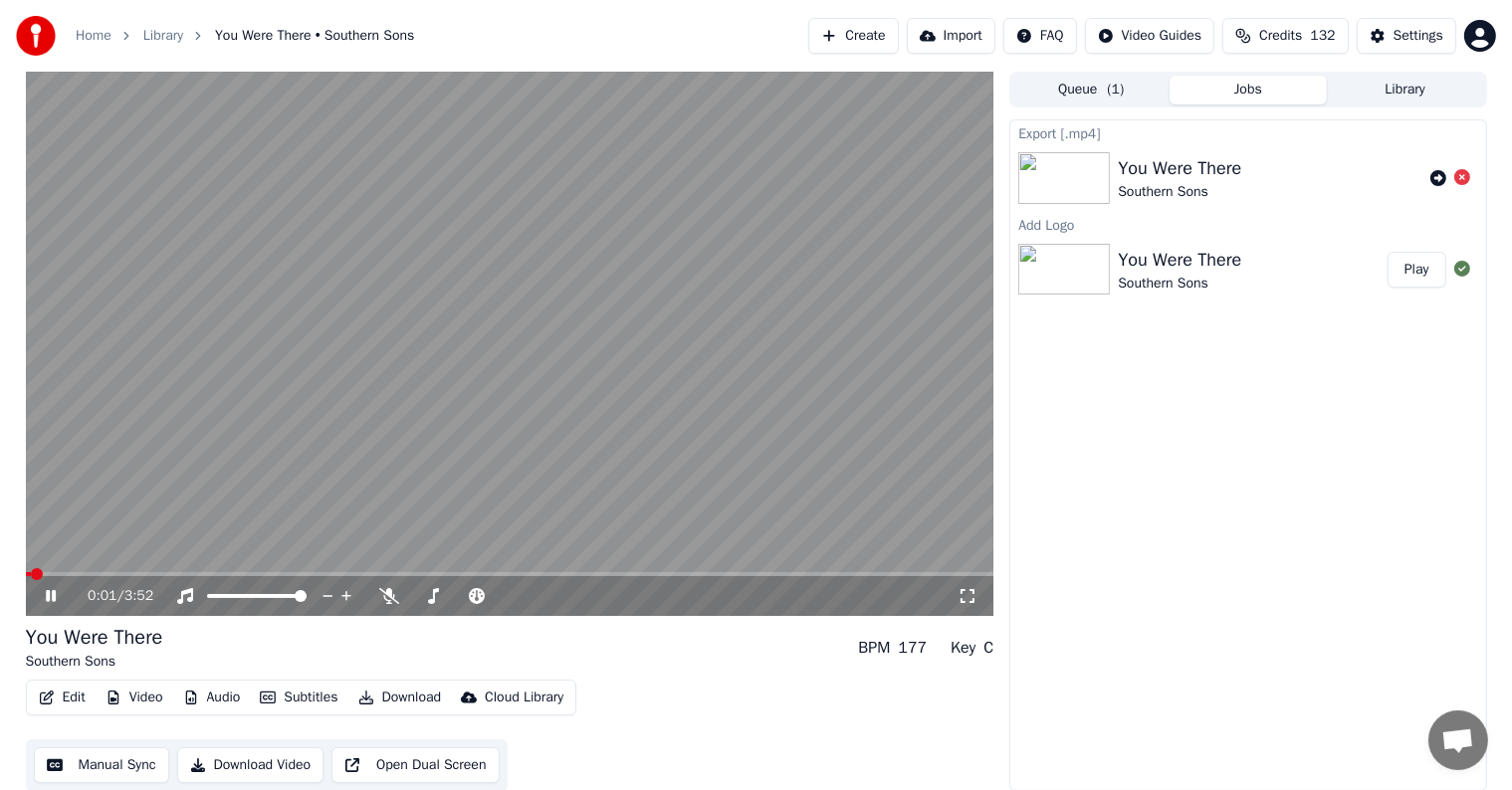 click at bounding box center [510, 574] 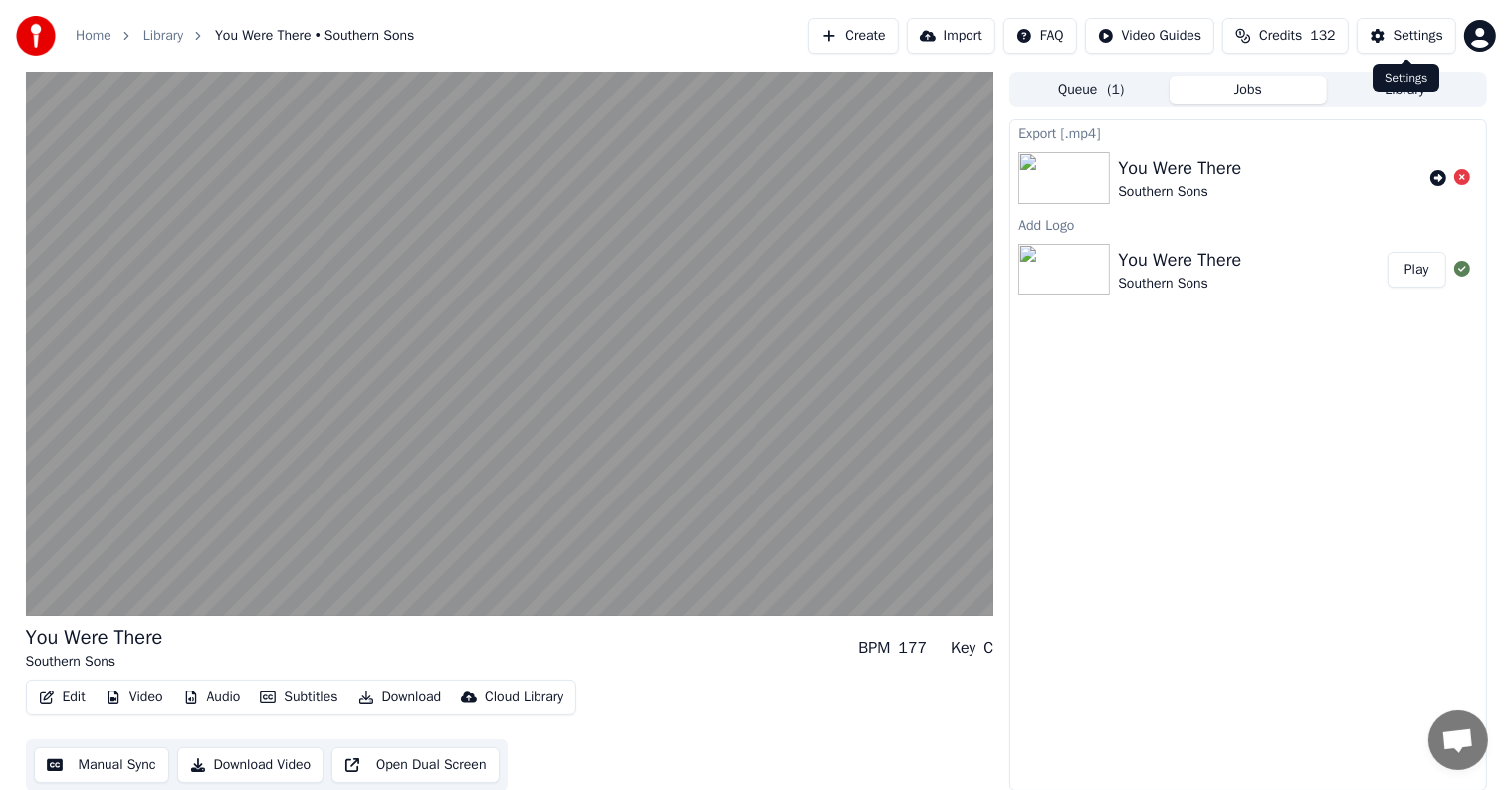 click on "Settings" at bounding box center [1418, 36] 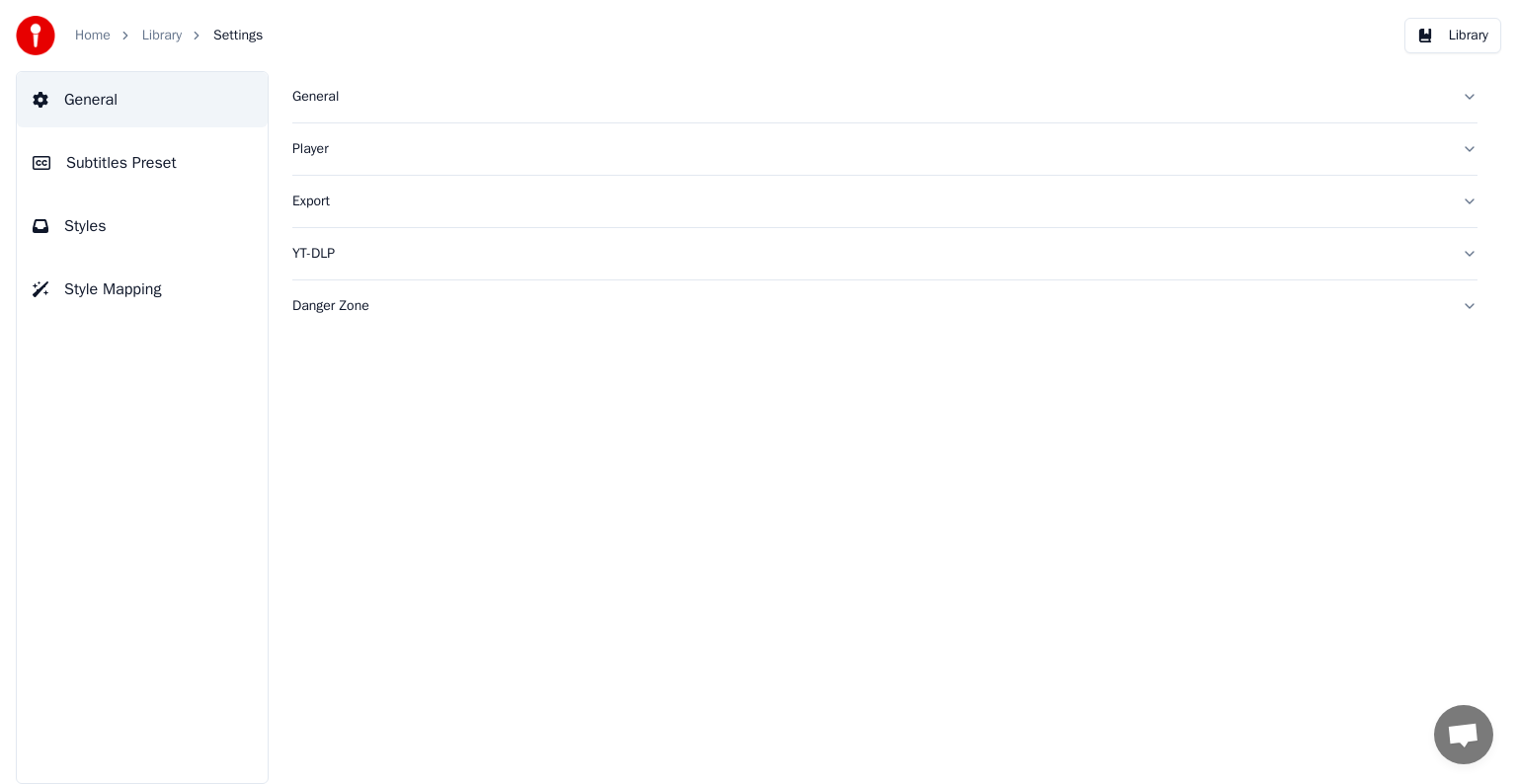 click on "Subtitles Preset" at bounding box center (121, 163) 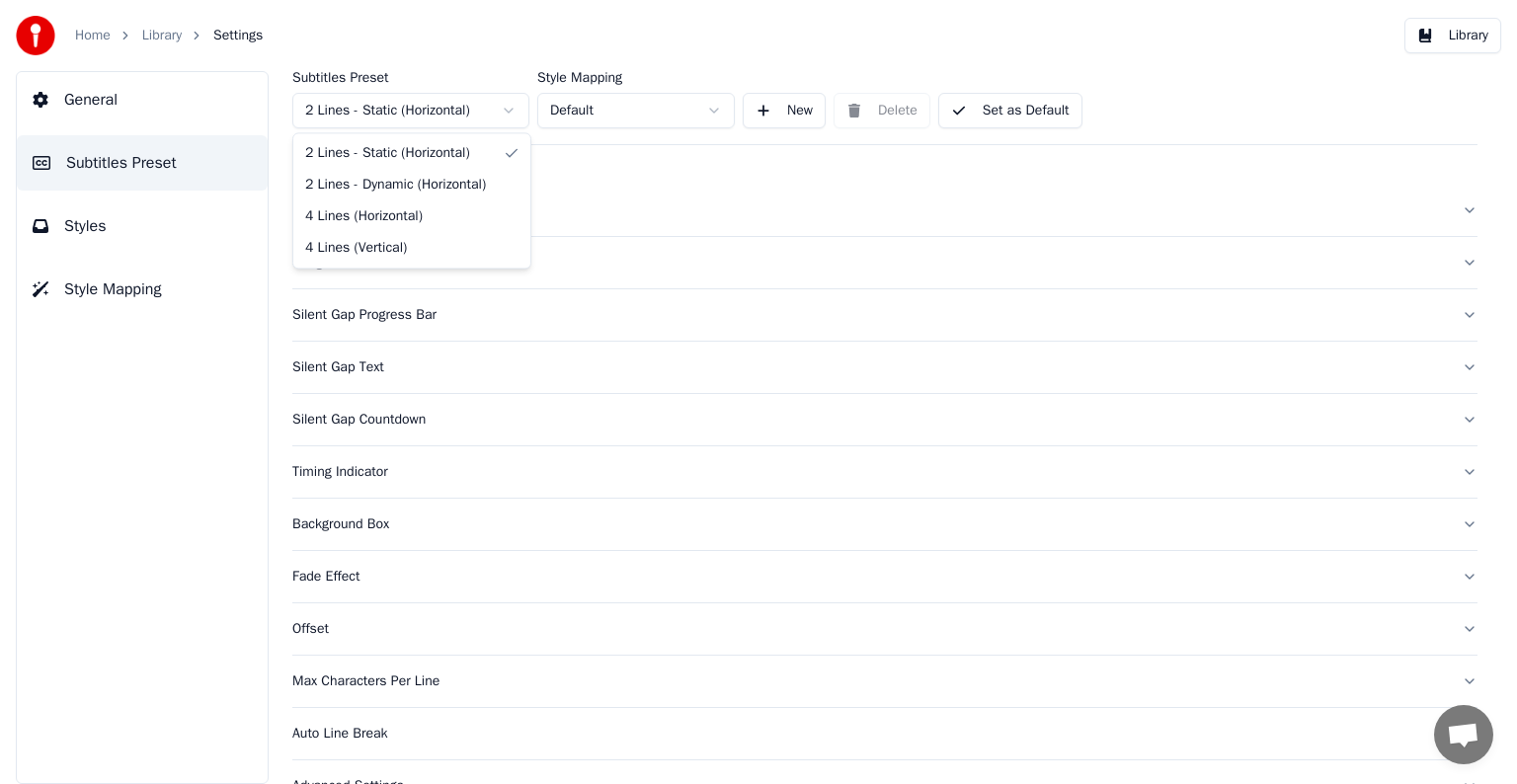 click on "Home Library Settings Library General Subtitles Preset Styles Style Mapping Subtitles Preset 2 Lines - Static (Horizontal) Style Mapping Default New Delete Set as Default General Song Title Silent Gap Progress Bar Silent Gap Text Silent Gap Countdown Timing Indicator Background Box Fade Effect Offset Max Characters Per Line Auto Line Break Advanced Settings Chat [PERSON_NAME] from Youka Desktop More channels Continue on Email Network offline. Reconnecting... No messages can be received or sent for now. Youka Desktop Hello! How can I help you?  [DATE] Hi! I'ts me again. The lyrics are not appearing. Even editing to add lyrics again, it's not appearing. I already spent 22 credits for this please check [DATE] [DATE] [PERSON_NAME], credits should refunded automatically in case of failure, please let me check [DATE] yeah but credits are used again in adding the lyrics in the song that supposed to be good in the first place [DATE] Read [PERSON_NAME] added 22 more credits to your account. [DATE] Send a file" at bounding box center [758, 392] 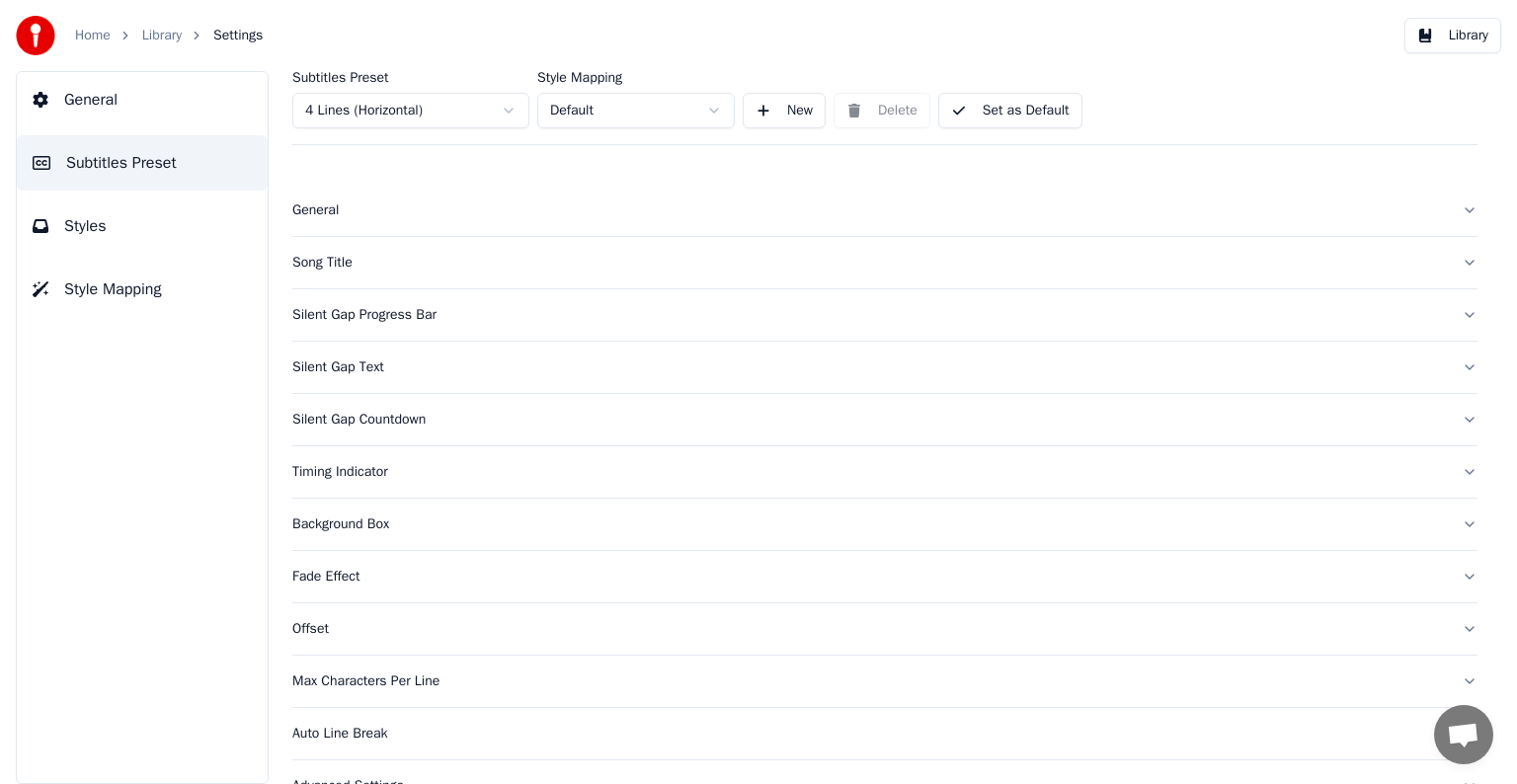 click on "Set as Default" at bounding box center (1010, 111) 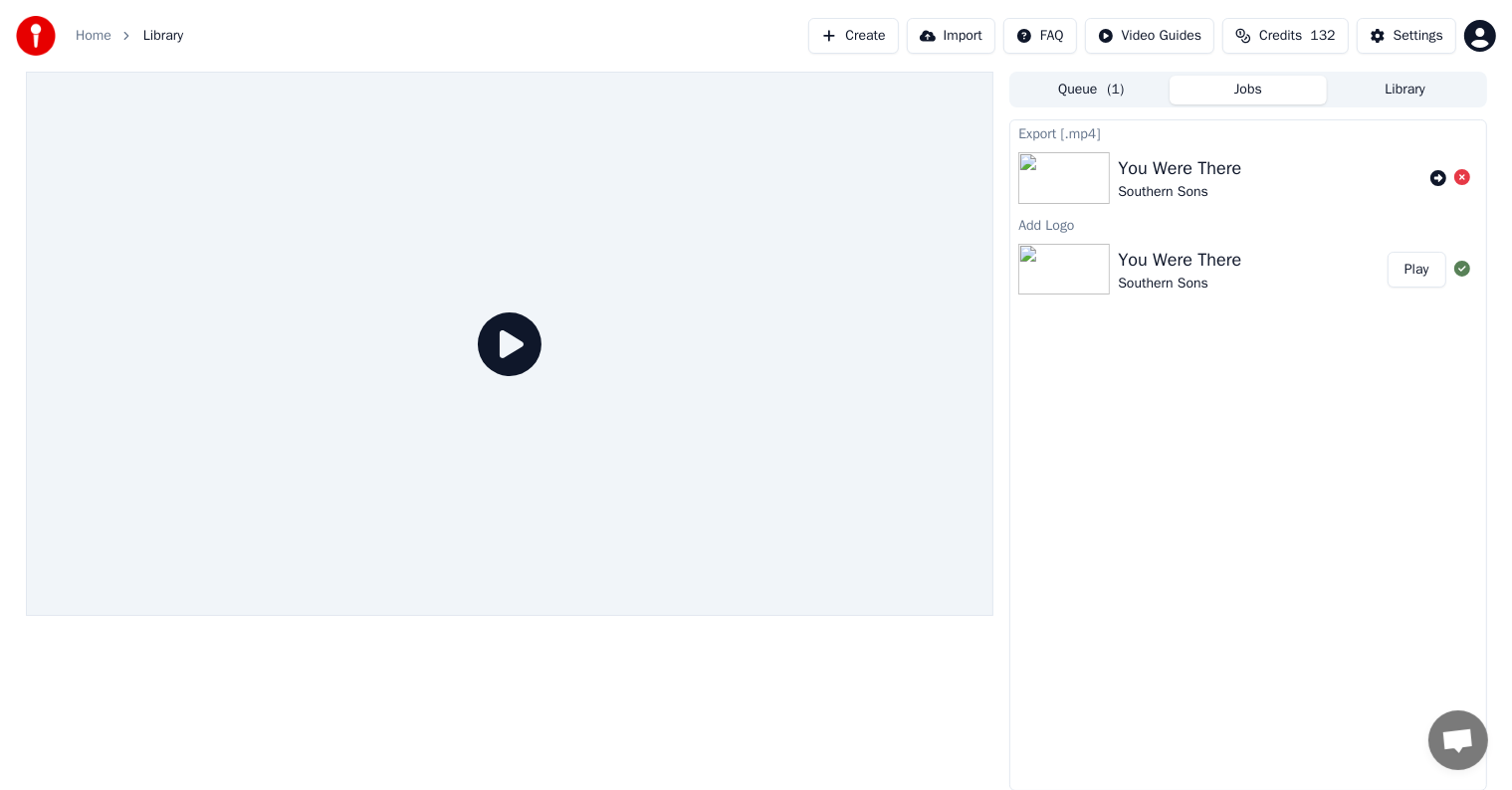 click on "Play" at bounding box center [1416, 270] 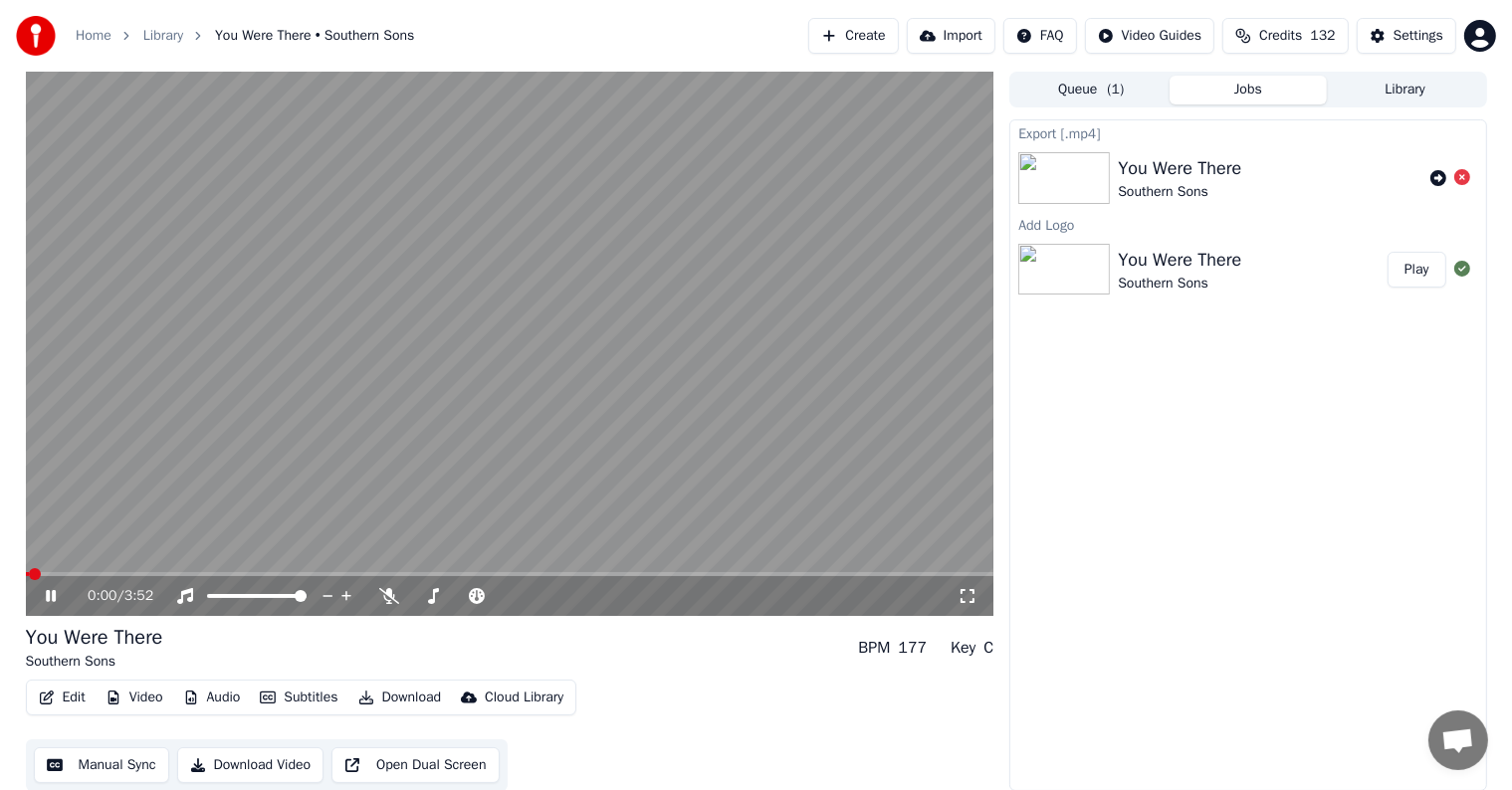 click at bounding box center [510, 343] 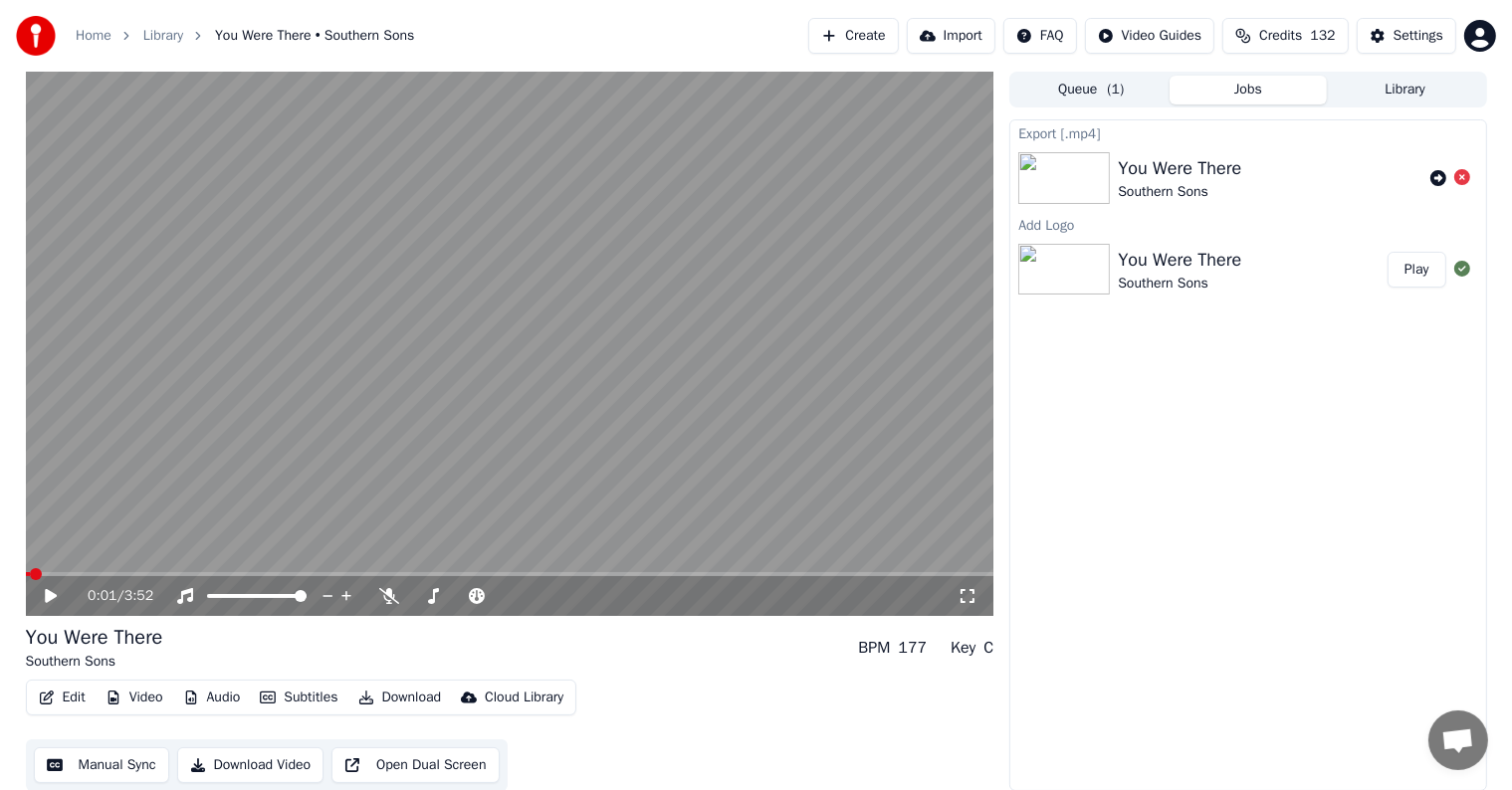 click at bounding box center (510, 343) 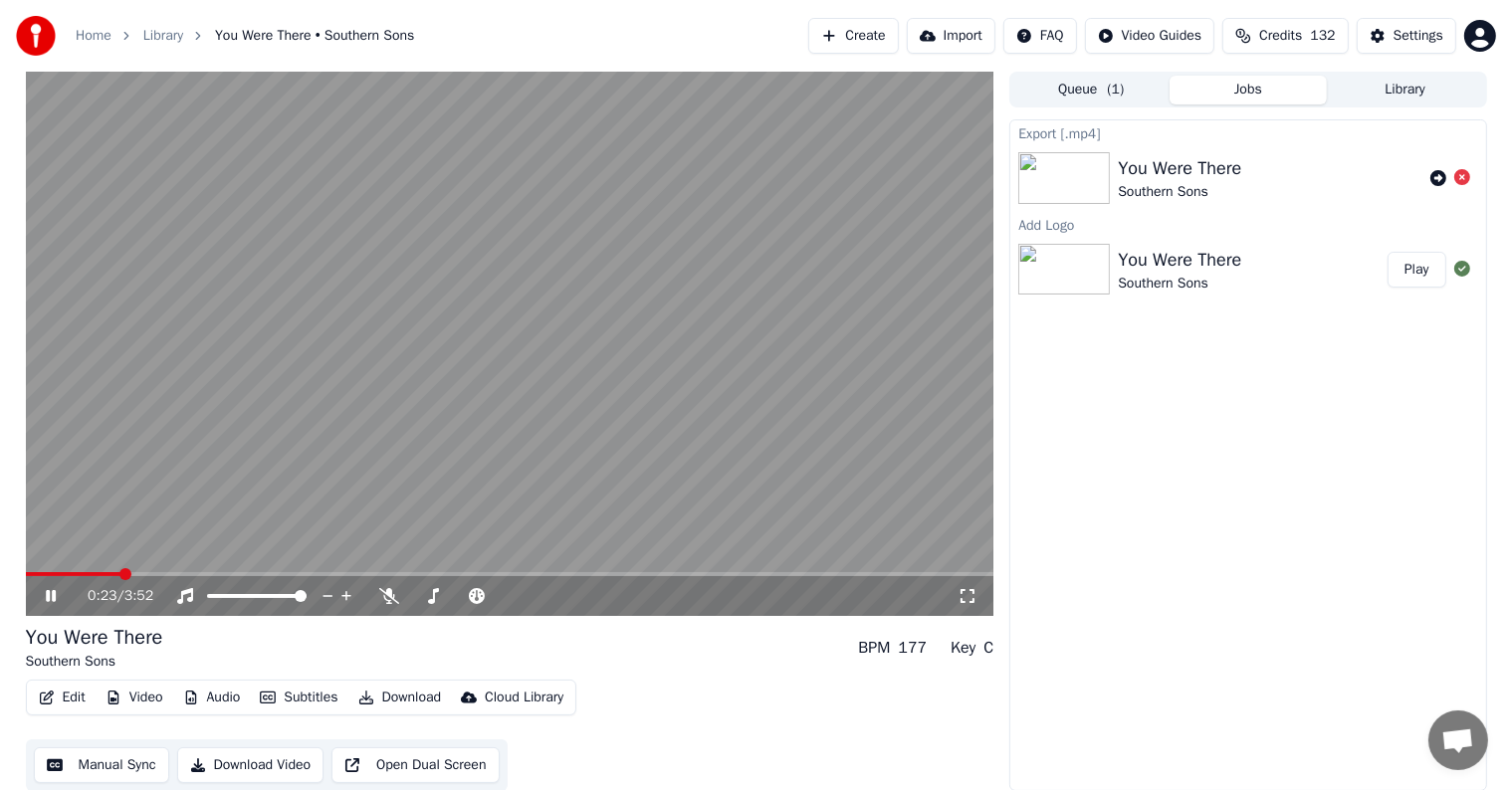 click at bounding box center (510, 574) 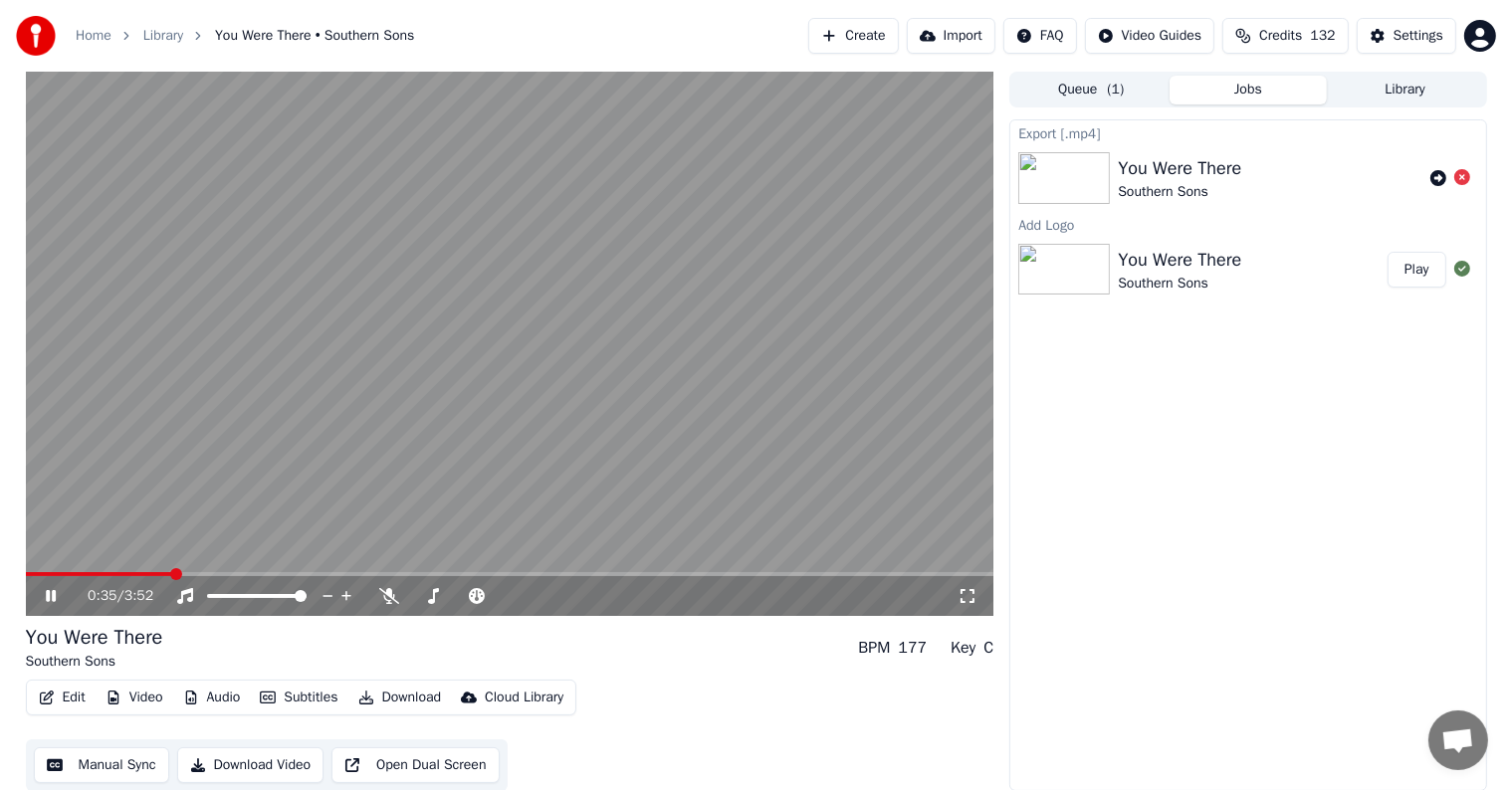 click at bounding box center (510, 343) 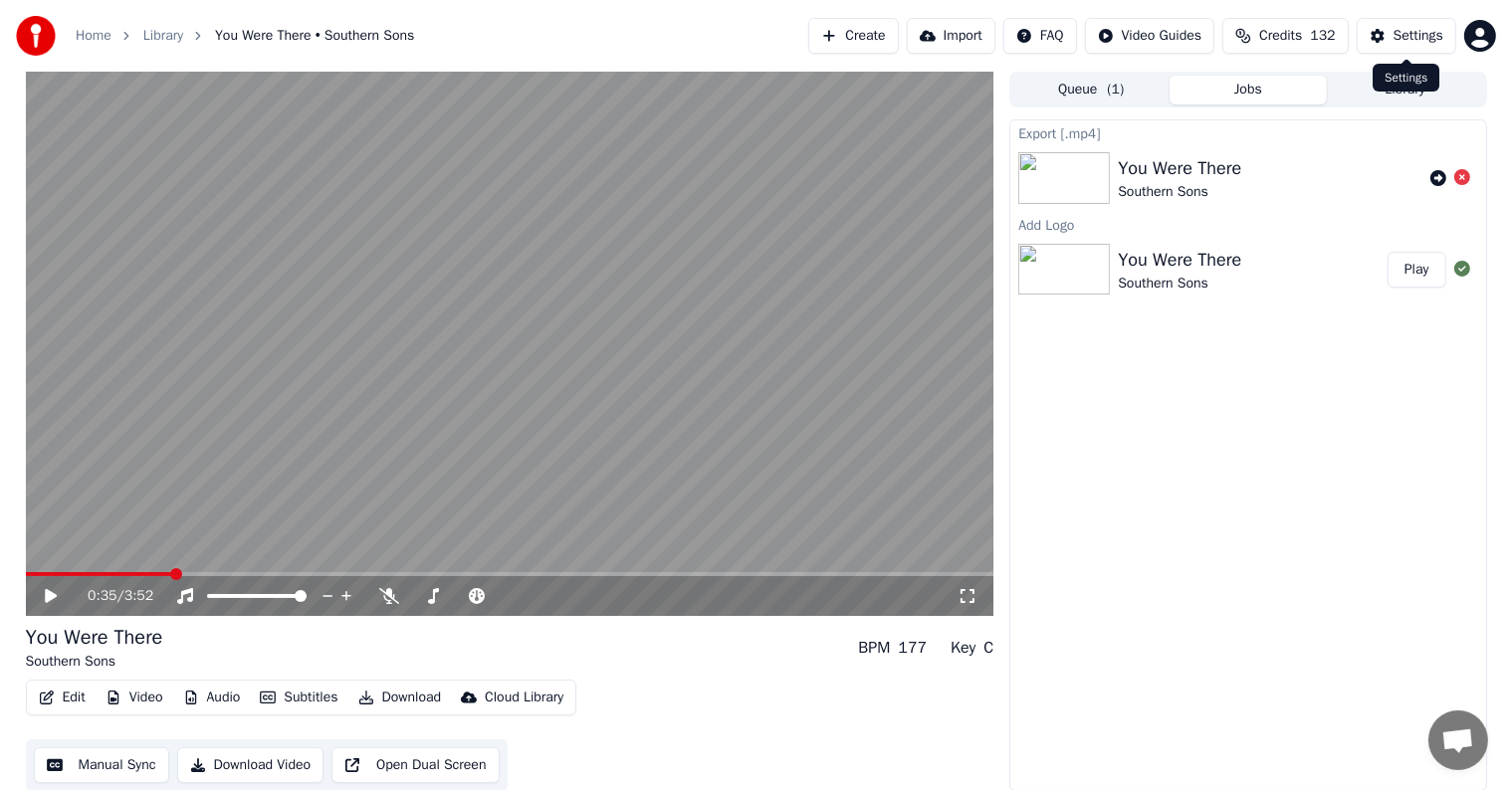 click on "Settings" at bounding box center (1418, 36) 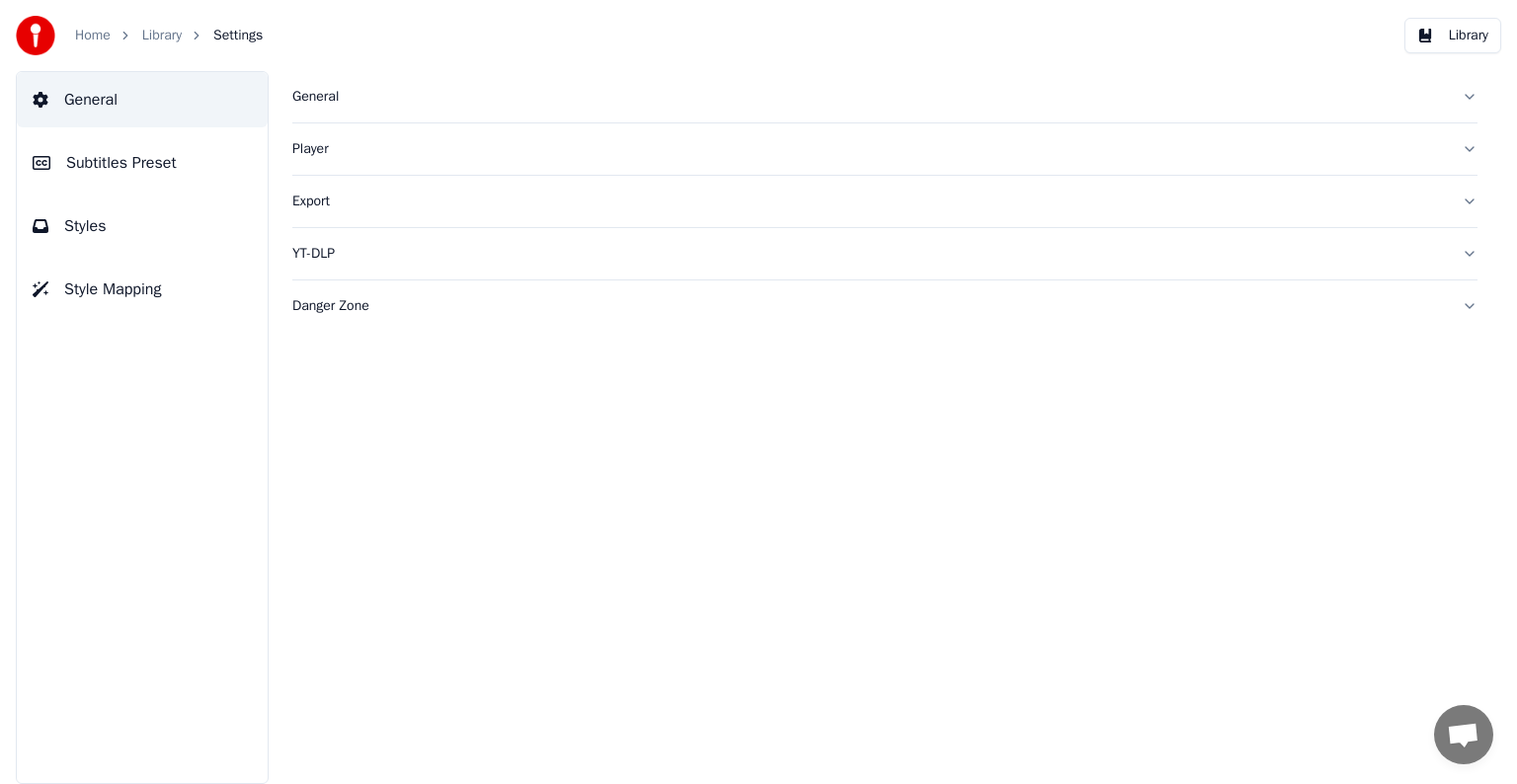 click on "Subtitles Preset" at bounding box center (121, 163) 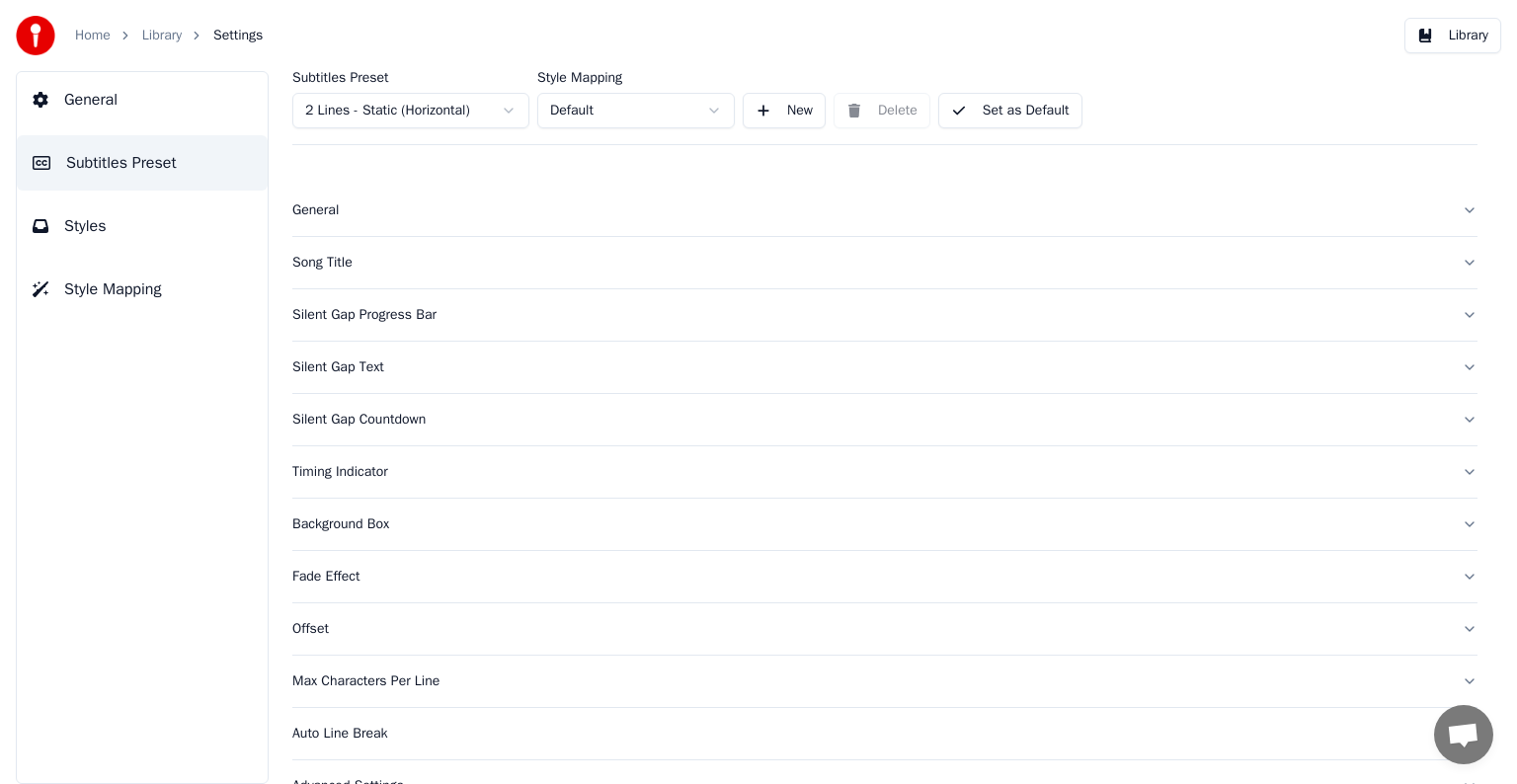 click on "Home Library Settings Library General Subtitles Preset Styles Style Mapping Subtitles Preset 2 Lines - Static (Horizontal) Style Mapping Default New Delete Set as Default General Song Title Silent Gap Progress Bar Silent Gap Text Silent Gap Countdown Timing Indicator Background Box Fade Effect Offset Max Characters Per Line Auto Line Break Advanced Settings Chat [PERSON_NAME] from Youka Desktop More channels Continue on Email Network offline. Reconnecting... No messages can be received or sent for now. Youka Desktop Hello! How can I help you?  [DATE] Hi! I'ts me again. The lyrics are not appearing. Even editing to add lyrics again, it's not appearing. I already spent 22 credits for this please check [DATE] [DATE] [PERSON_NAME], credits should refunded automatically in case of failure, please let me check [DATE] yeah but credits are used again in adding the lyrics in the song that supposed to be good in the first place [DATE] Read [PERSON_NAME] added 22 more credits to your account. [DATE] Send a file" at bounding box center (758, 392) 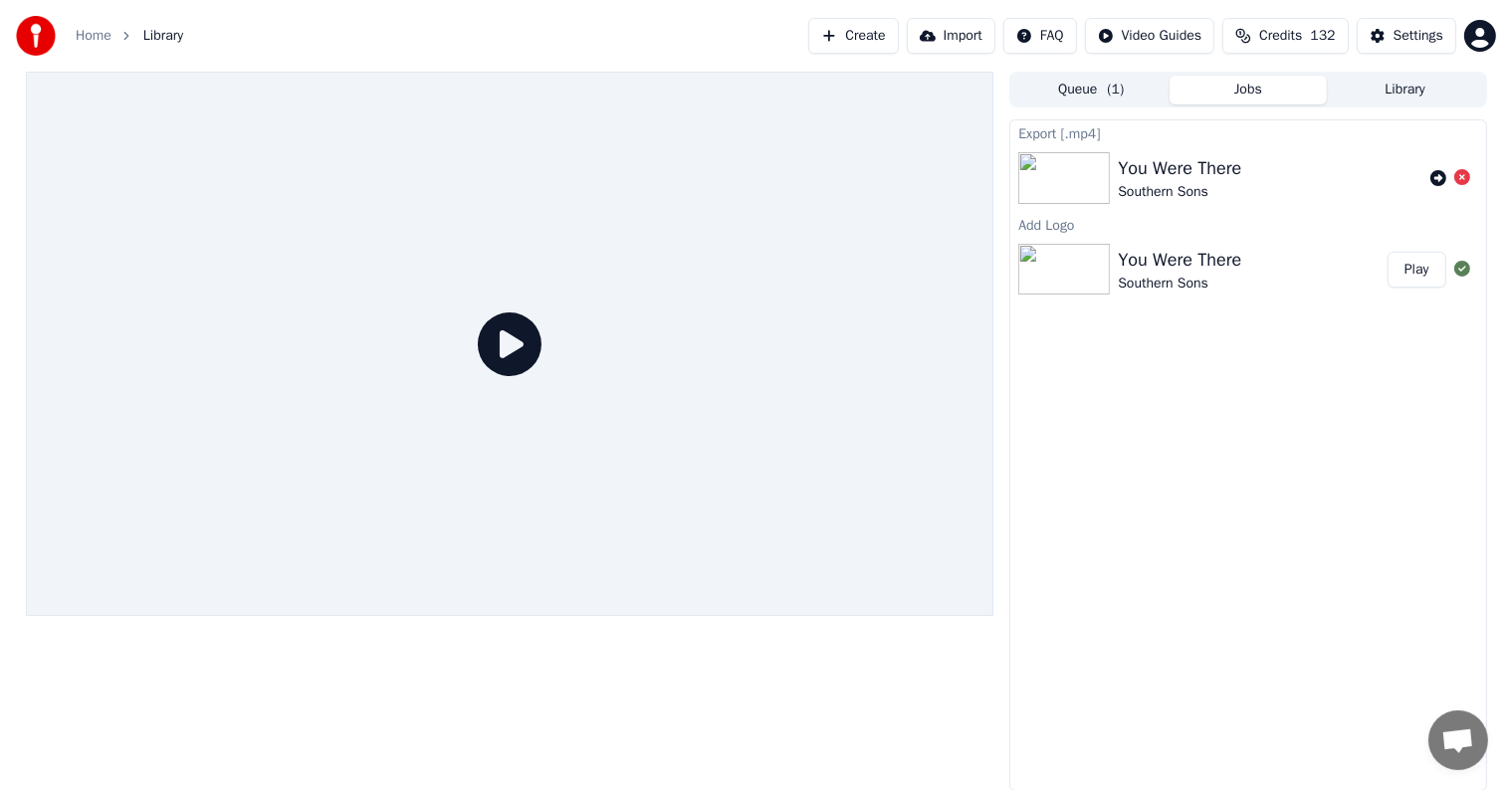 click on "Play" at bounding box center [1416, 270] 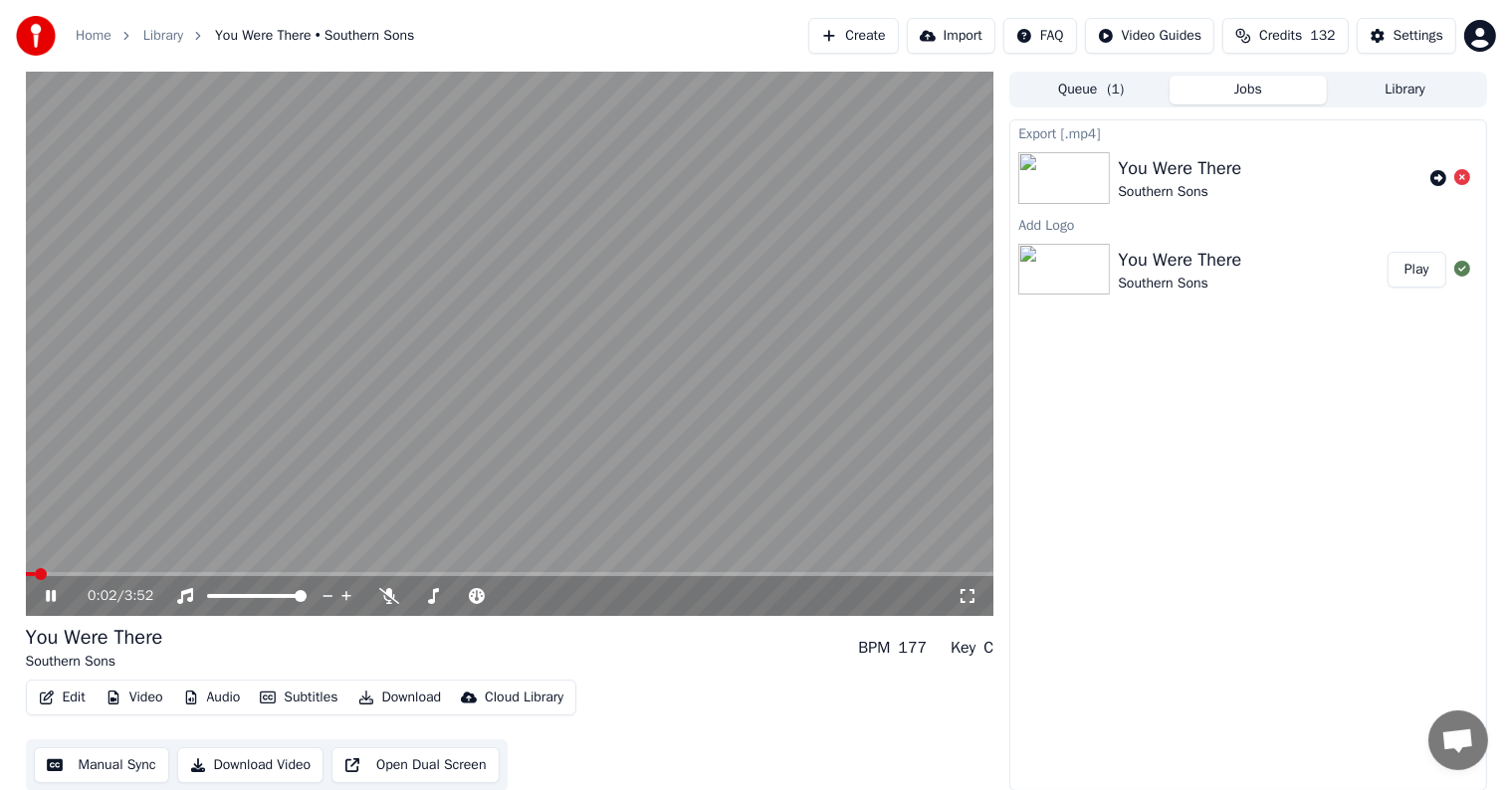 click on "Edit Video Audio Subtitles Download Cloud Library" at bounding box center [302, 697] 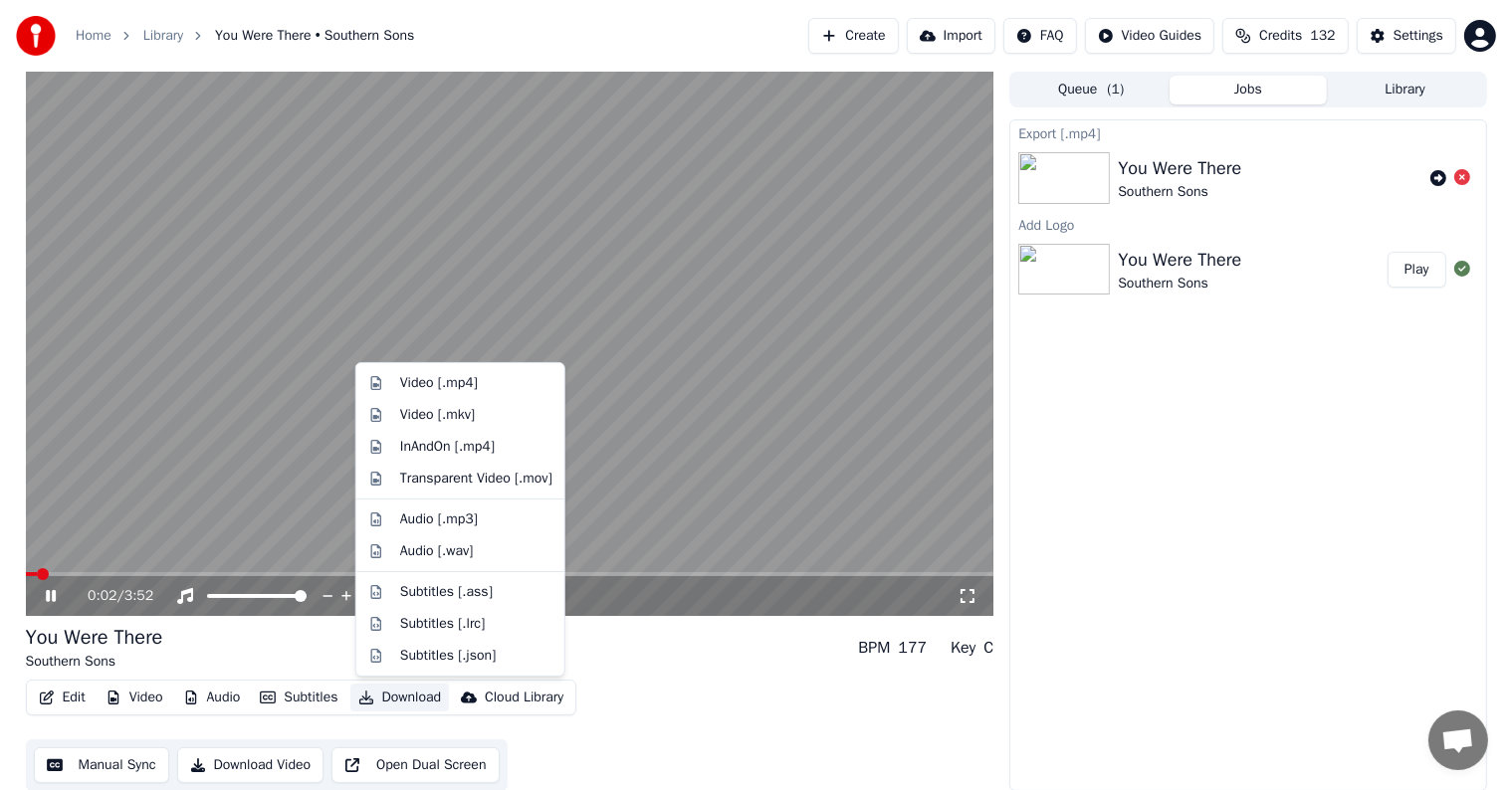 click on "Download" at bounding box center (400, 697) 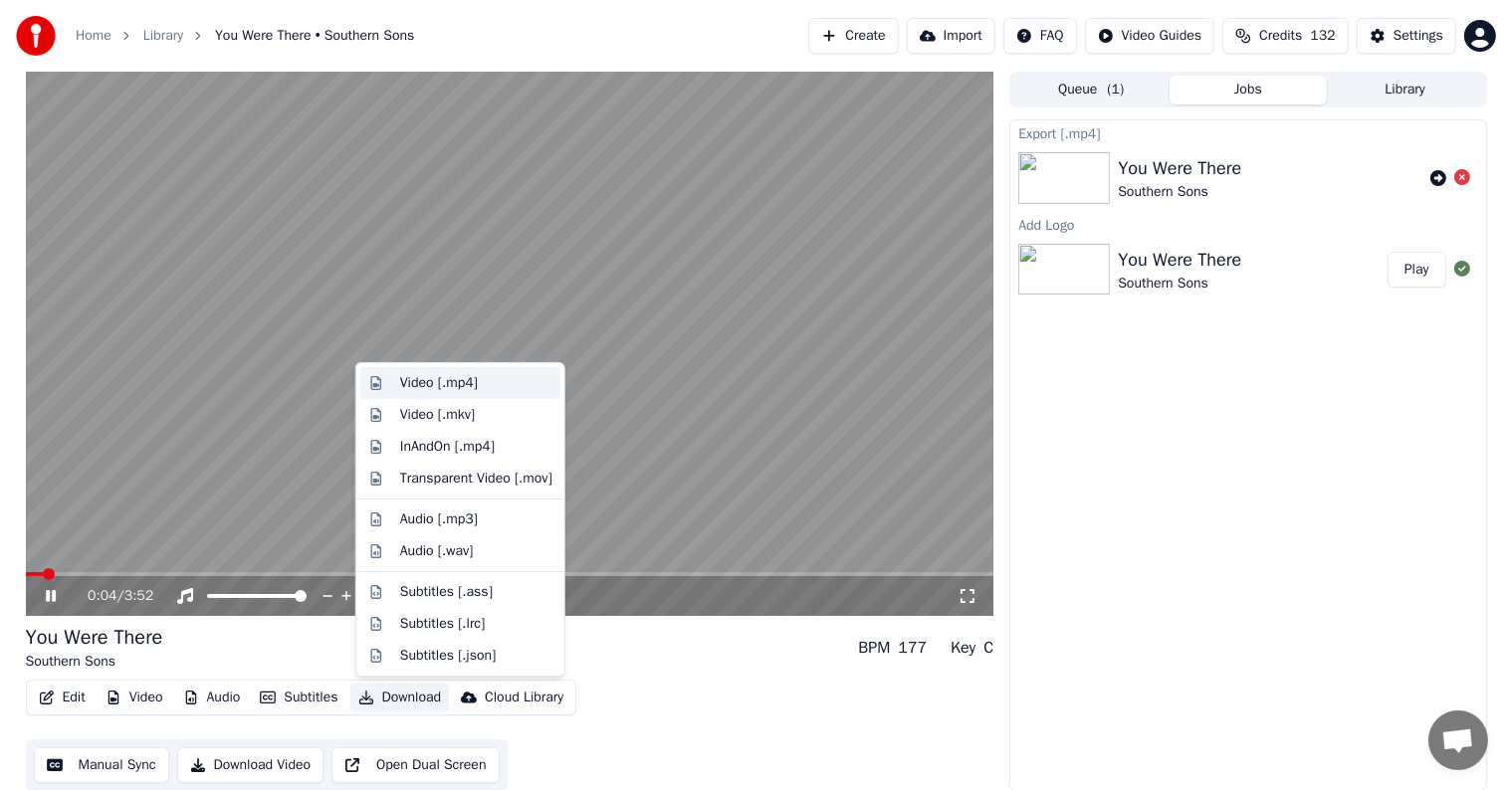 click on "Video [.mp4]" at bounding box center [439, 383] 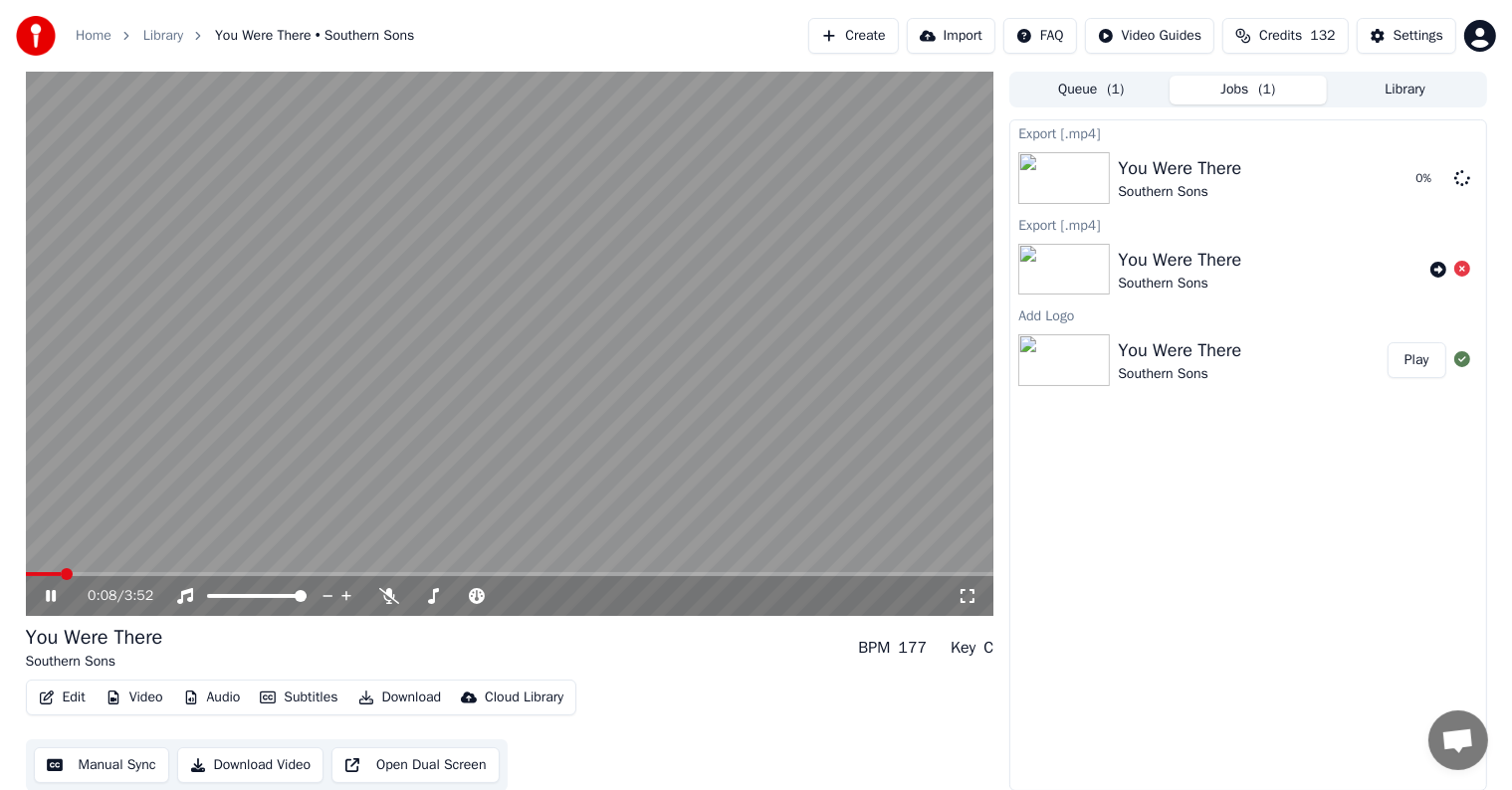 click at bounding box center [510, 343] 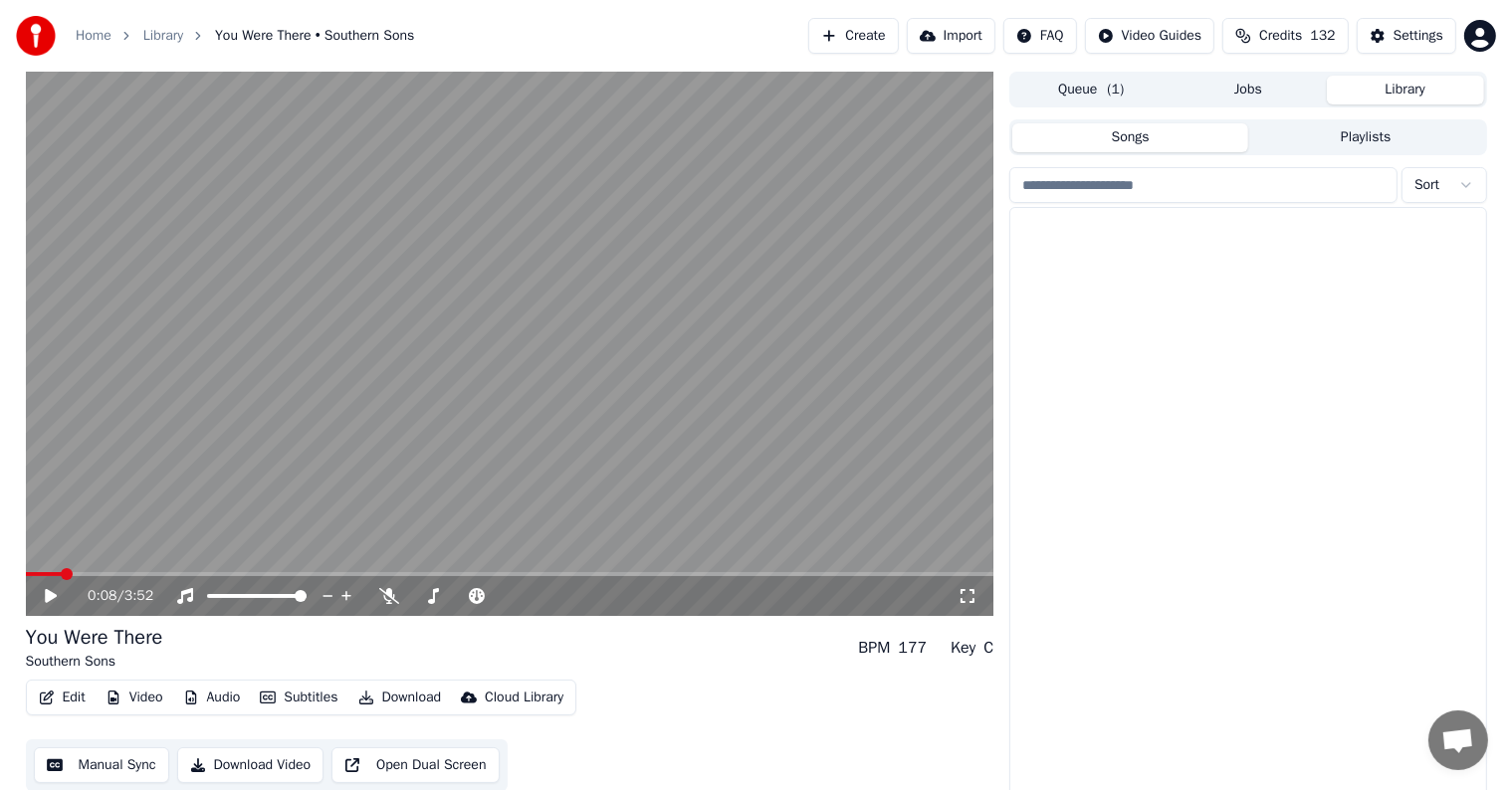 click on "Library" at bounding box center (1405, 90) 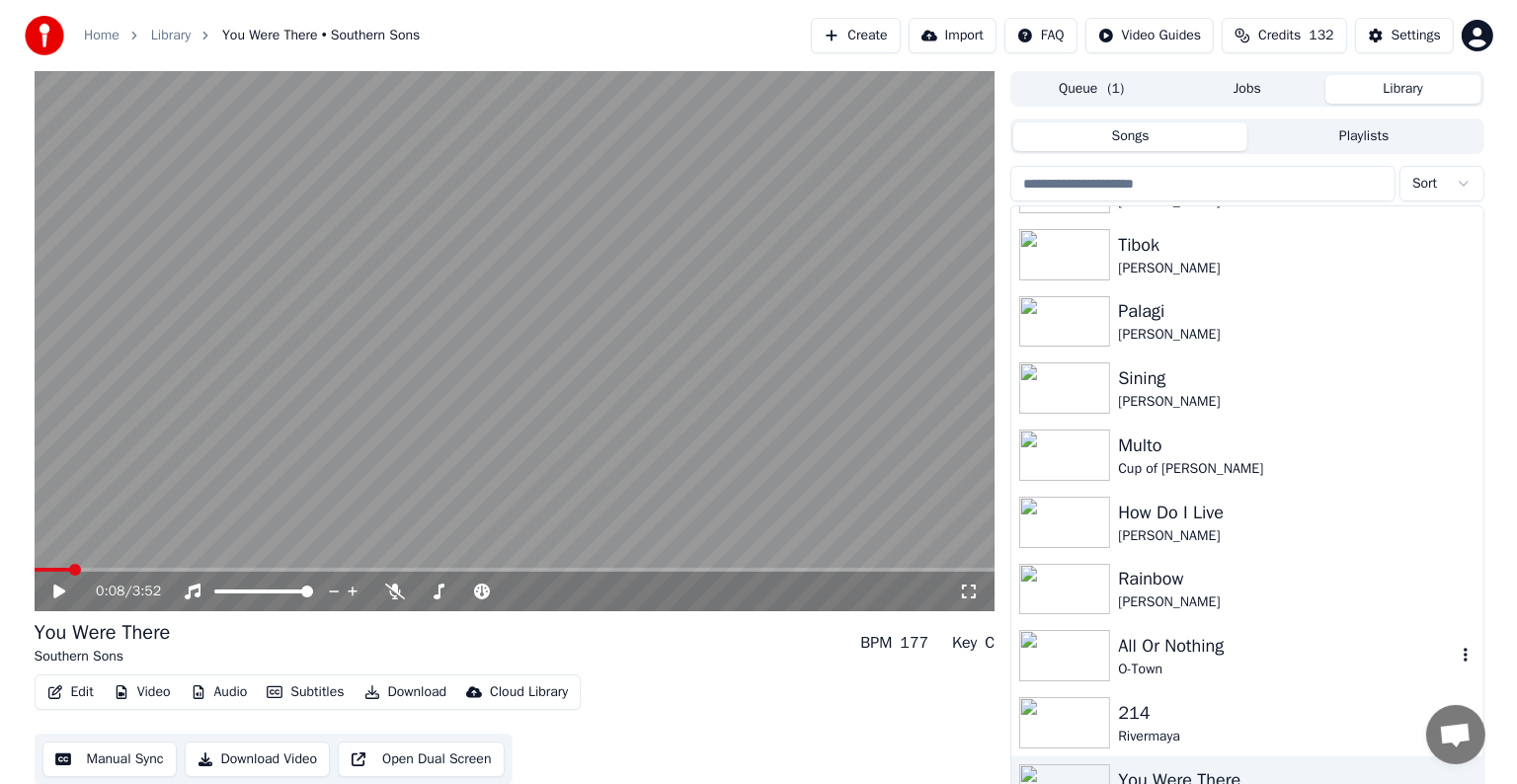 scroll, scrollTop: 8009, scrollLeft: 0, axis: vertical 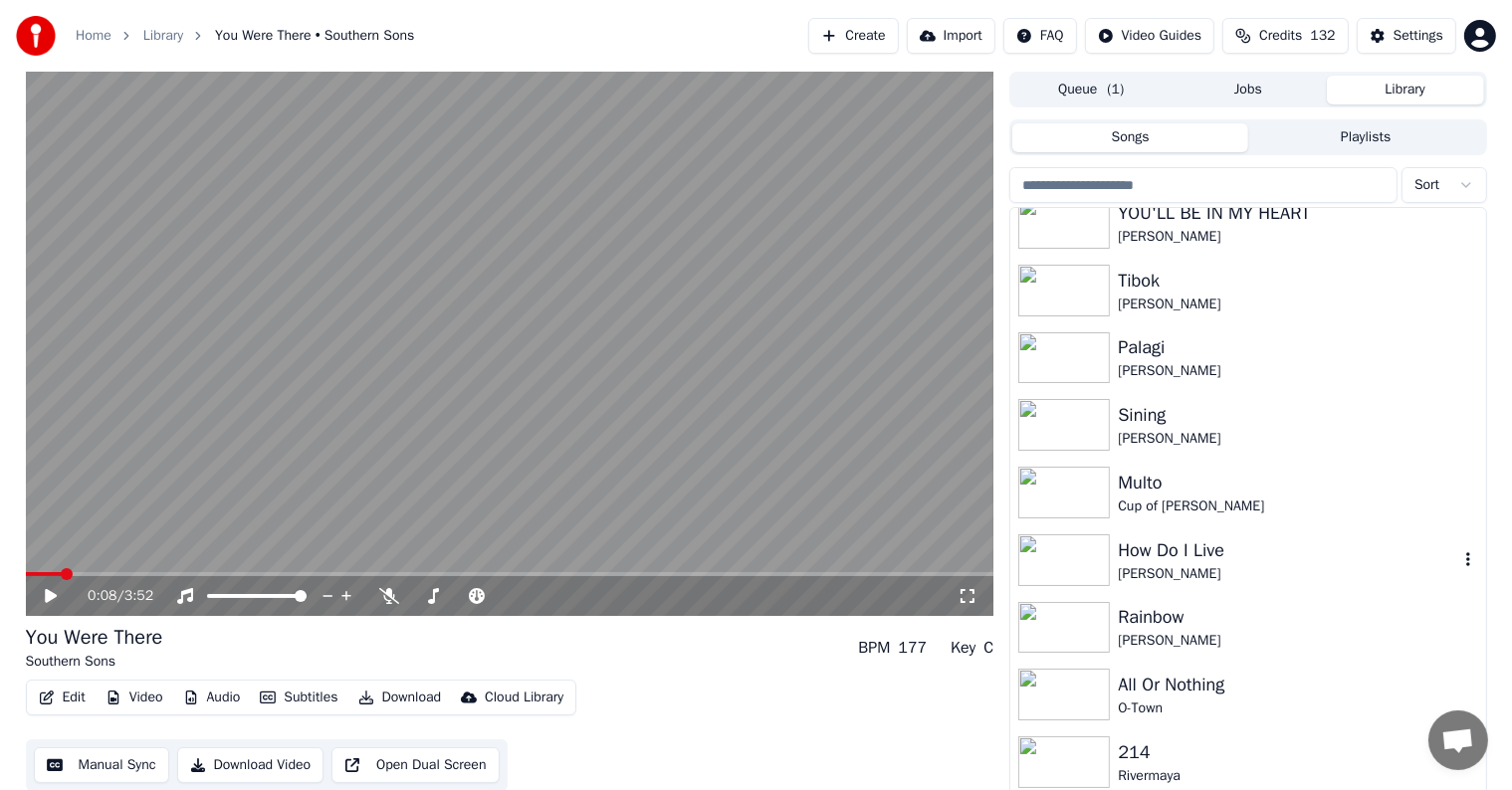 click on "How Do I Live" at bounding box center (1287, 550) 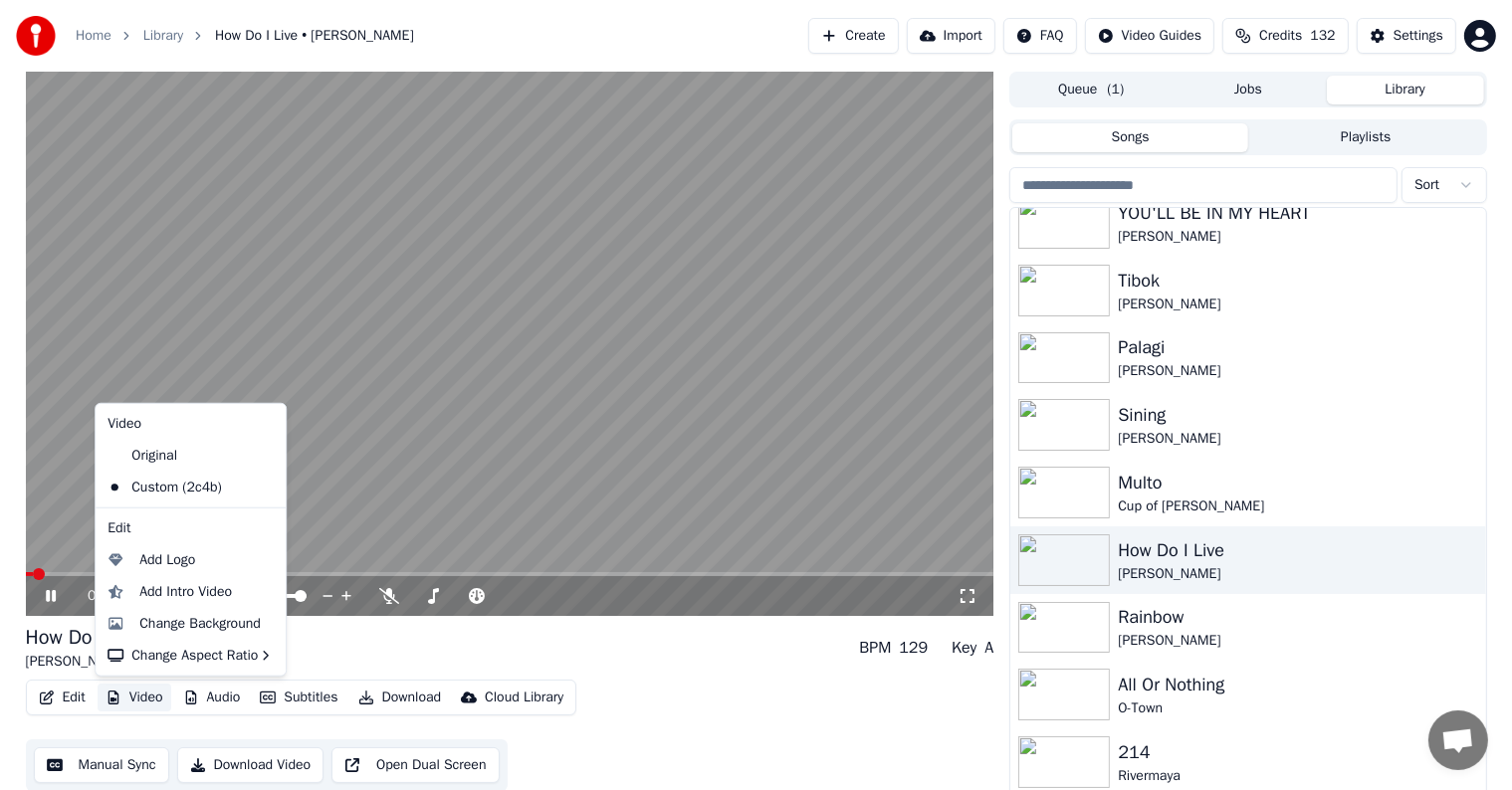 click on "Video" at bounding box center [134, 697] 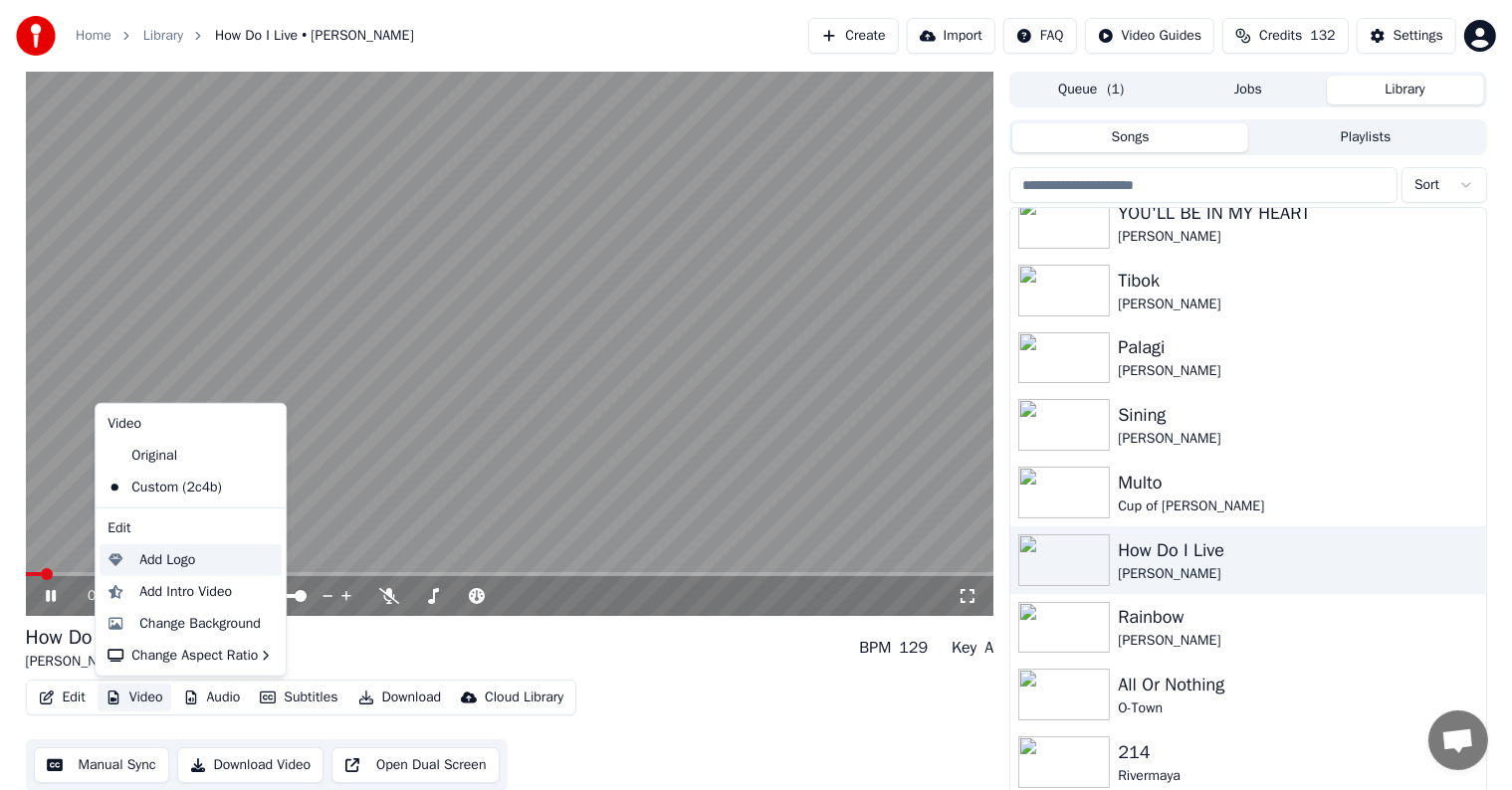 click on "Add Logo" at bounding box center (167, 560) 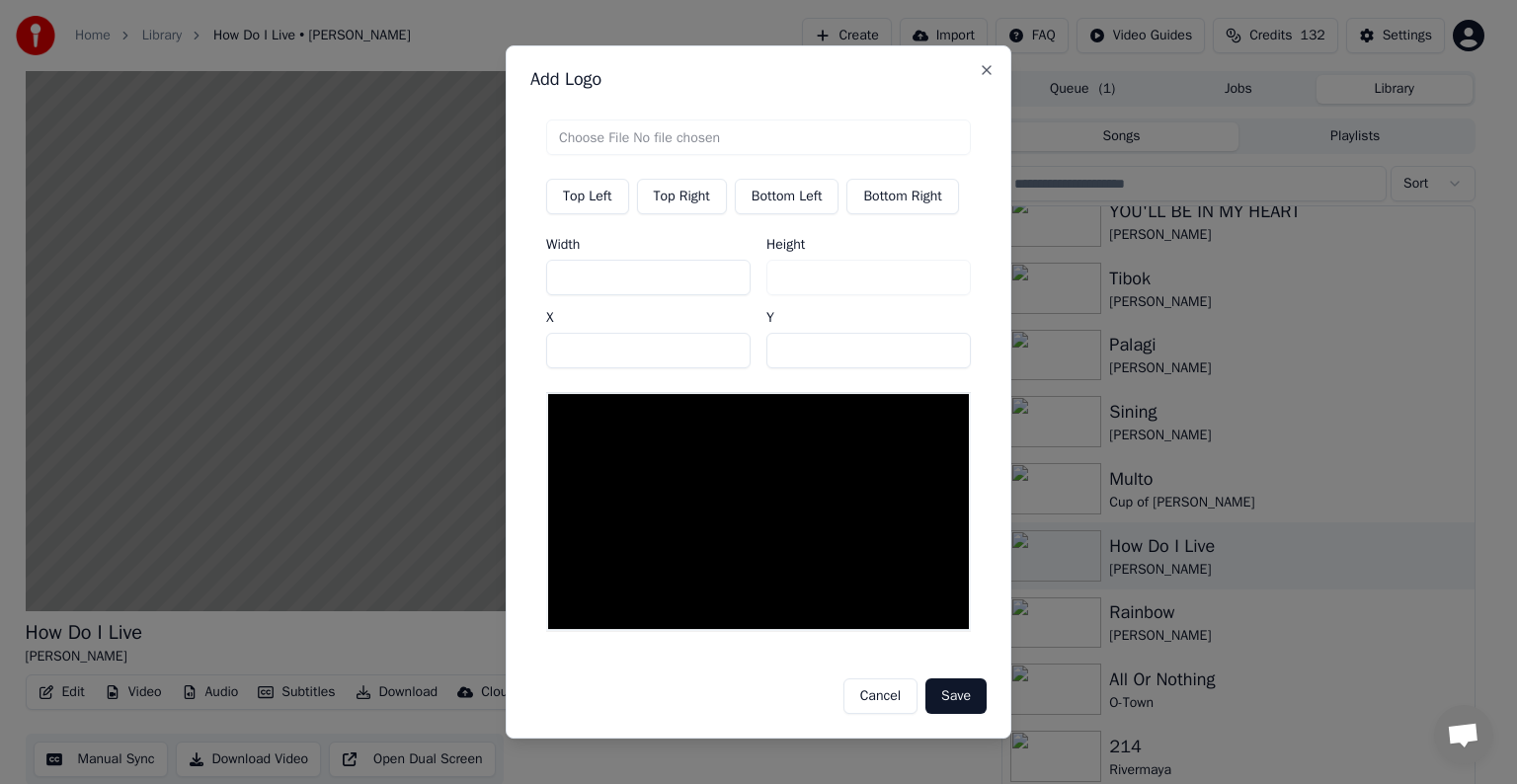 click at bounding box center [758, 137] 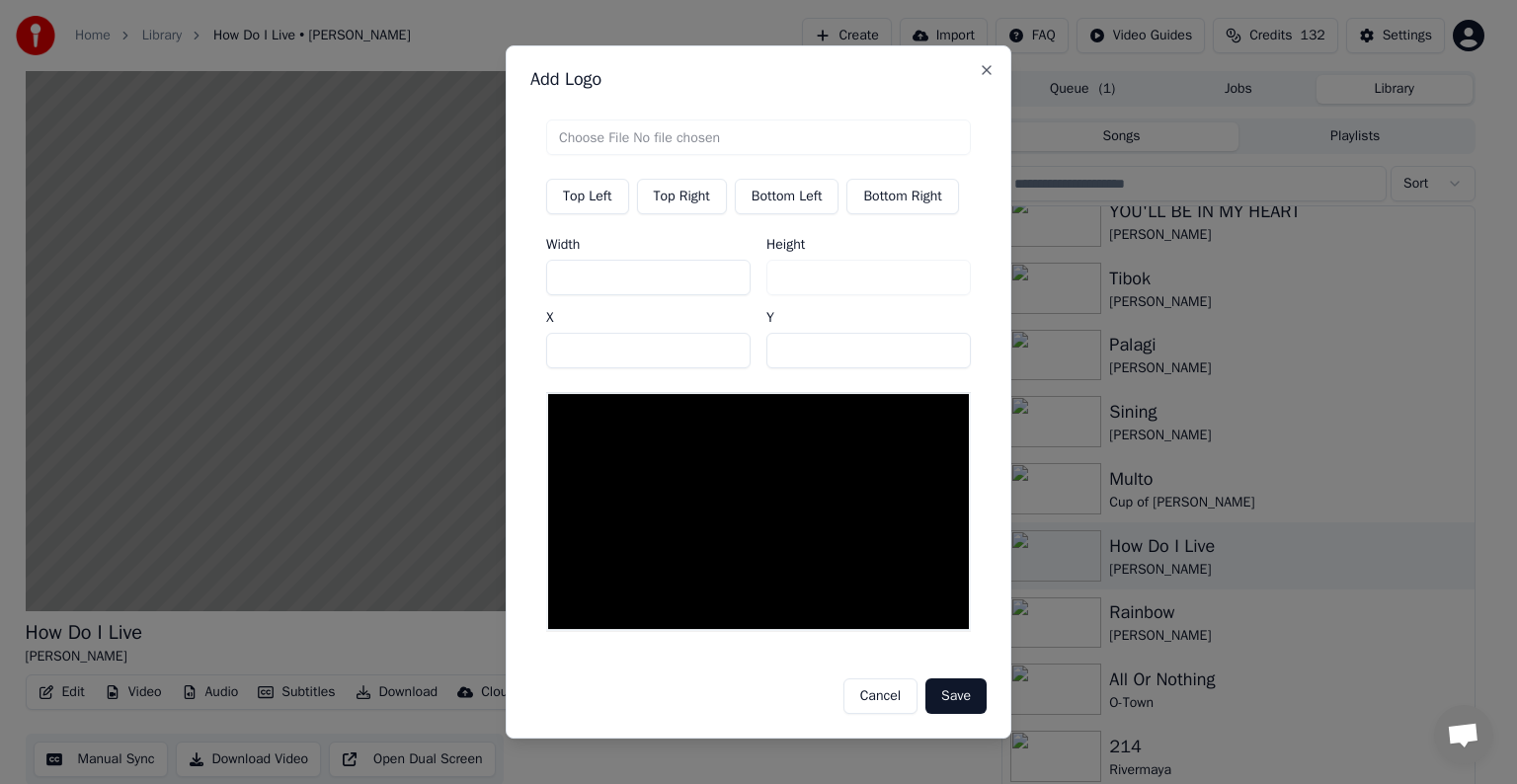 type on "**********" 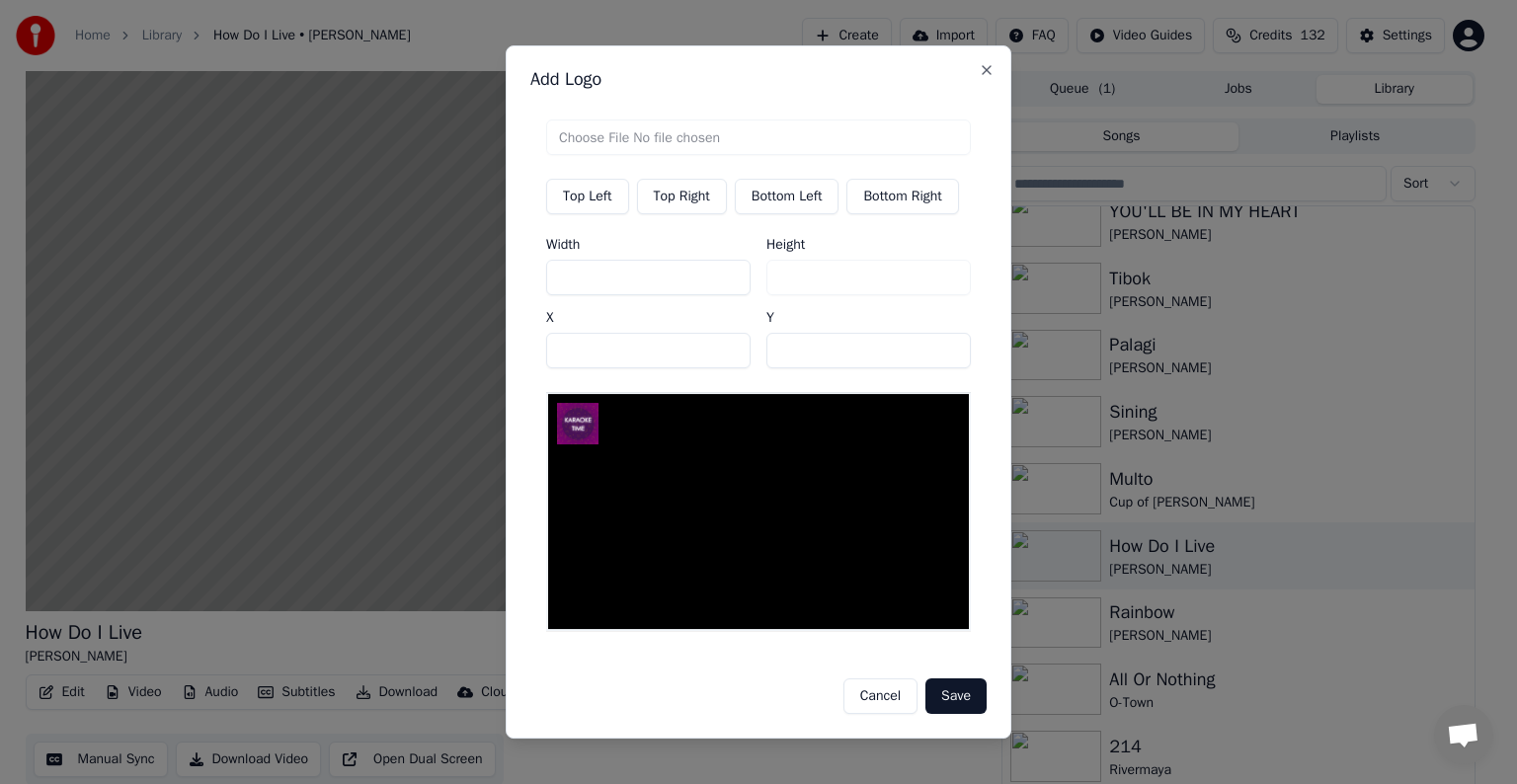 click on "Top Right" at bounding box center [681, 196] 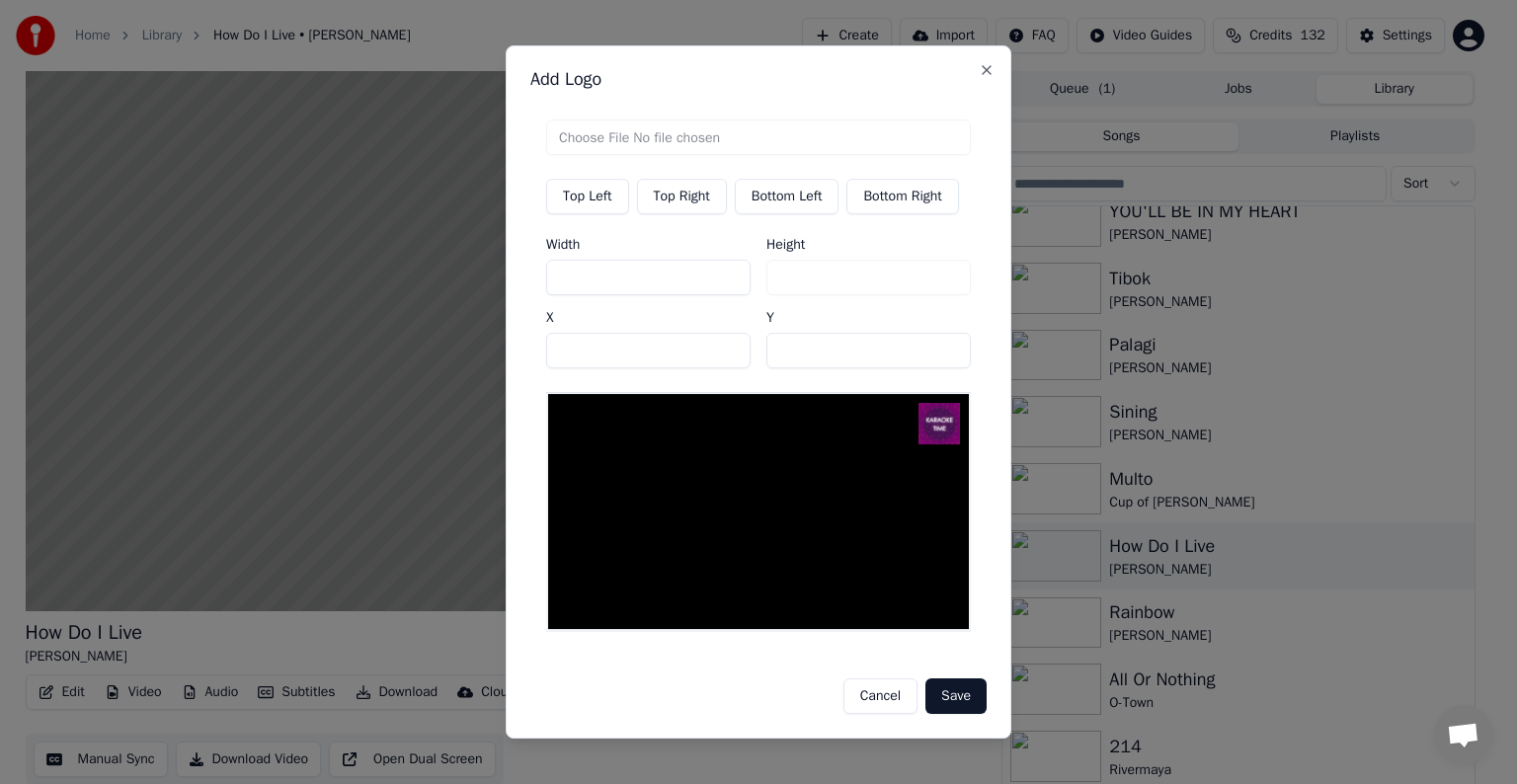 click on "Save" at bounding box center [956, 696] 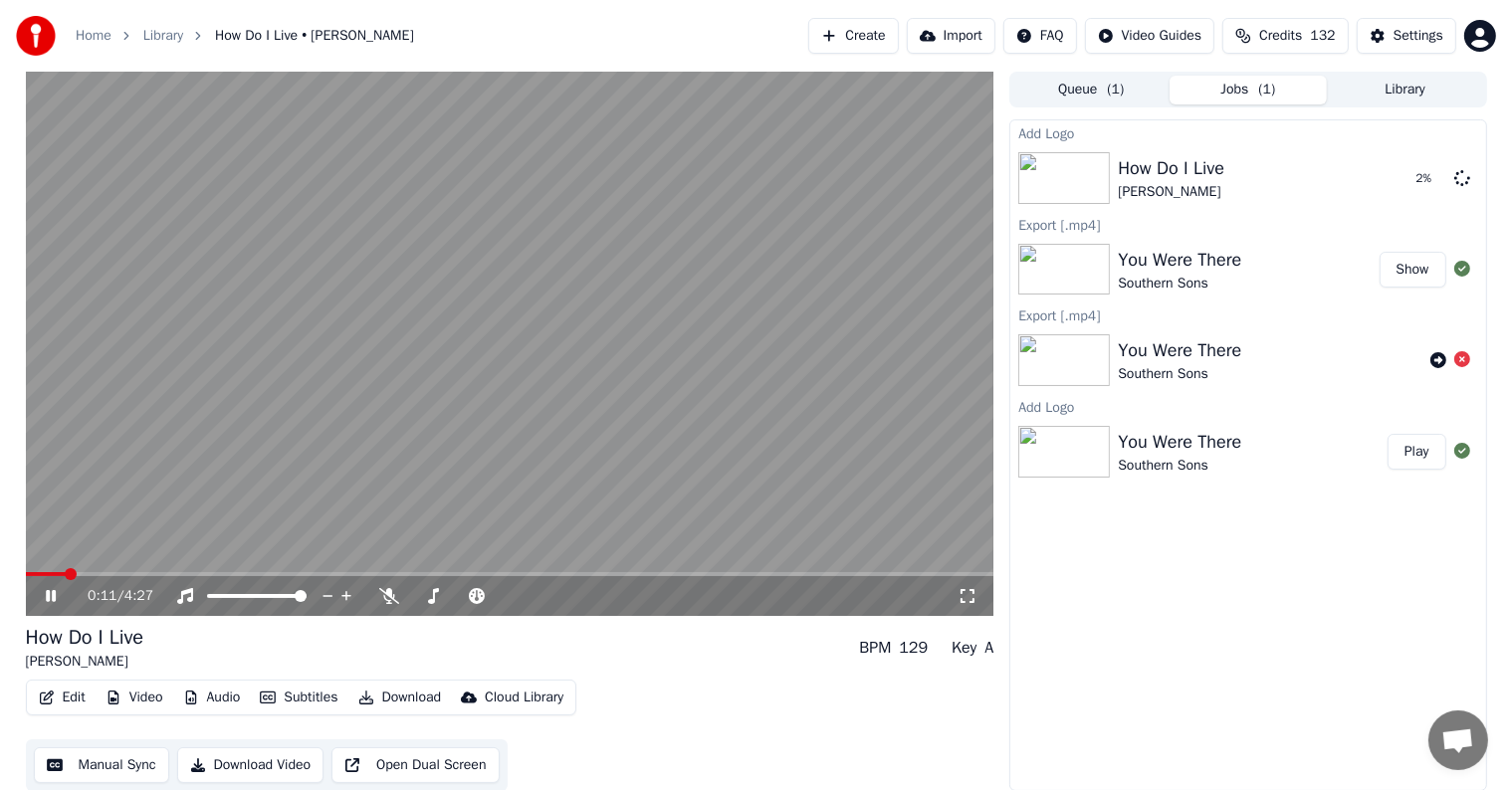 click at bounding box center [46, 574] 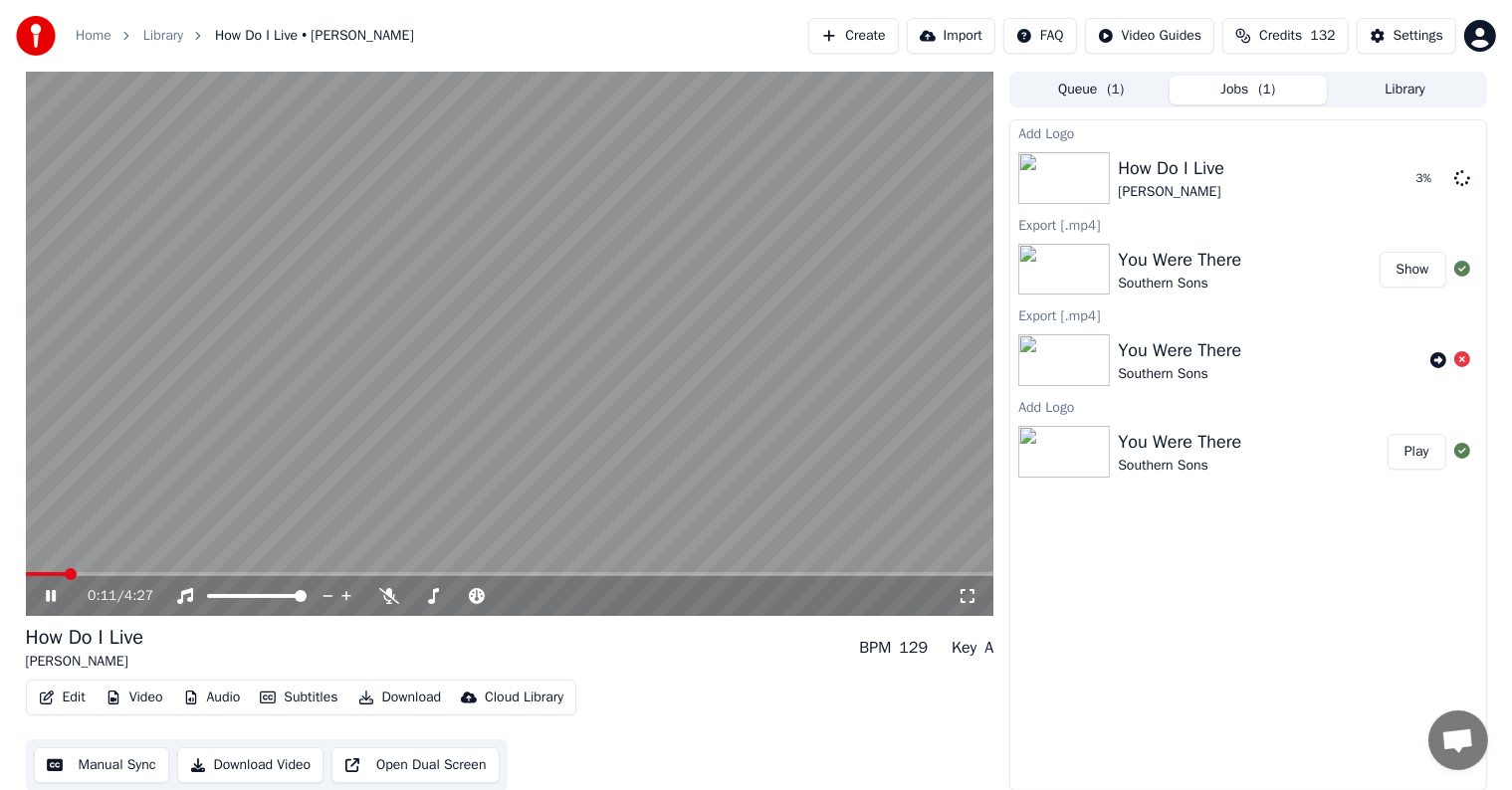 click at bounding box center (510, 343) 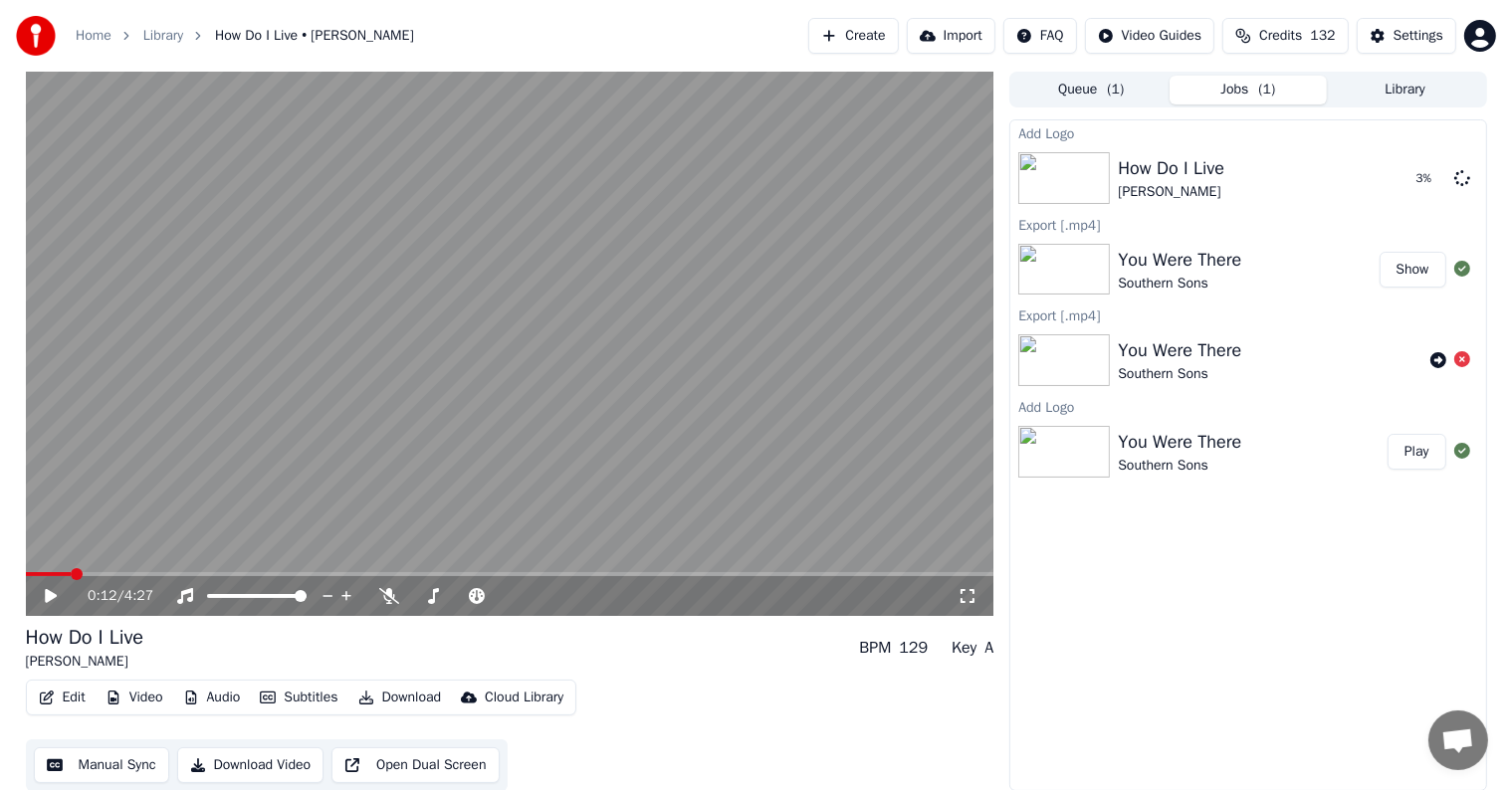 click at bounding box center [510, 343] 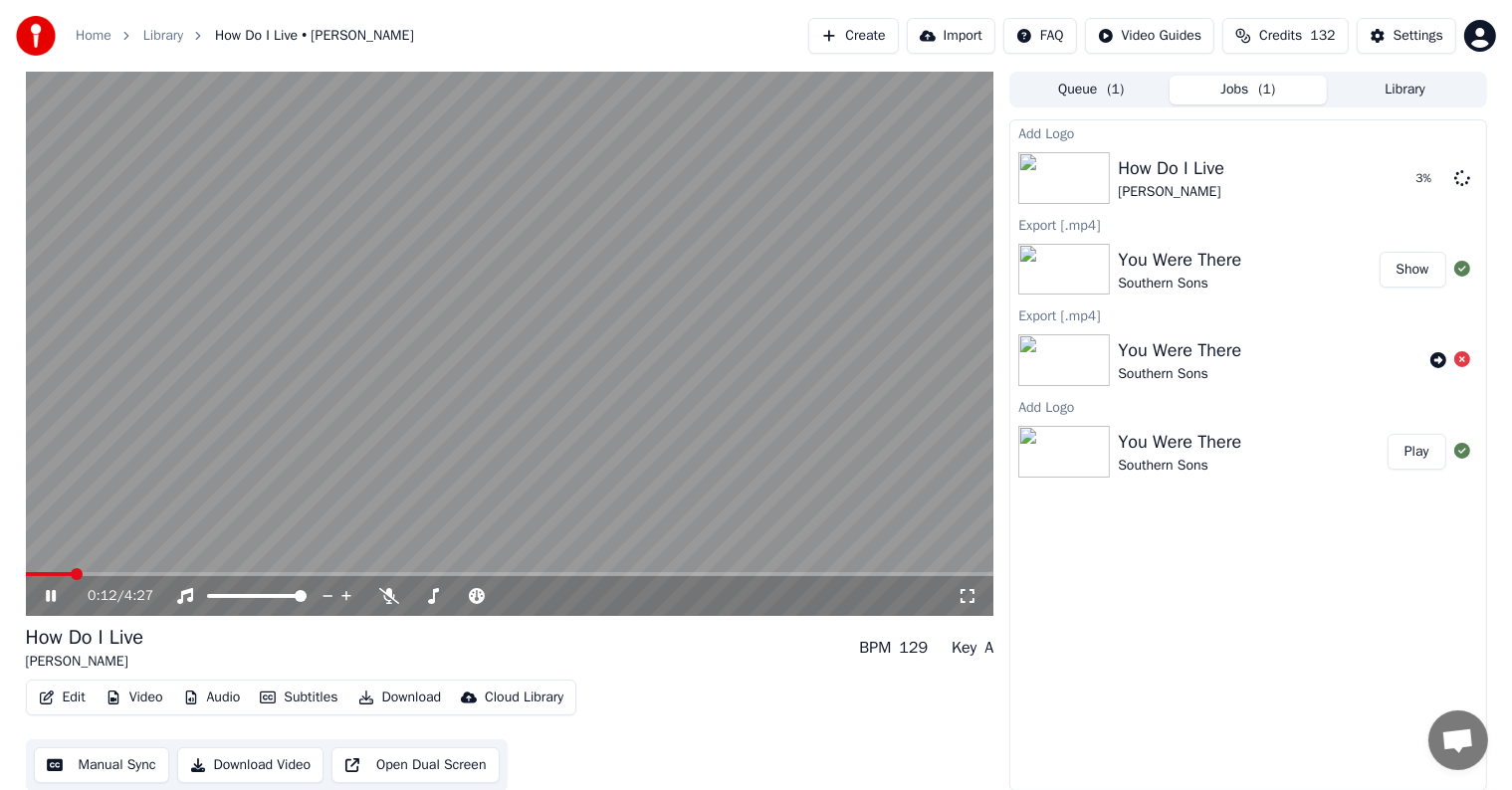 click at bounding box center [49, 574] 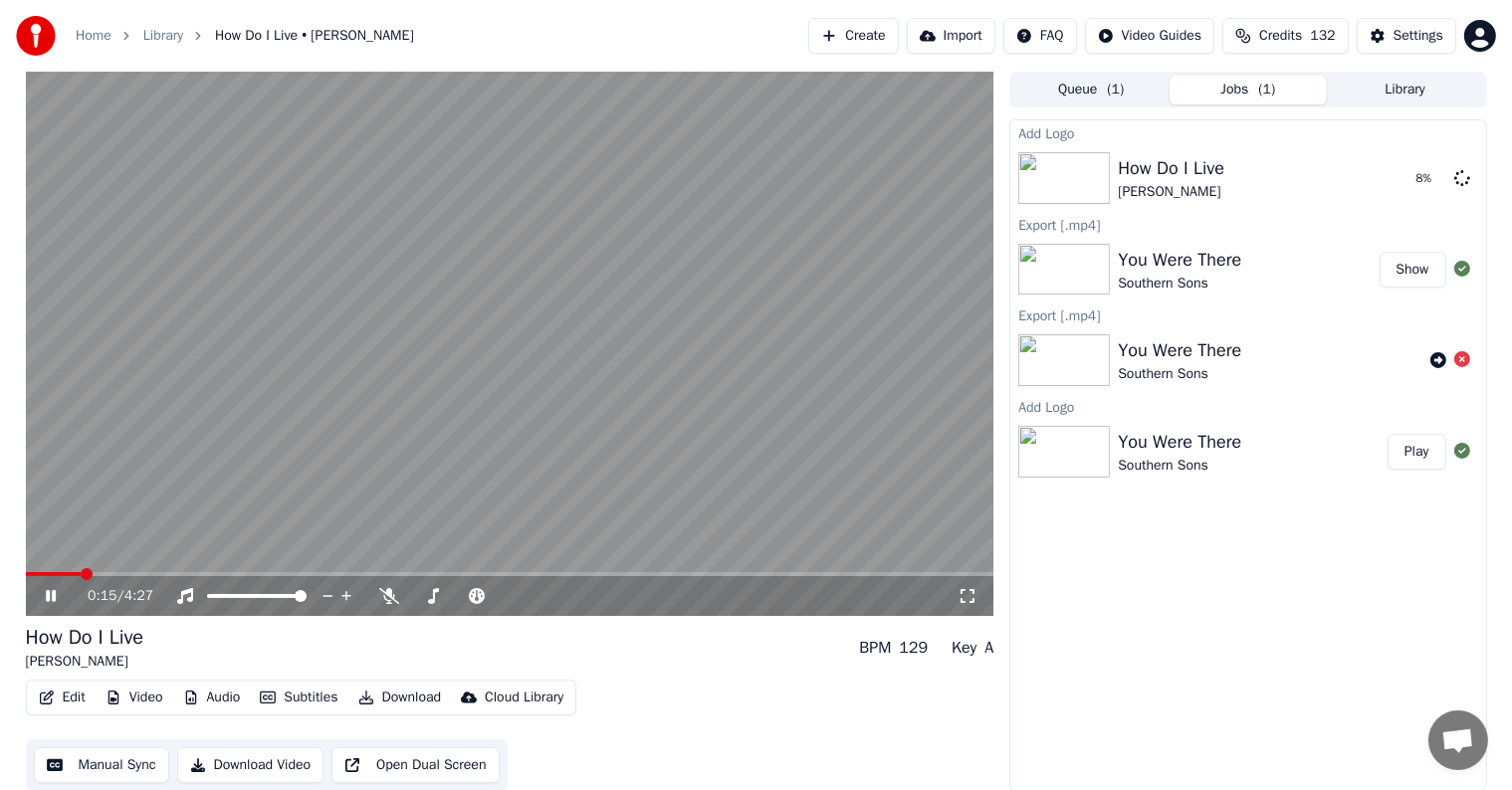click 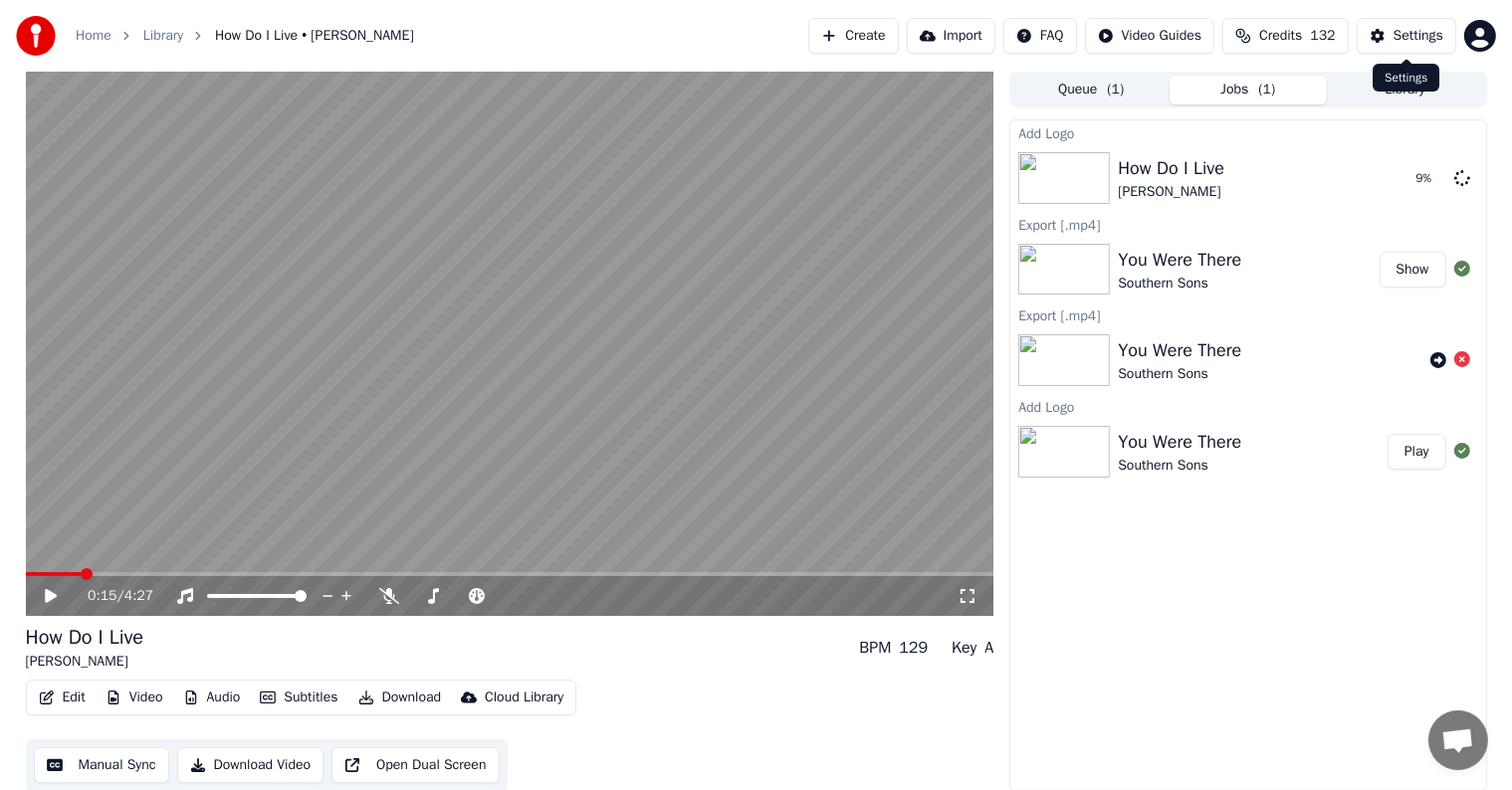 click on "Settings" at bounding box center [1406, 36] 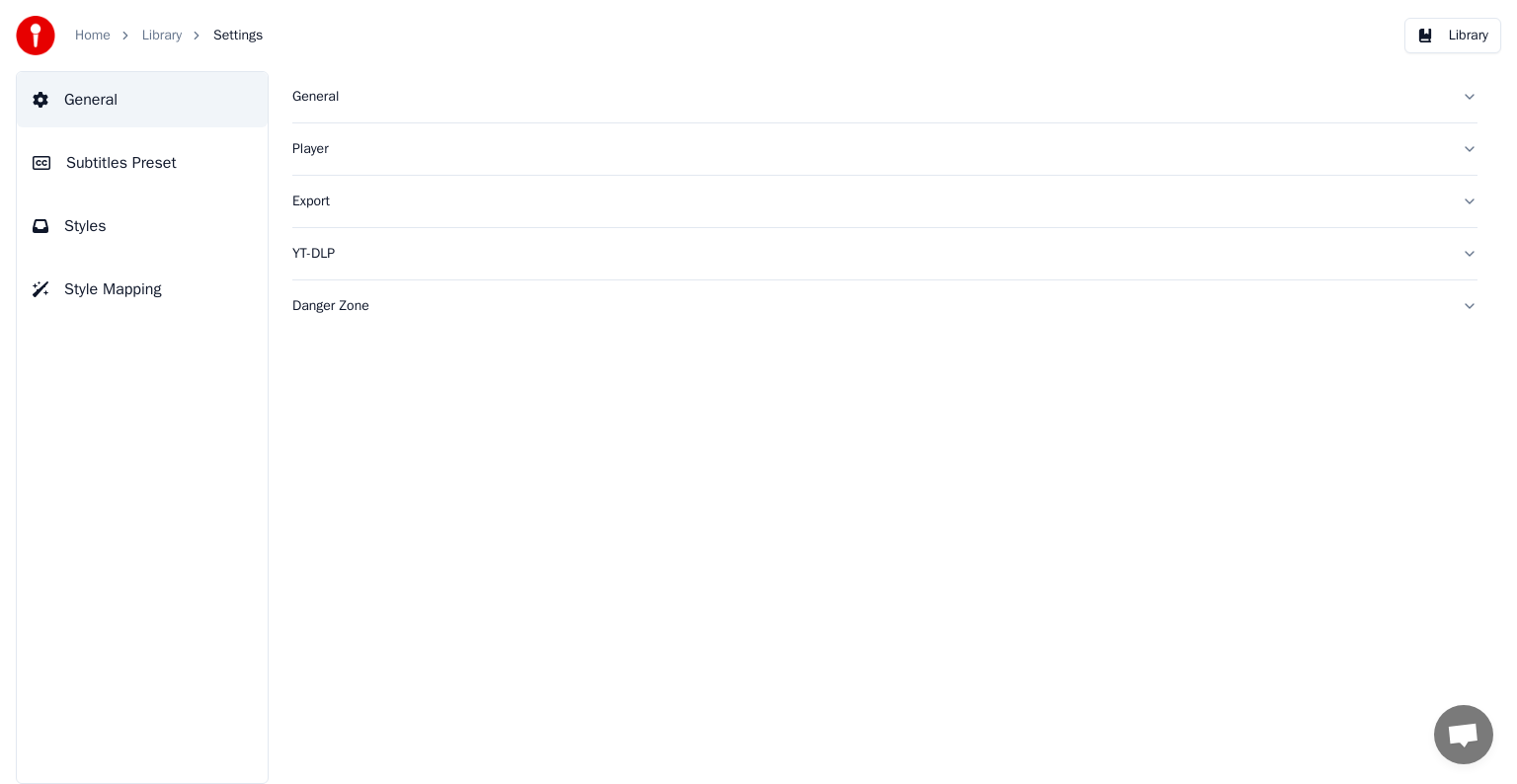 click on "Subtitles Preset" at bounding box center [121, 163] 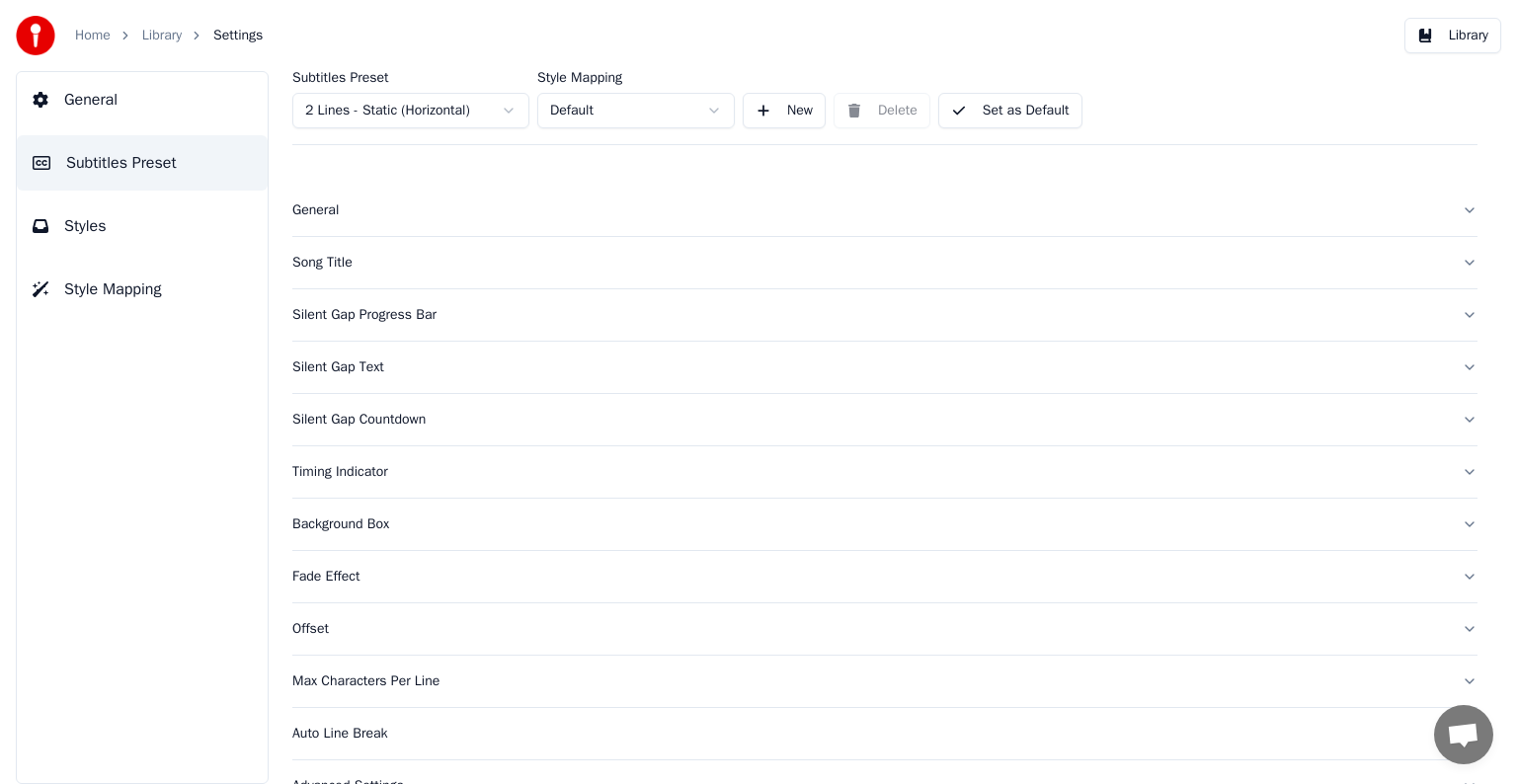 click on "Home Library Settings Library General Subtitles Preset Styles Style Mapping Subtitles Preset 2 Lines - Static (Horizontal) Style Mapping Default New Delete Set as Default General Song Title Silent Gap Progress Bar Silent Gap Text Silent Gap Countdown Timing Indicator Background Box Fade Effect Offset Max Characters Per Line Auto Line Break Advanced Settings Chat [PERSON_NAME] from Youka Desktop More channels Continue on Email Network offline. Reconnecting... No messages can be received or sent for now. Youka Desktop Hello! How can I help you?  [DATE] Hi! I'ts me again. The lyrics are not appearing. Even editing to add lyrics again, it's not appearing. I already spent 22 credits for this please check [DATE] [DATE] [PERSON_NAME], credits should refunded automatically in case of failure, please let me check [DATE] yeah but credits are used again in adding the lyrics in the song that supposed to be good in the first place [DATE] Read [PERSON_NAME] added 22 more credits to your account. [DATE] Send a file" at bounding box center [758, 392] 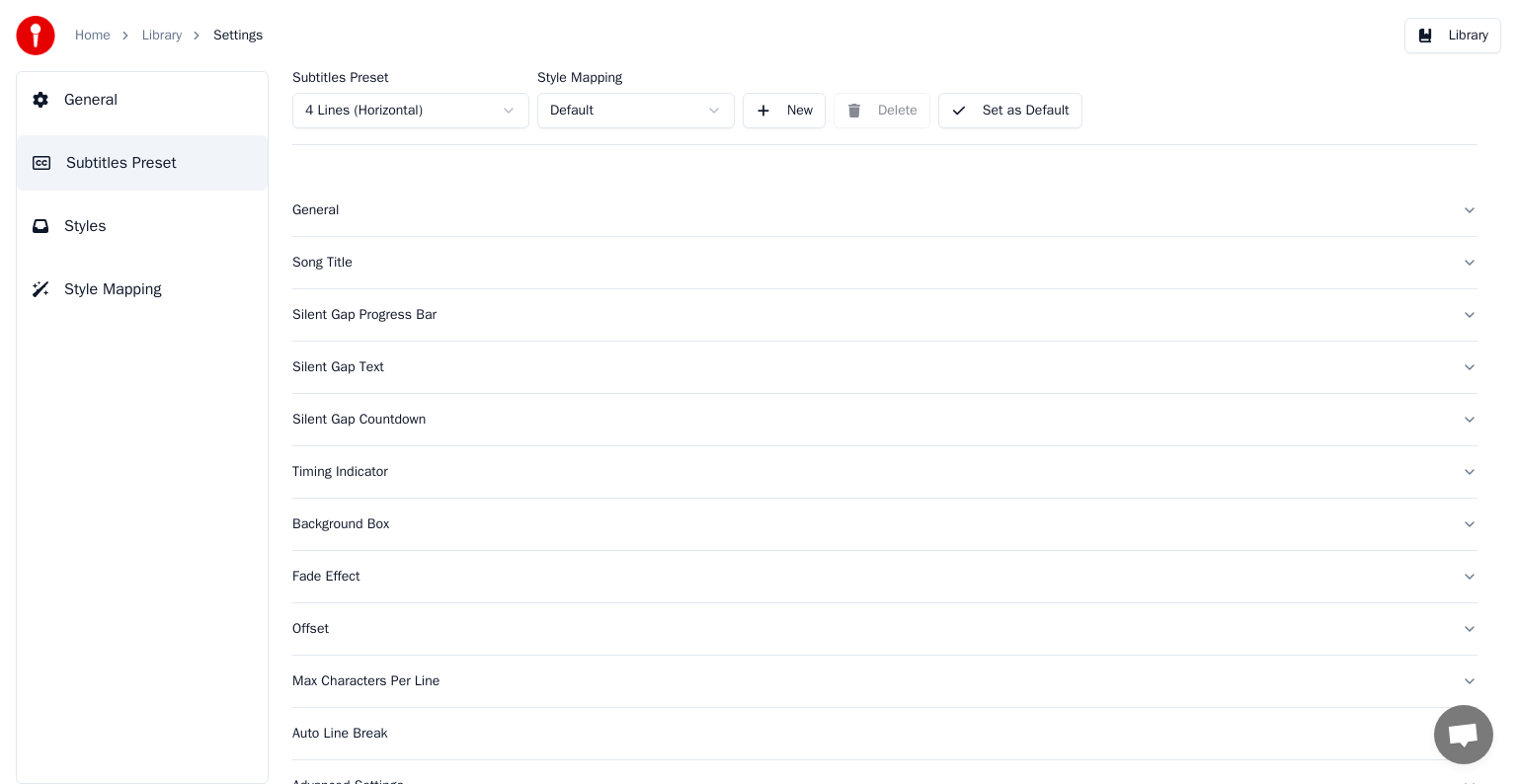 click on "Song Title" at bounding box center [869, 263] 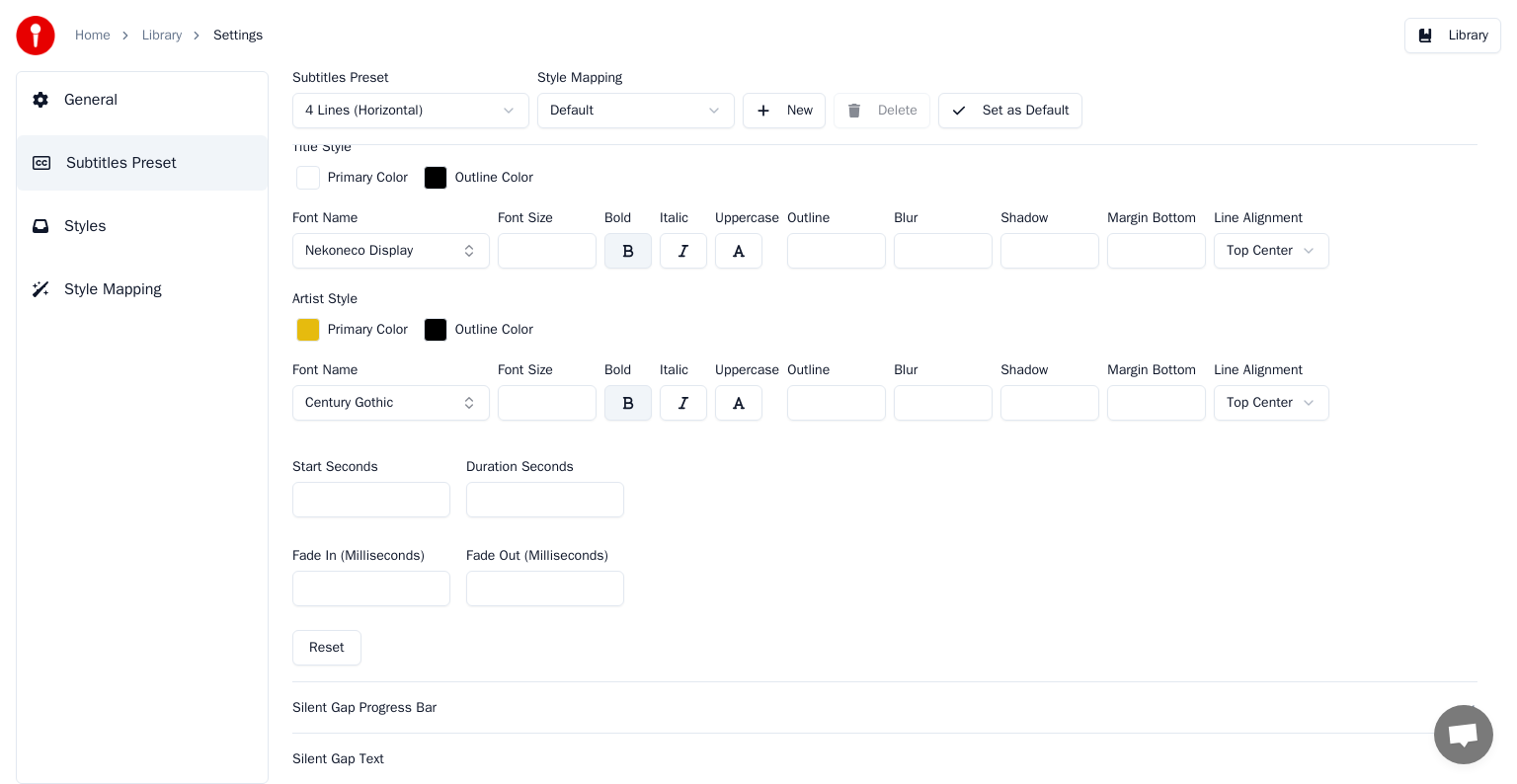 scroll, scrollTop: 691, scrollLeft: 0, axis: vertical 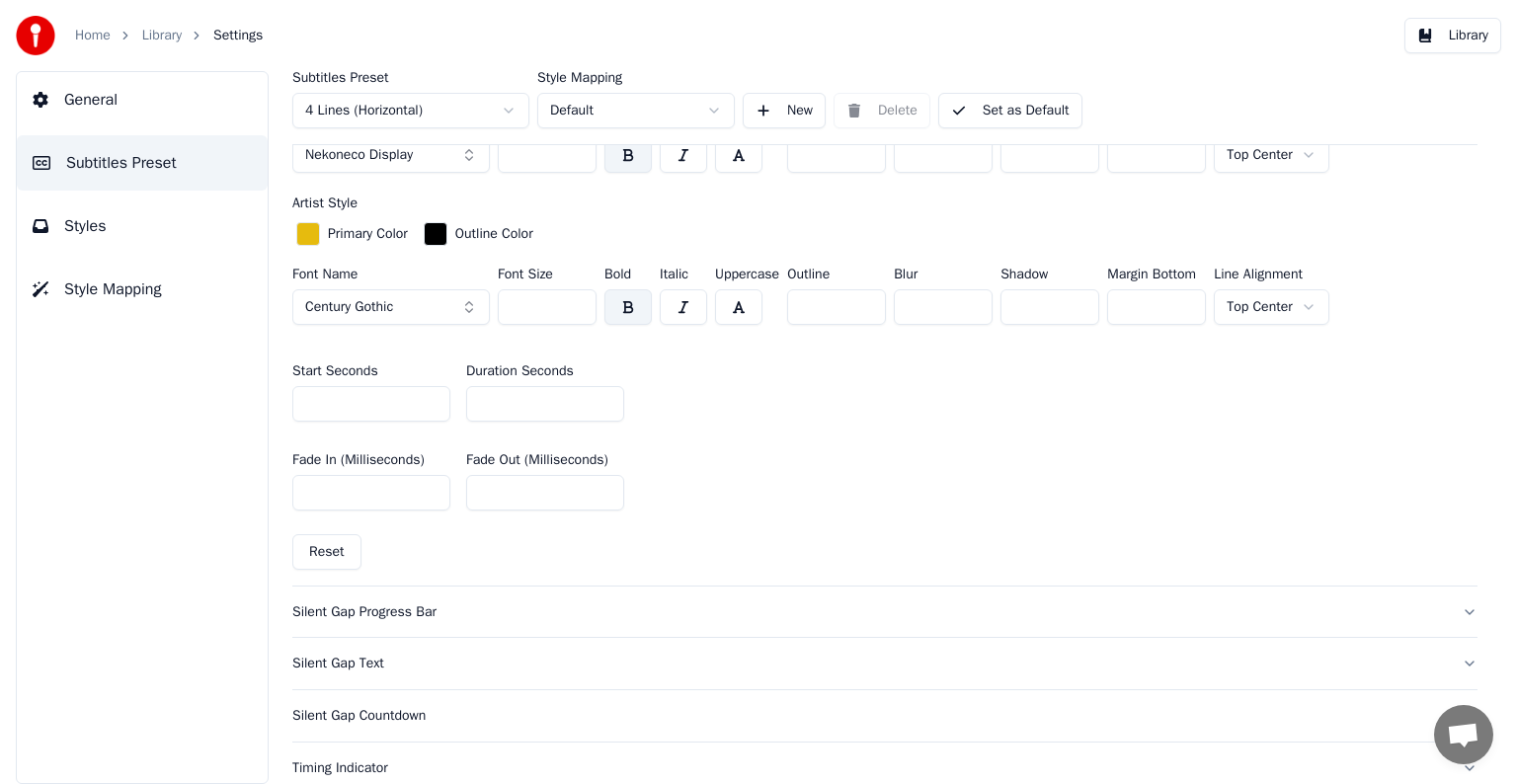 click on "**" at bounding box center (545, 404) 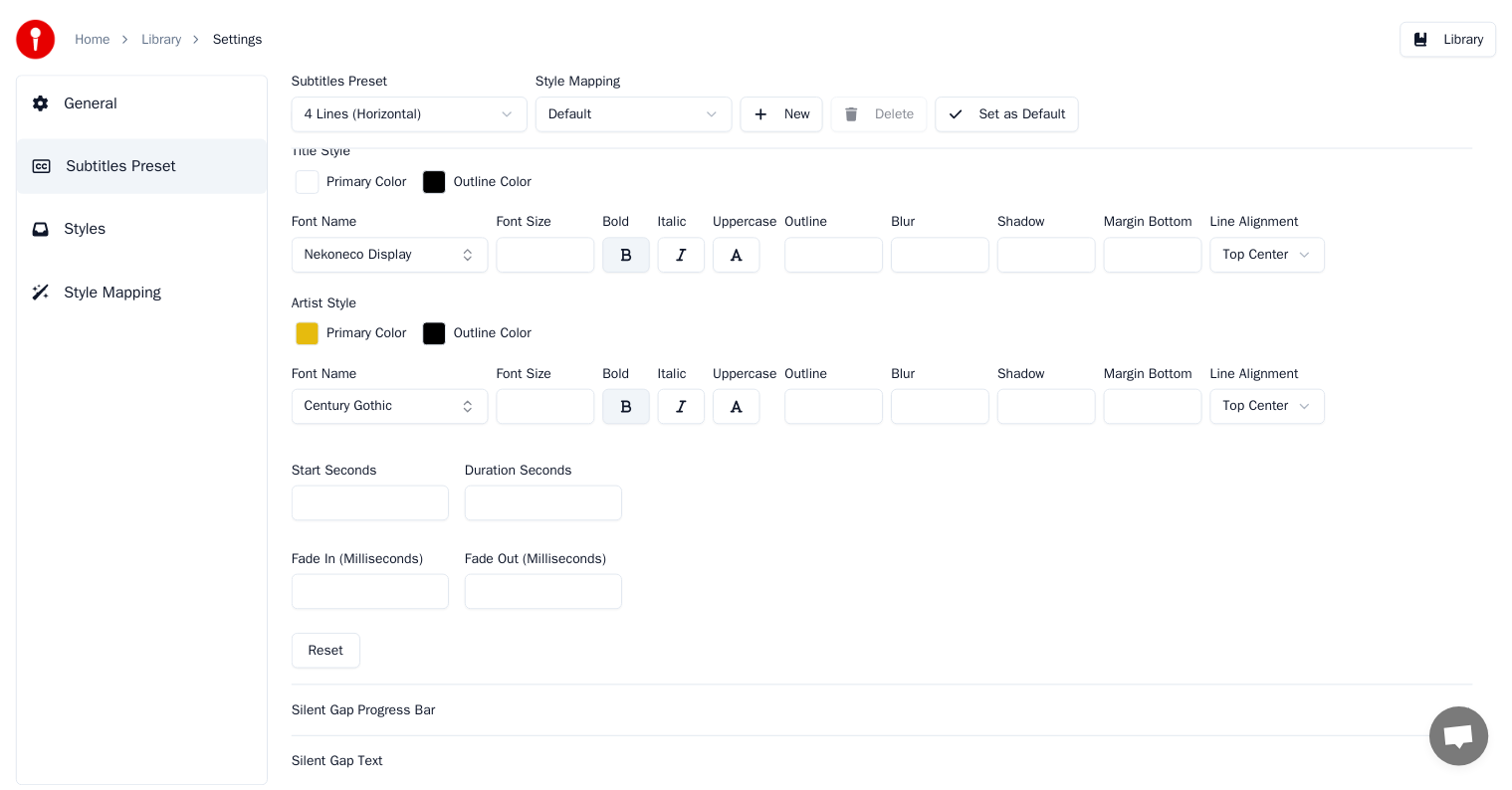scroll, scrollTop: 497, scrollLeft: 0, axis: vertical 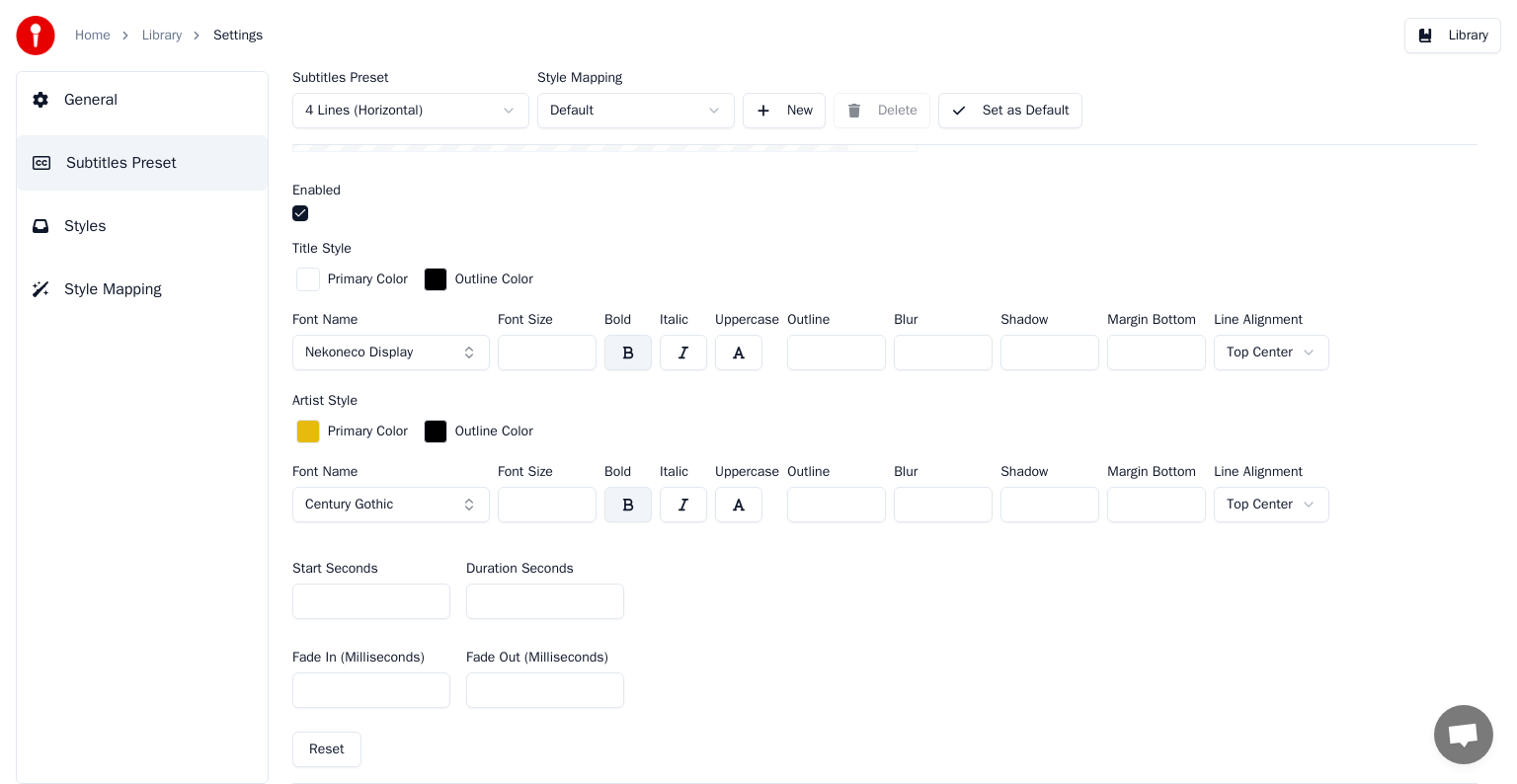 click on "Set as Default" at bounding box center [1010, 111] 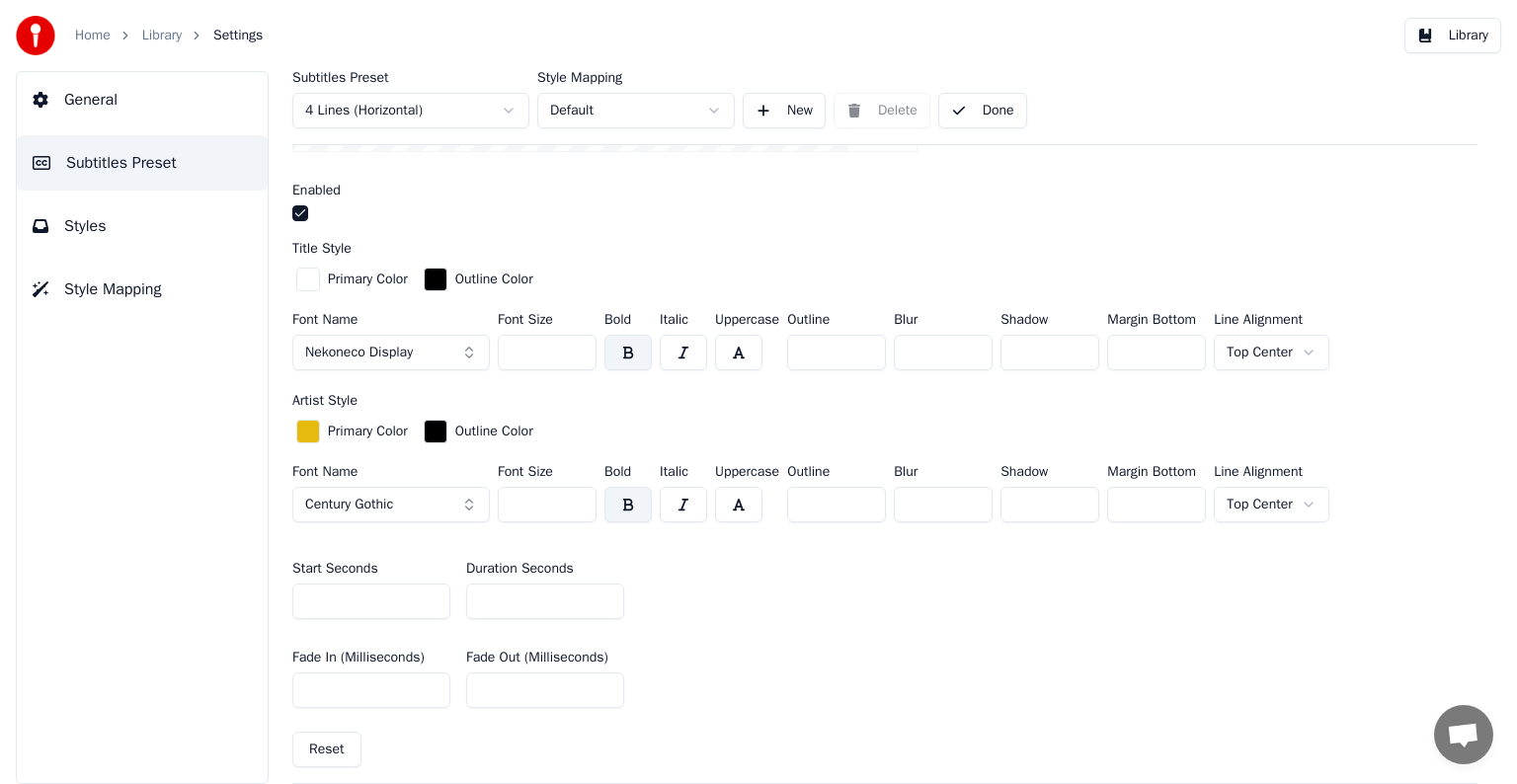 click on "Library" at bounding box center [162, 36] 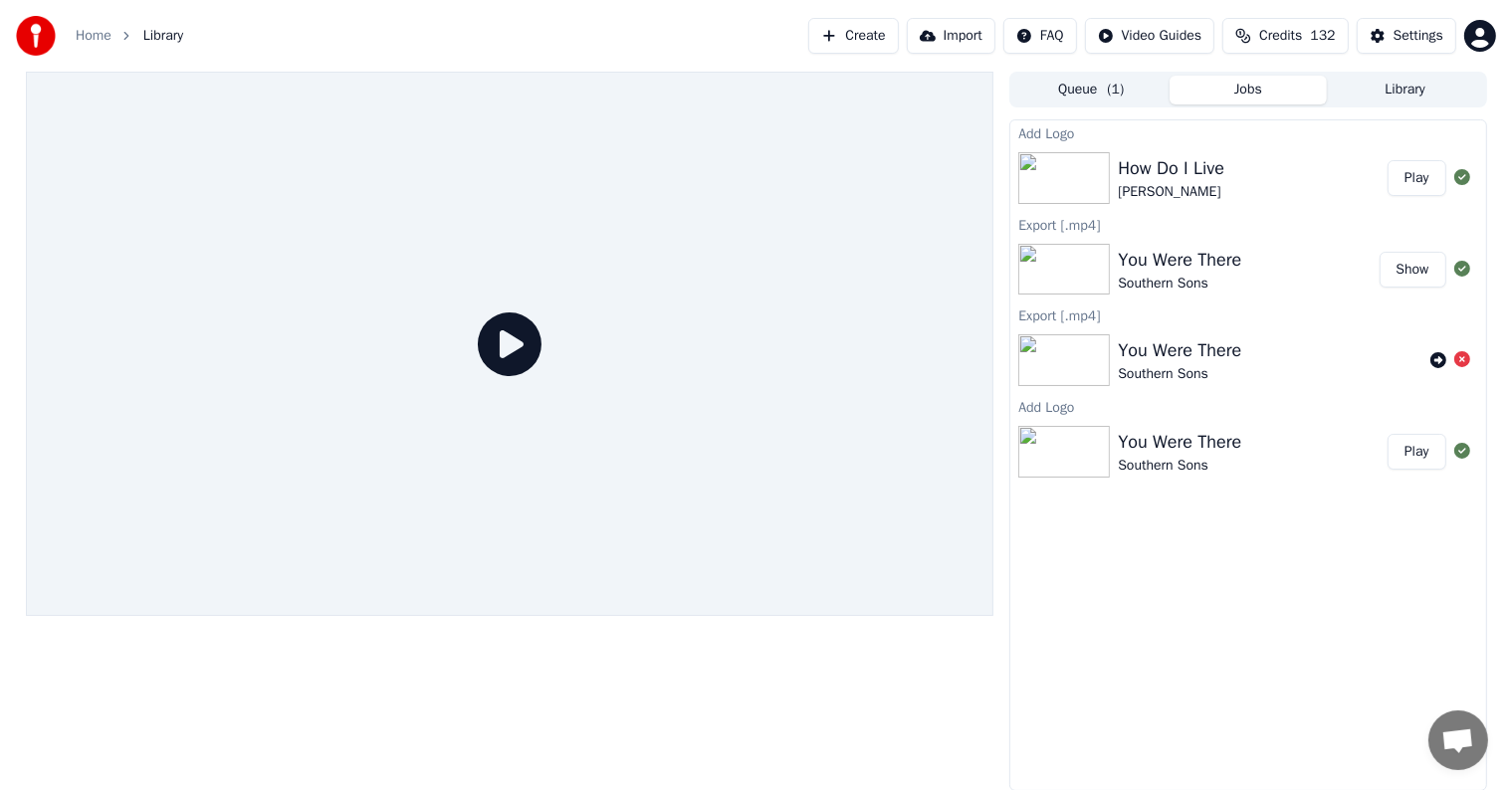 click on "Play" at bounding box center [1416, 178] 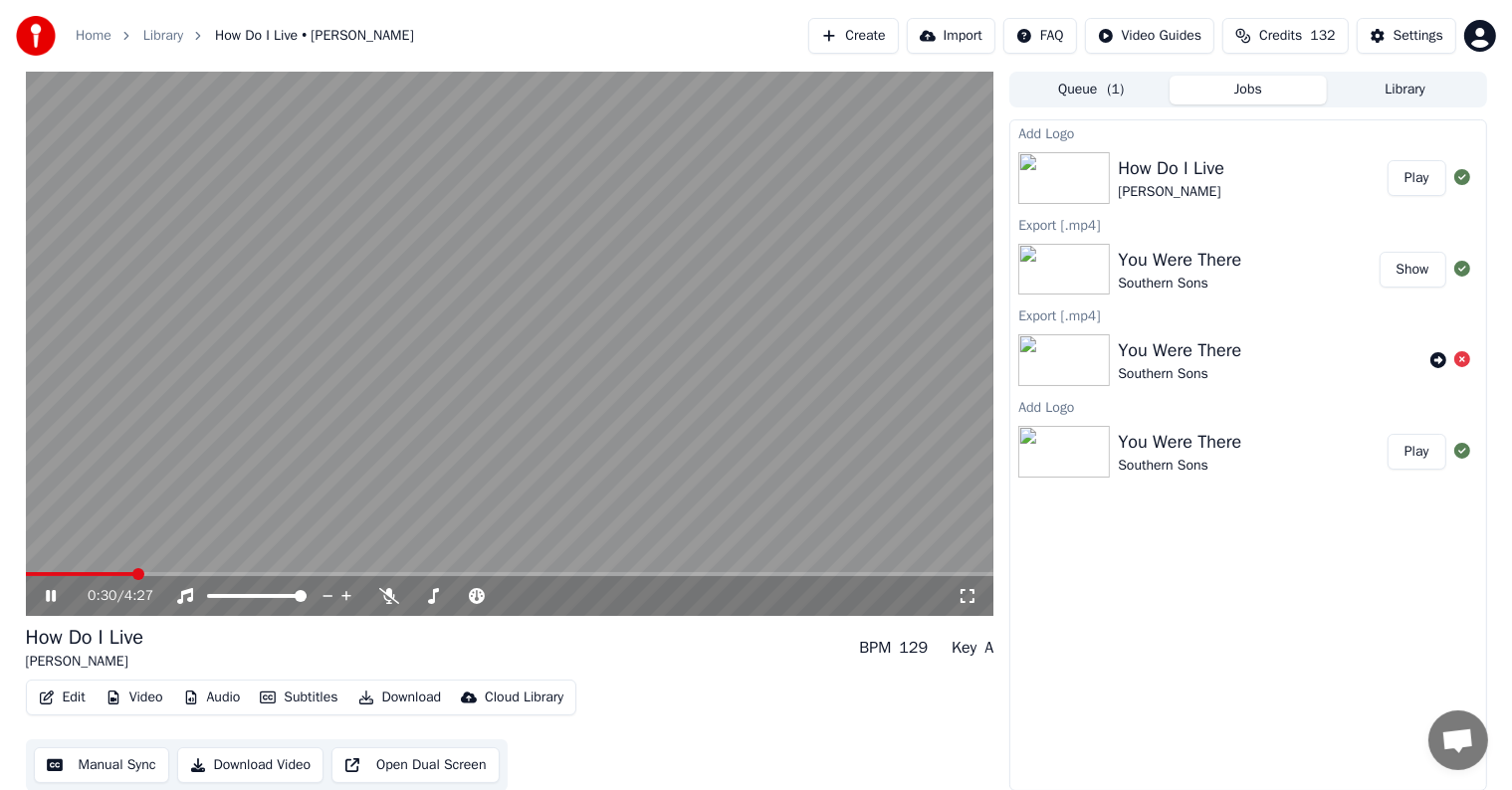 click at bounding box center (510, 574) 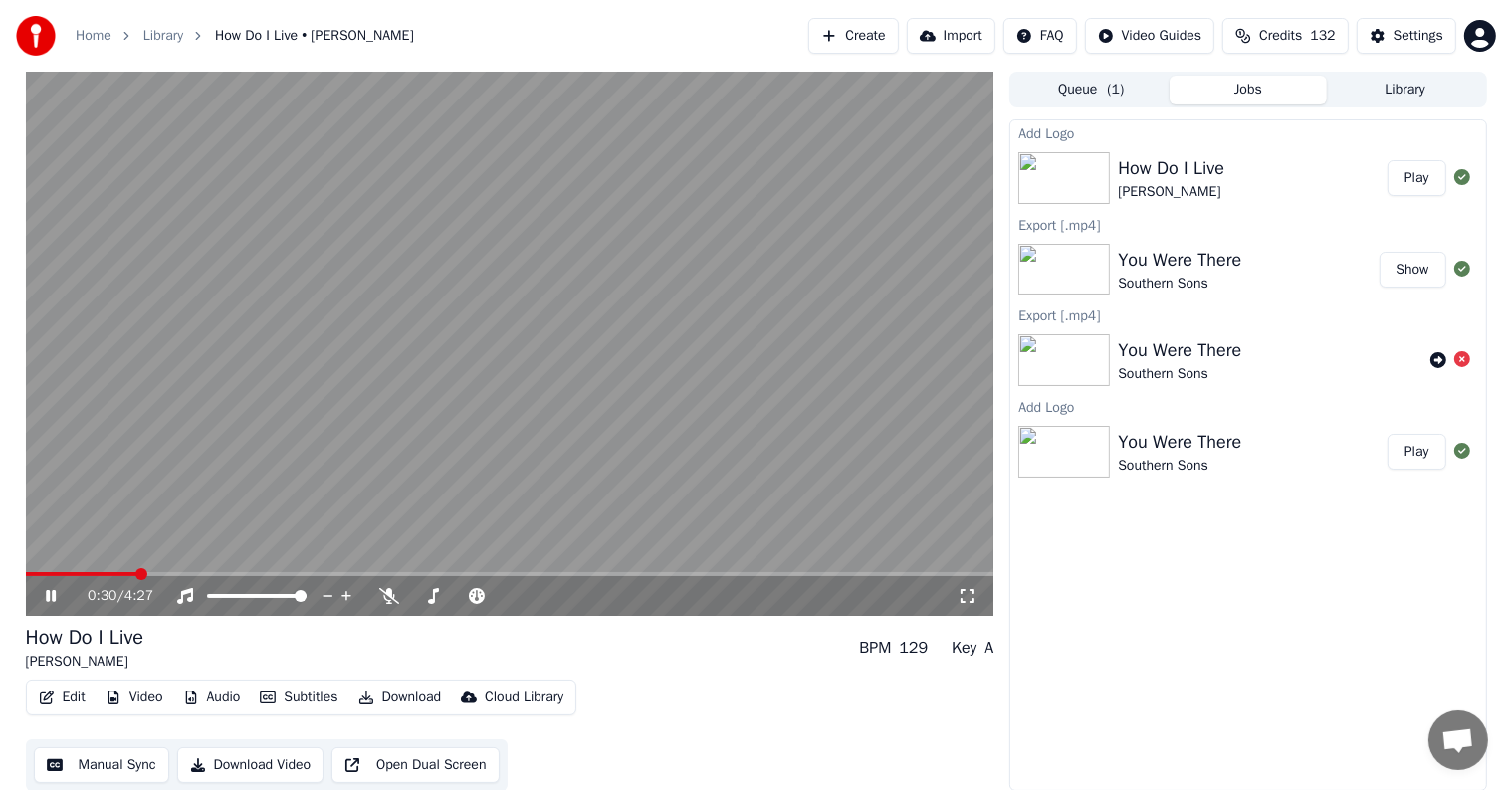 click at bounding box center [510, 343] 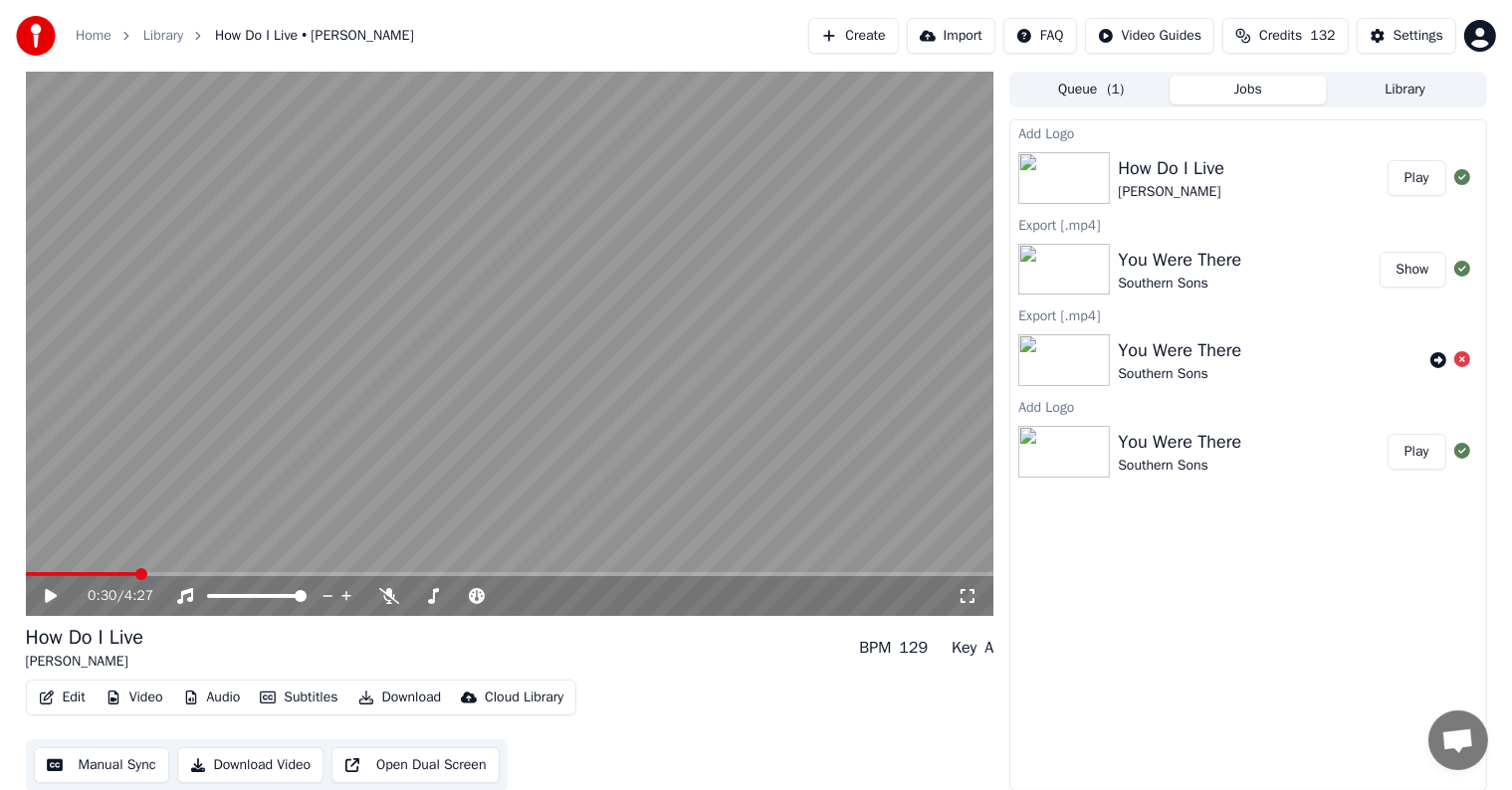 click at bounding box center [510, 574] 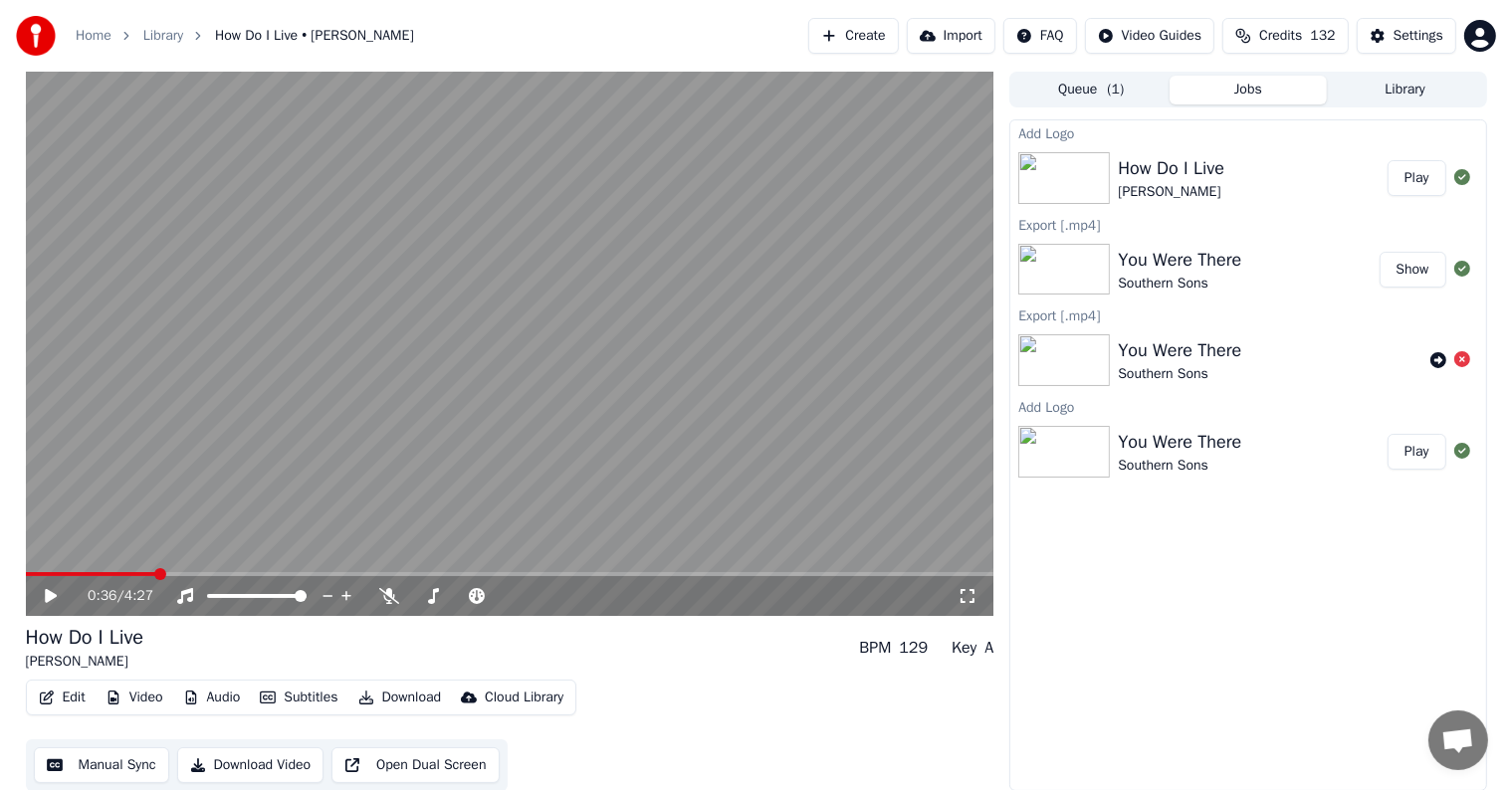 click at bounding box center (510, 574) 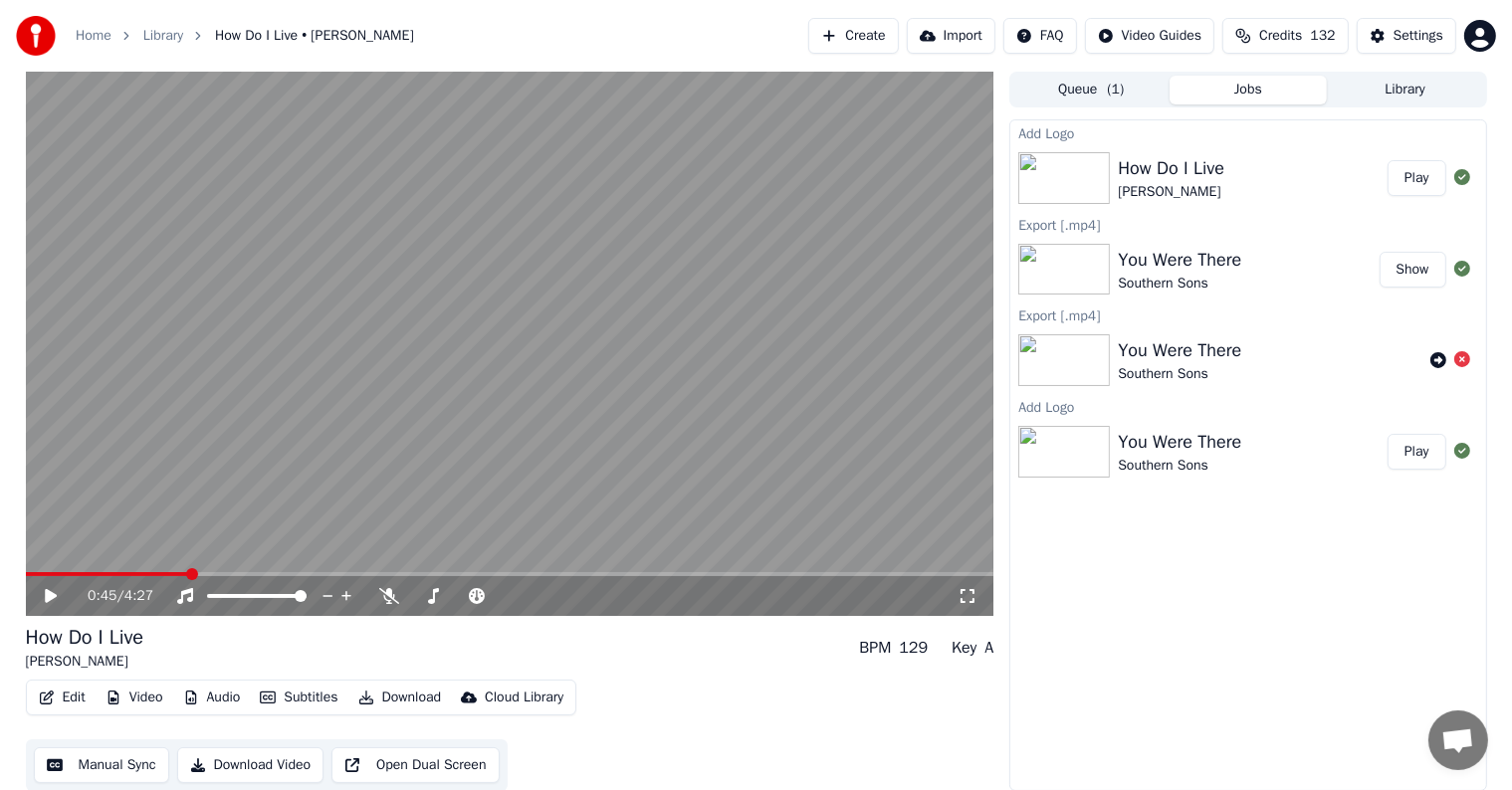 click at bounding box center [510, 574] 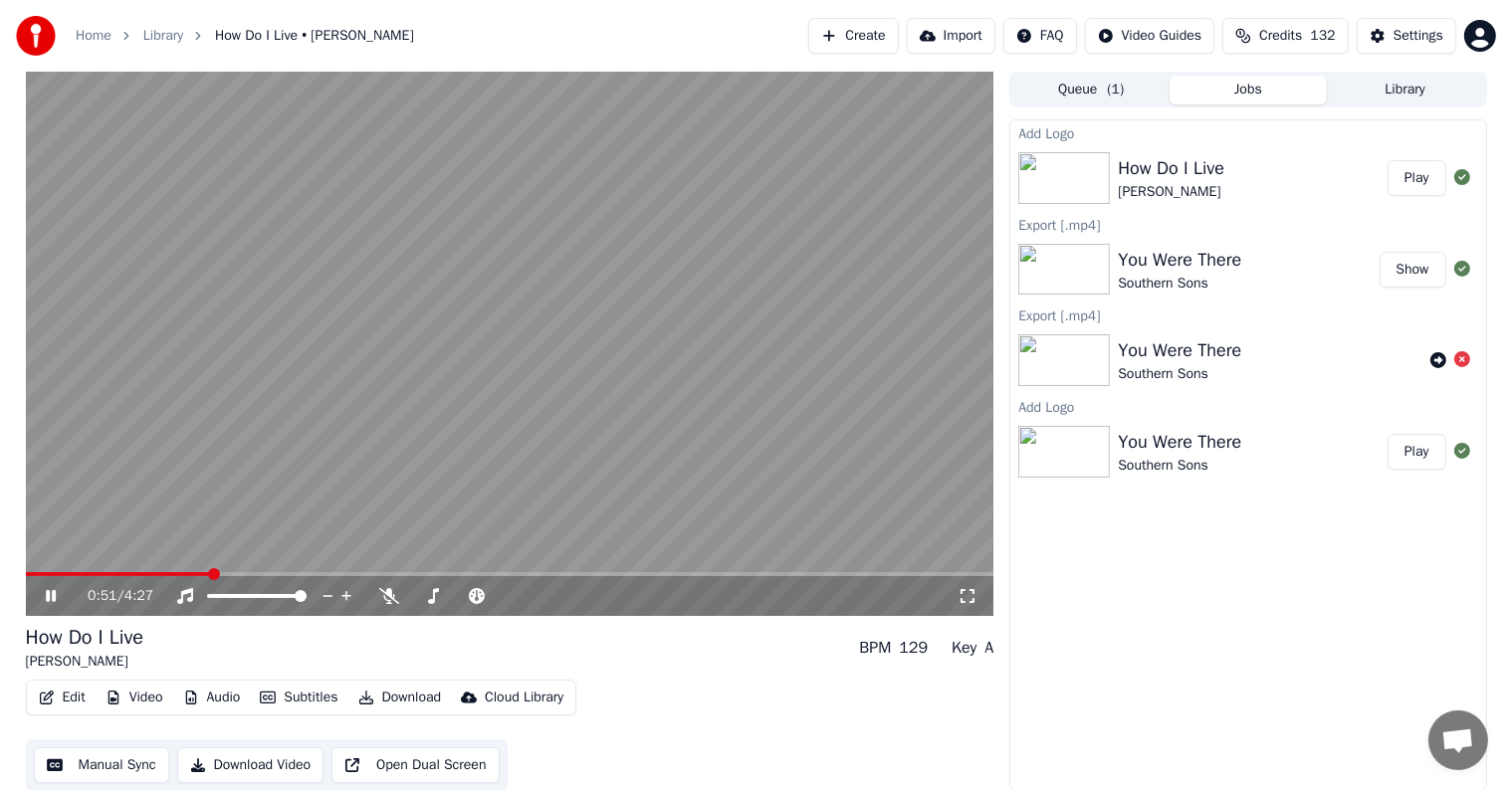 click at bounding box center (510, 574) 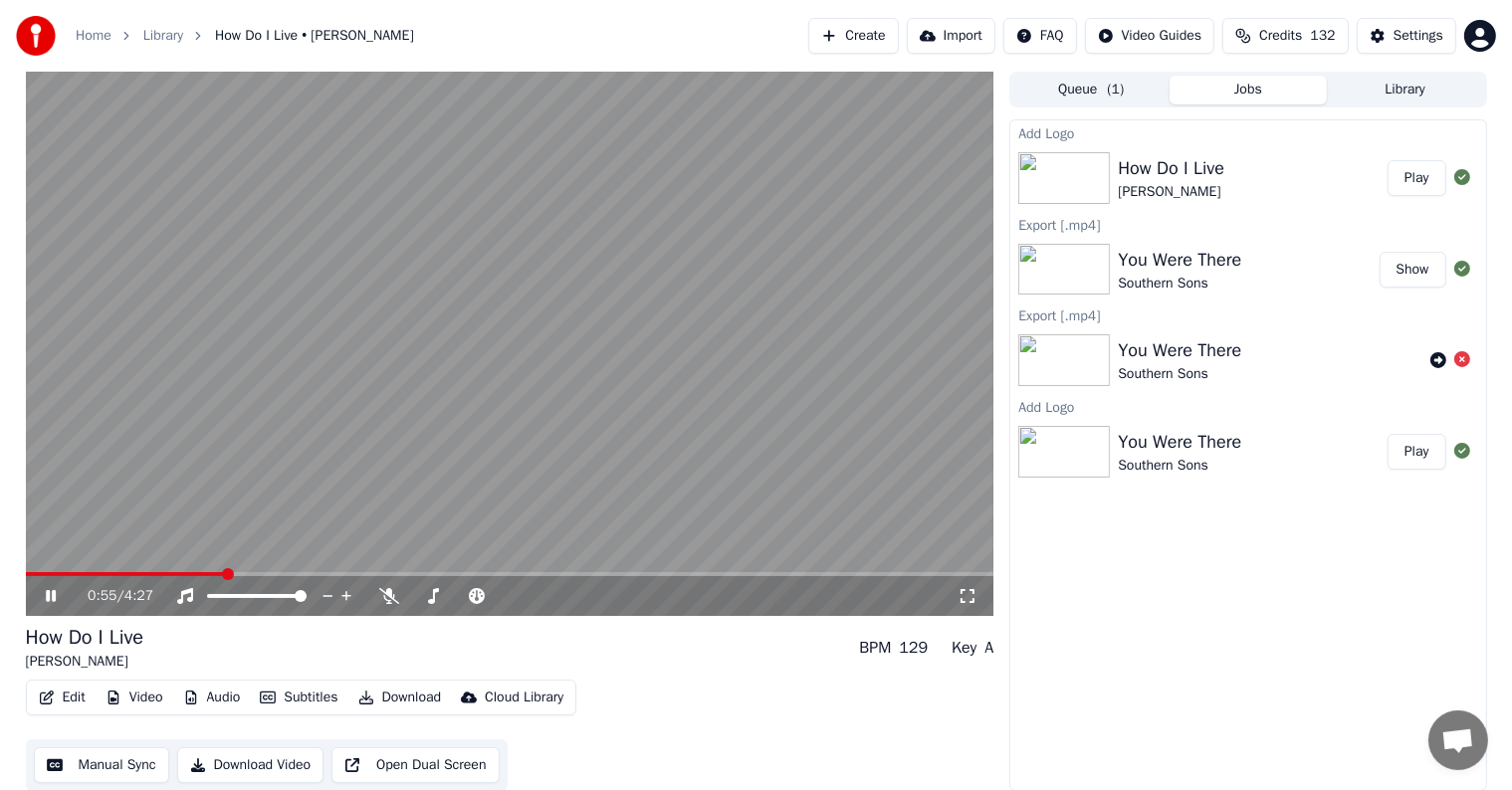 click at bounding box center (510, 574) 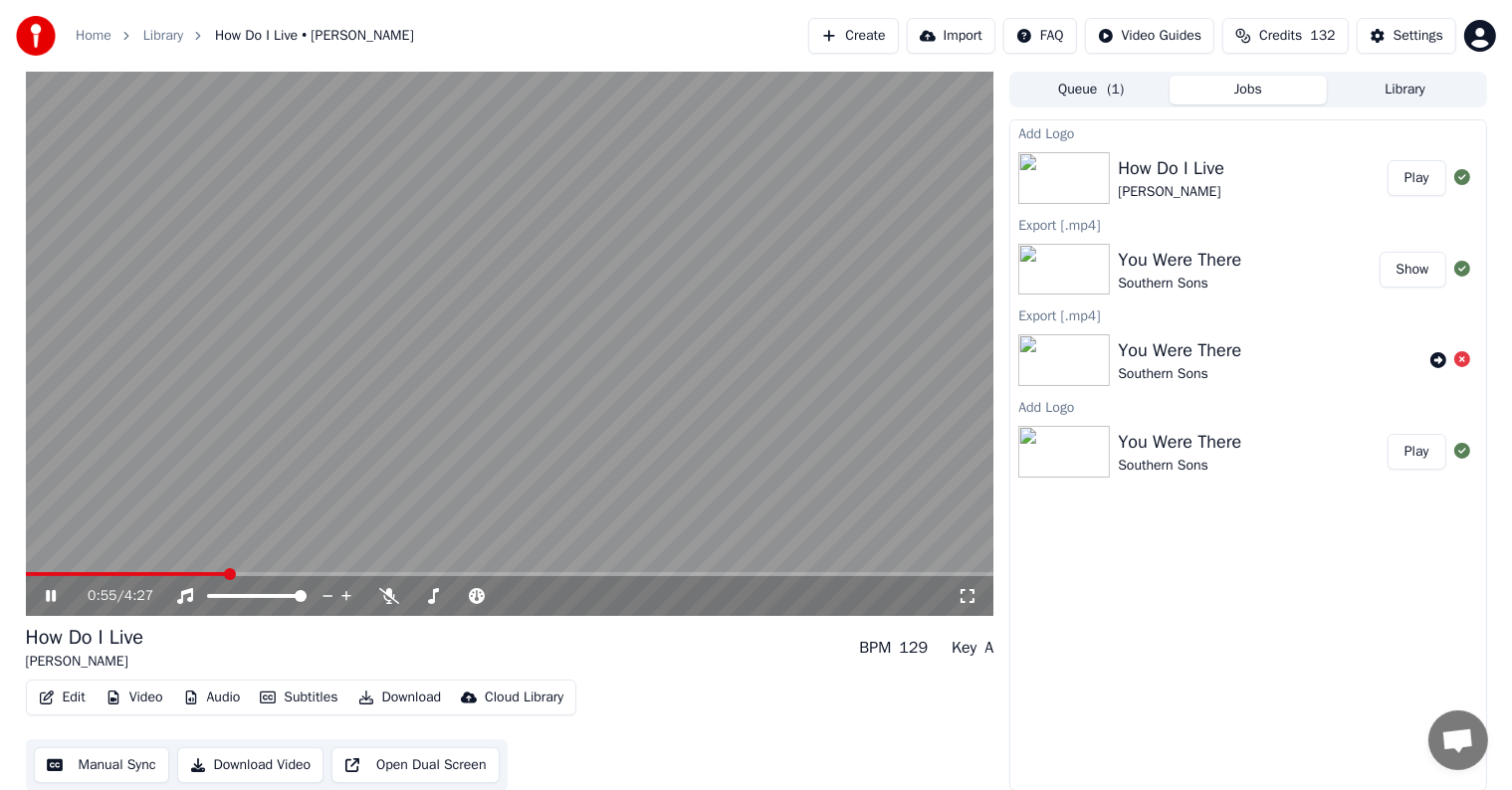 click at bounding box center [510, 574] 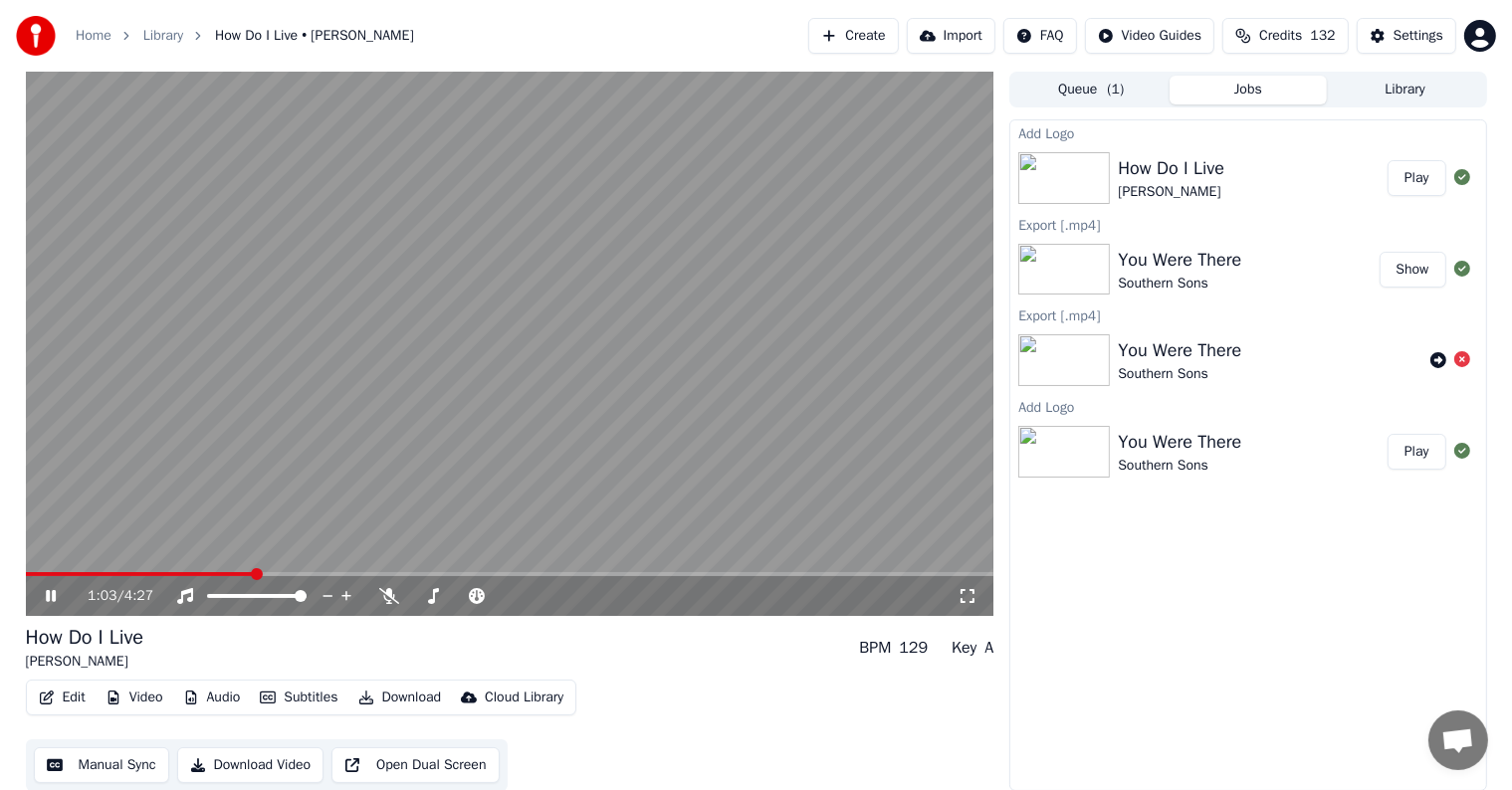 click at bounding box center [510, 574] 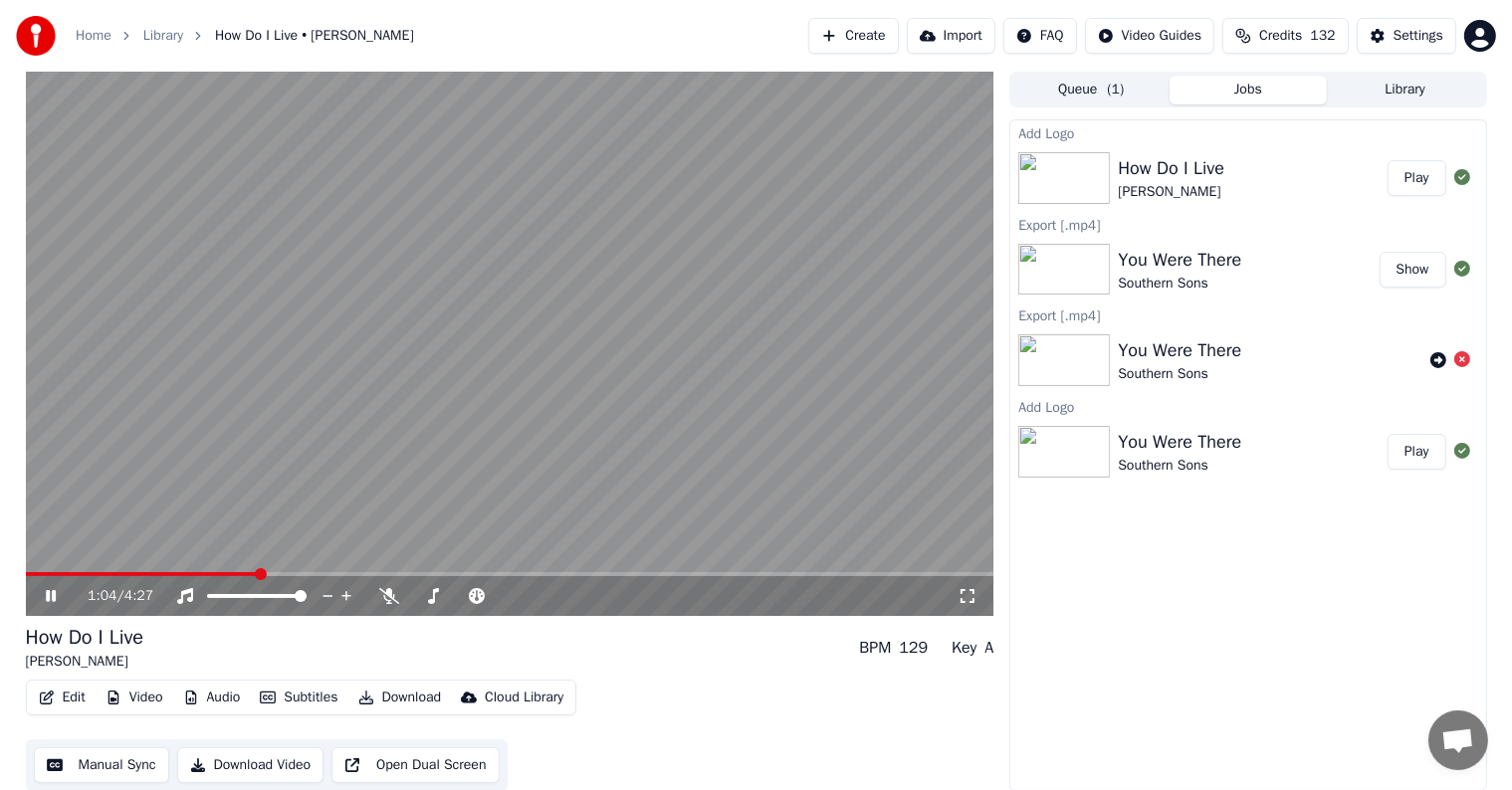 click on "1:04  /  4:27" at bounding box center [510, 596] 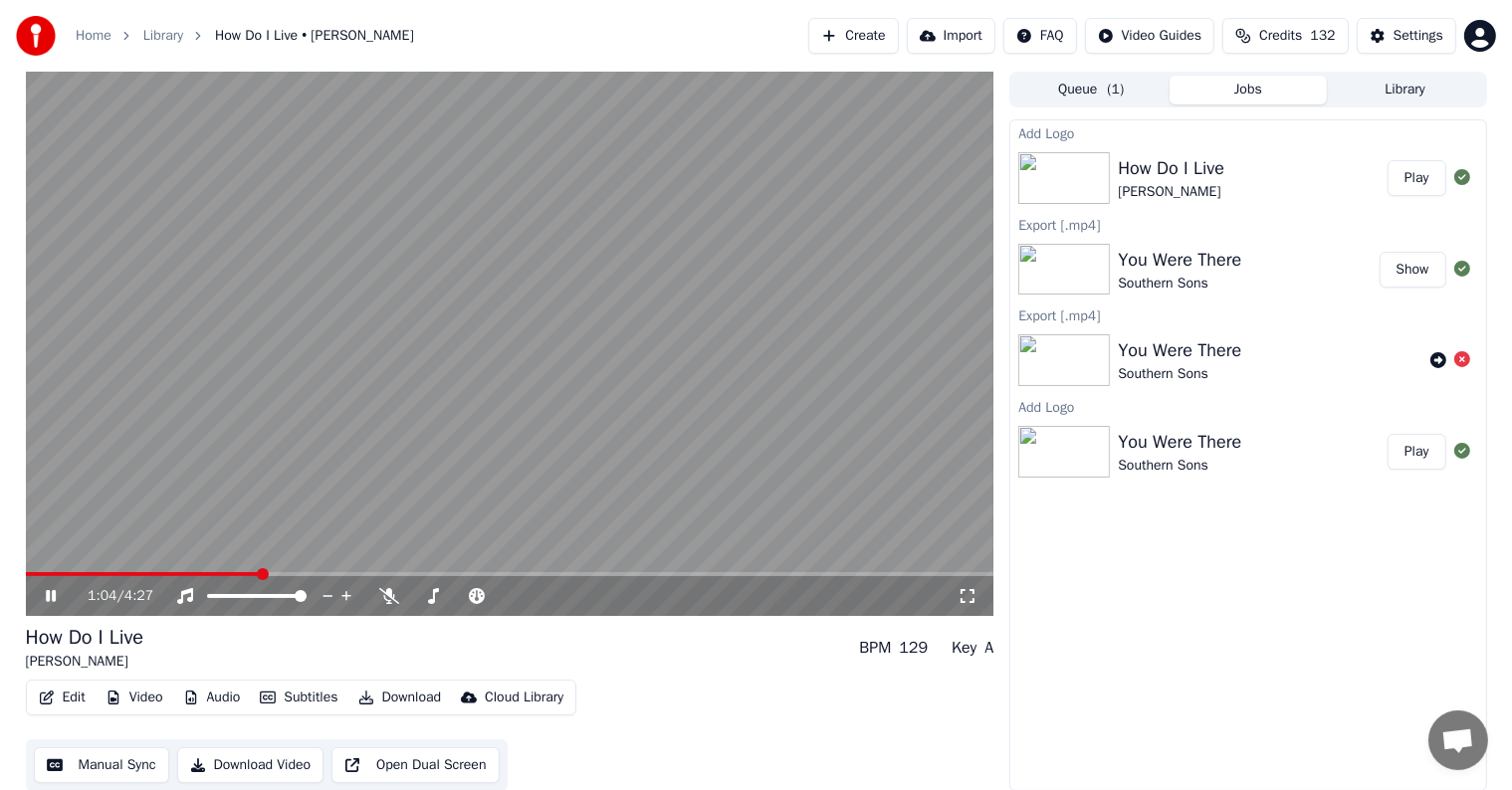 click at bounding box center (510, 343) 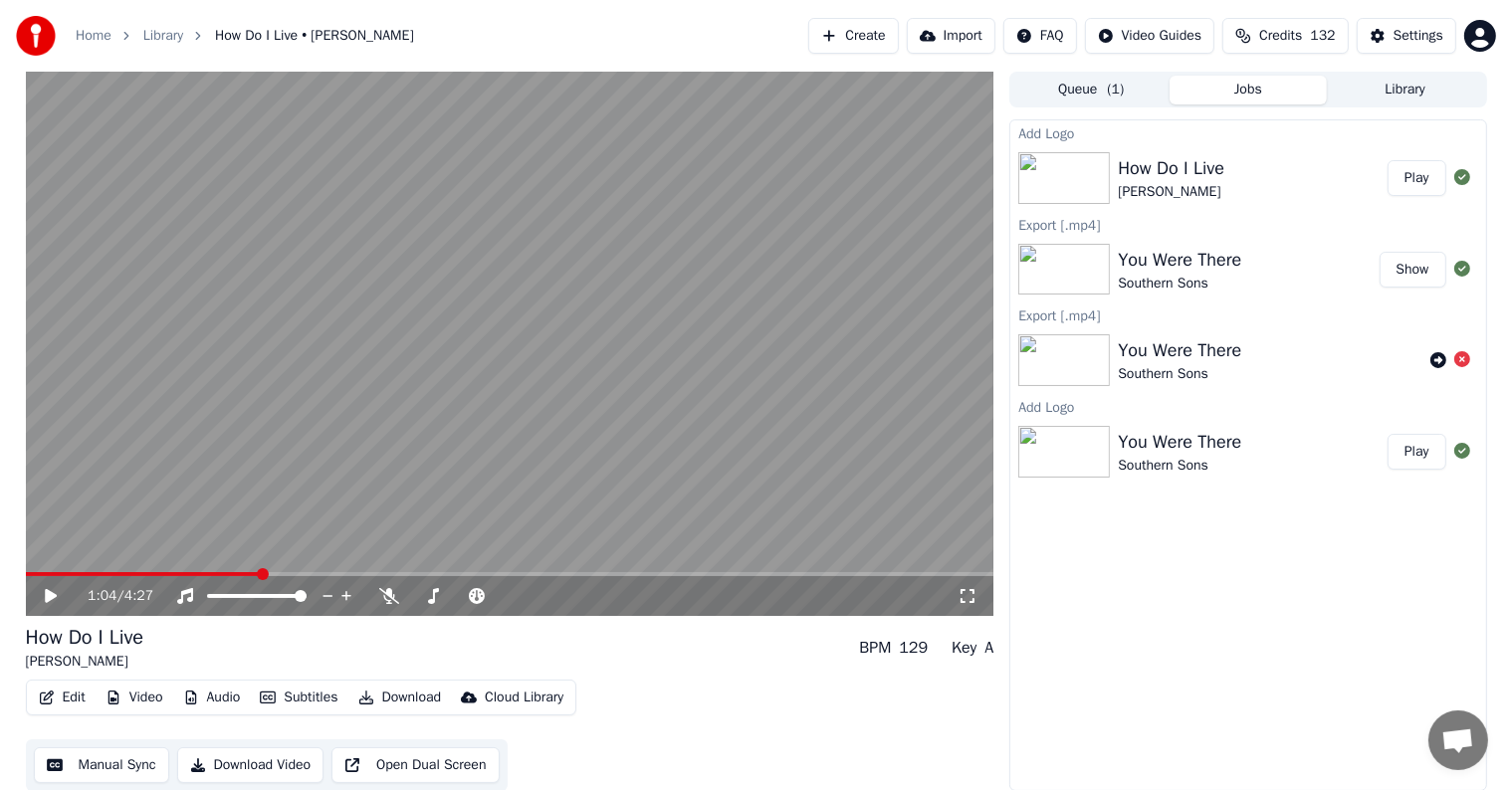 click at bounding box center [510, 574] 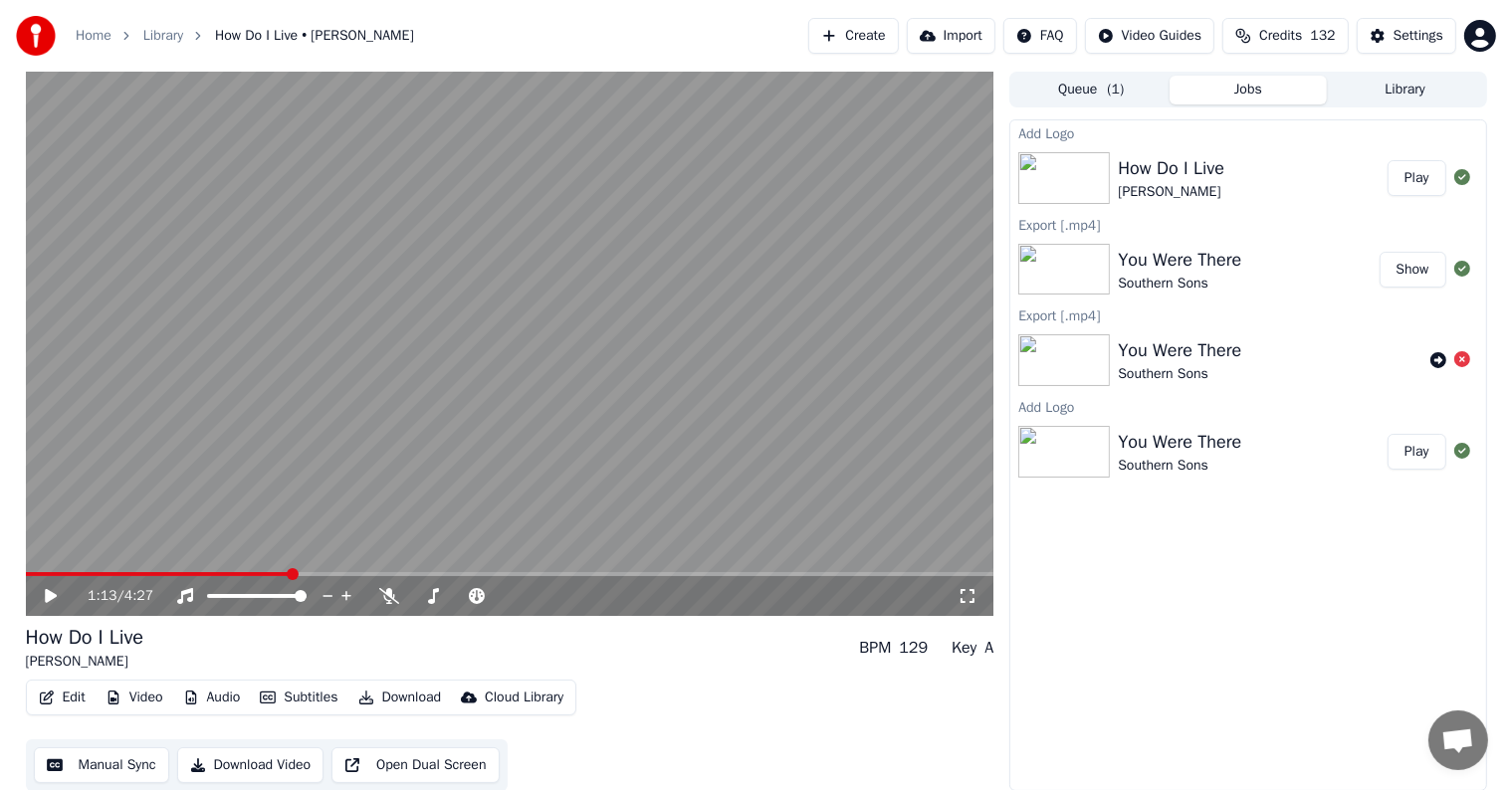click at bounding box center [510, 574] 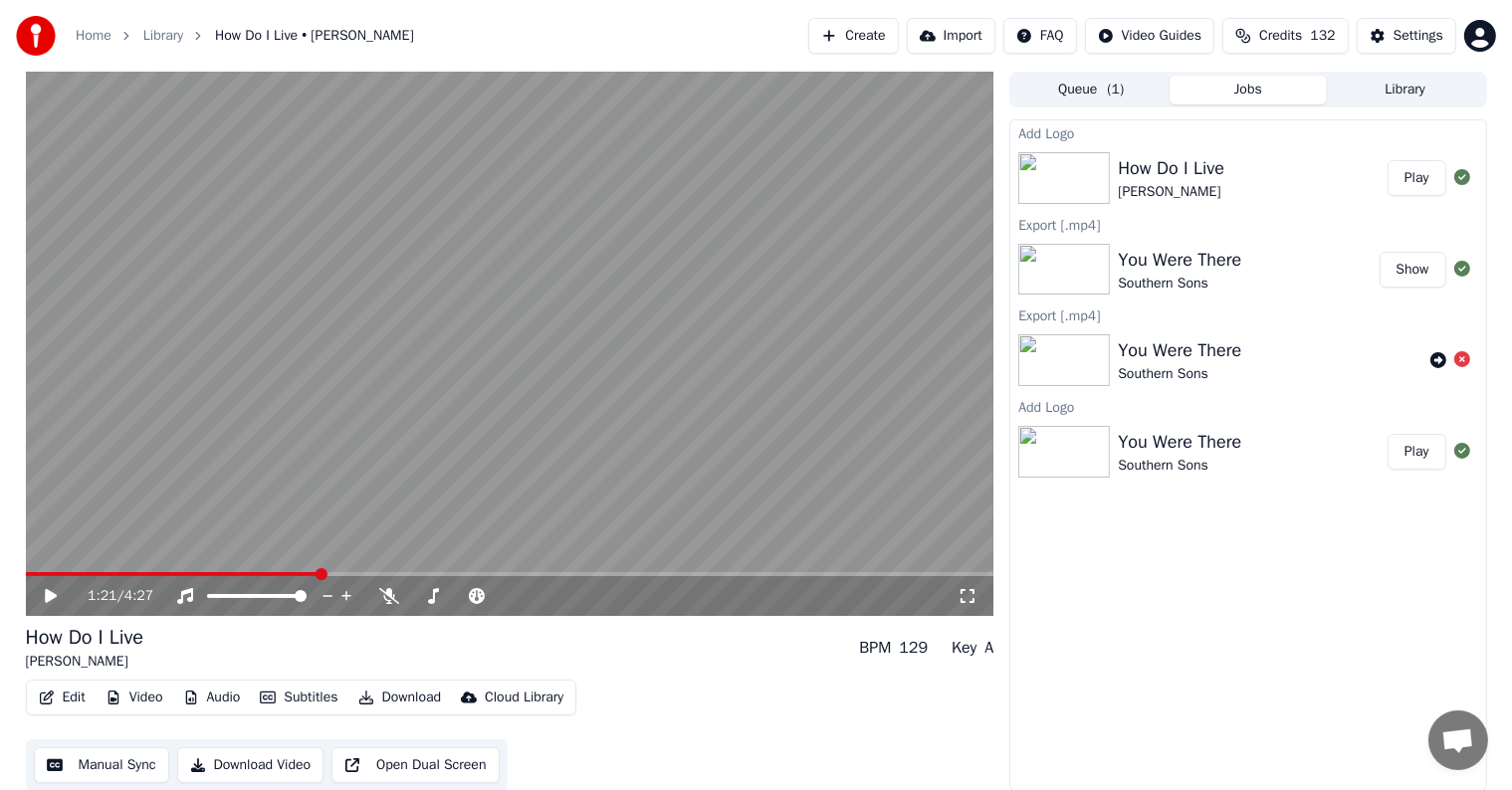click at bounding box center (510, 574) 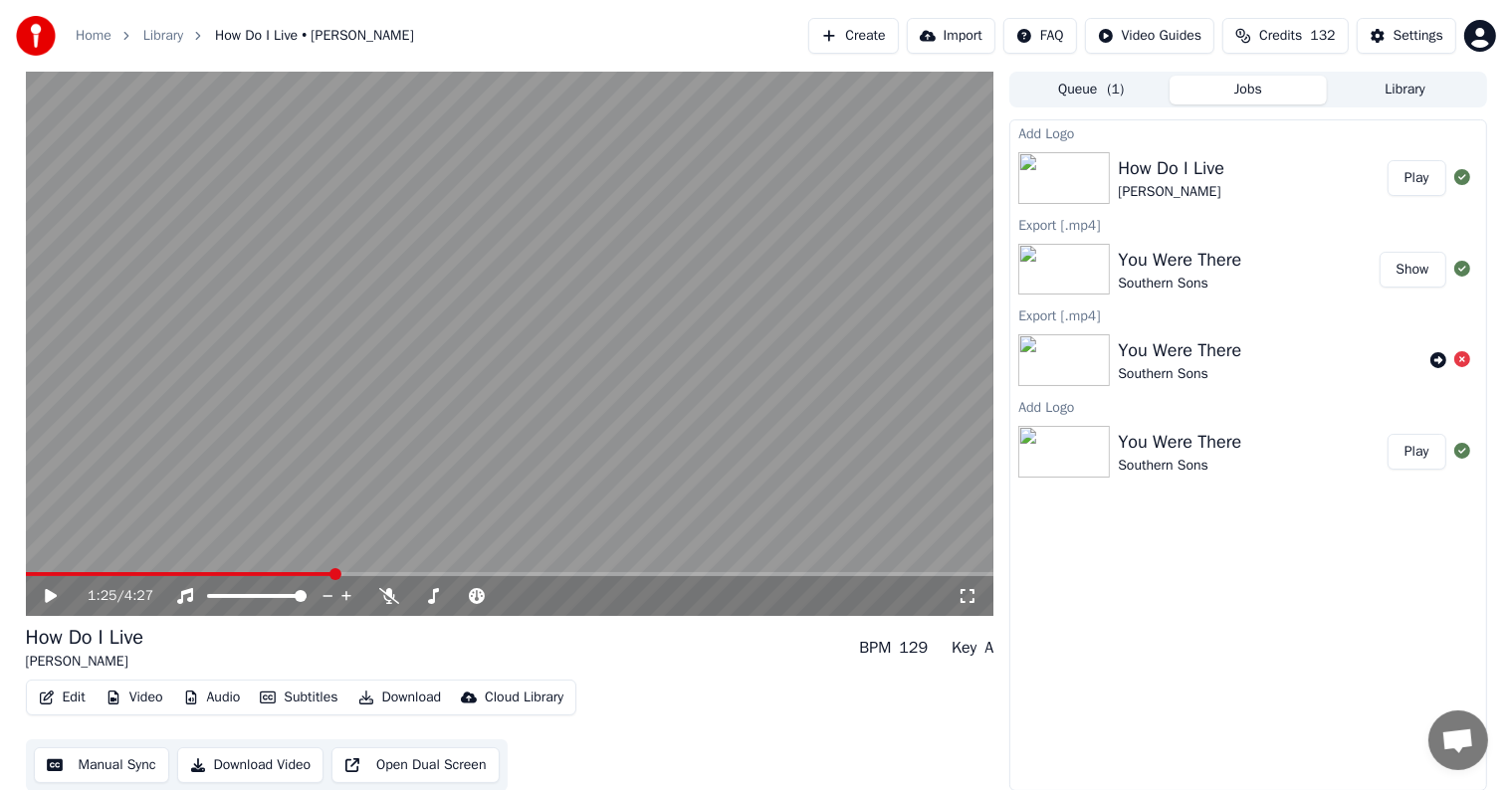 click on "1:25  /  4:27" at bounding box center (510, 596) 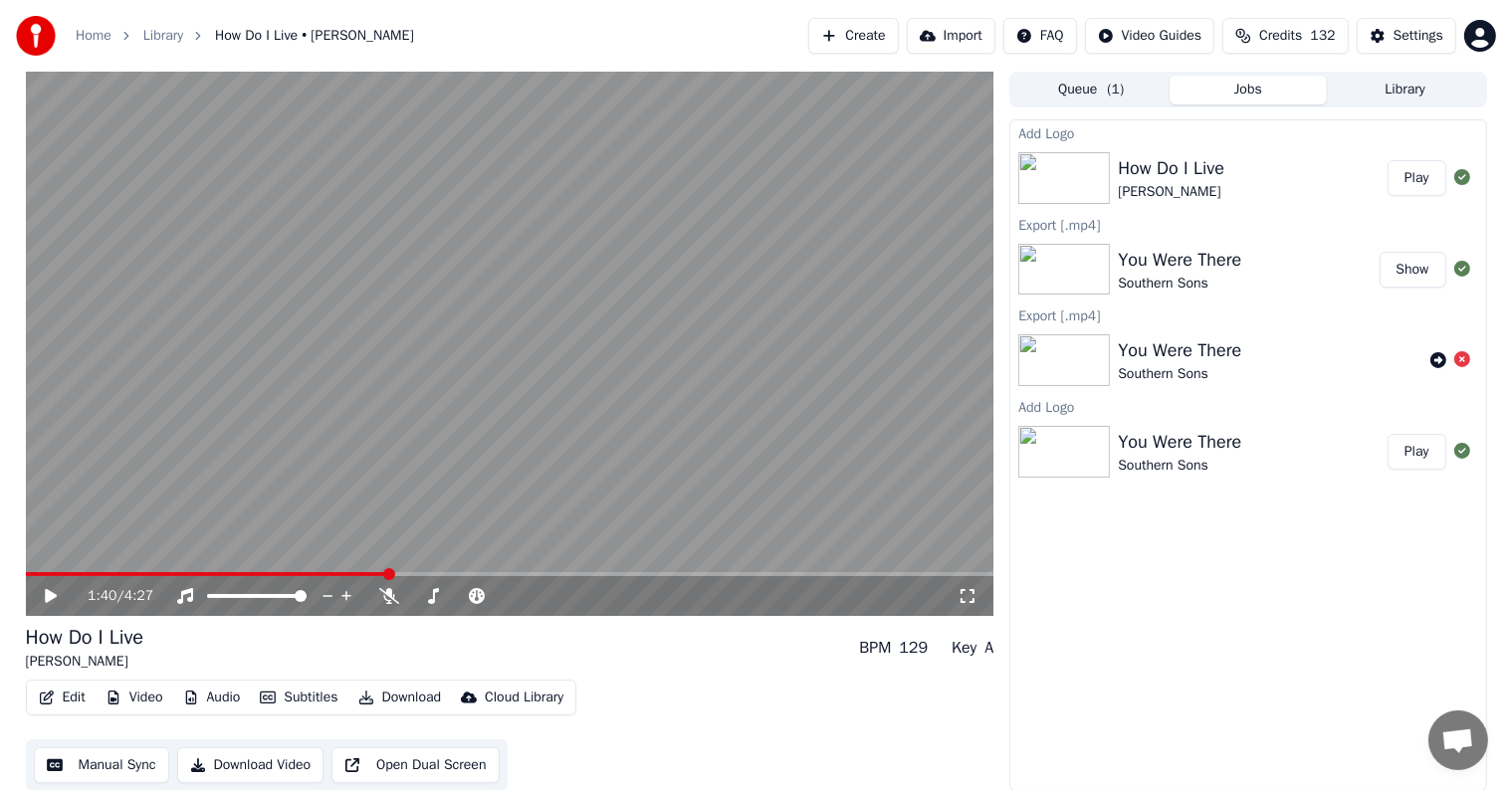 click at bounding box center [510, 574] 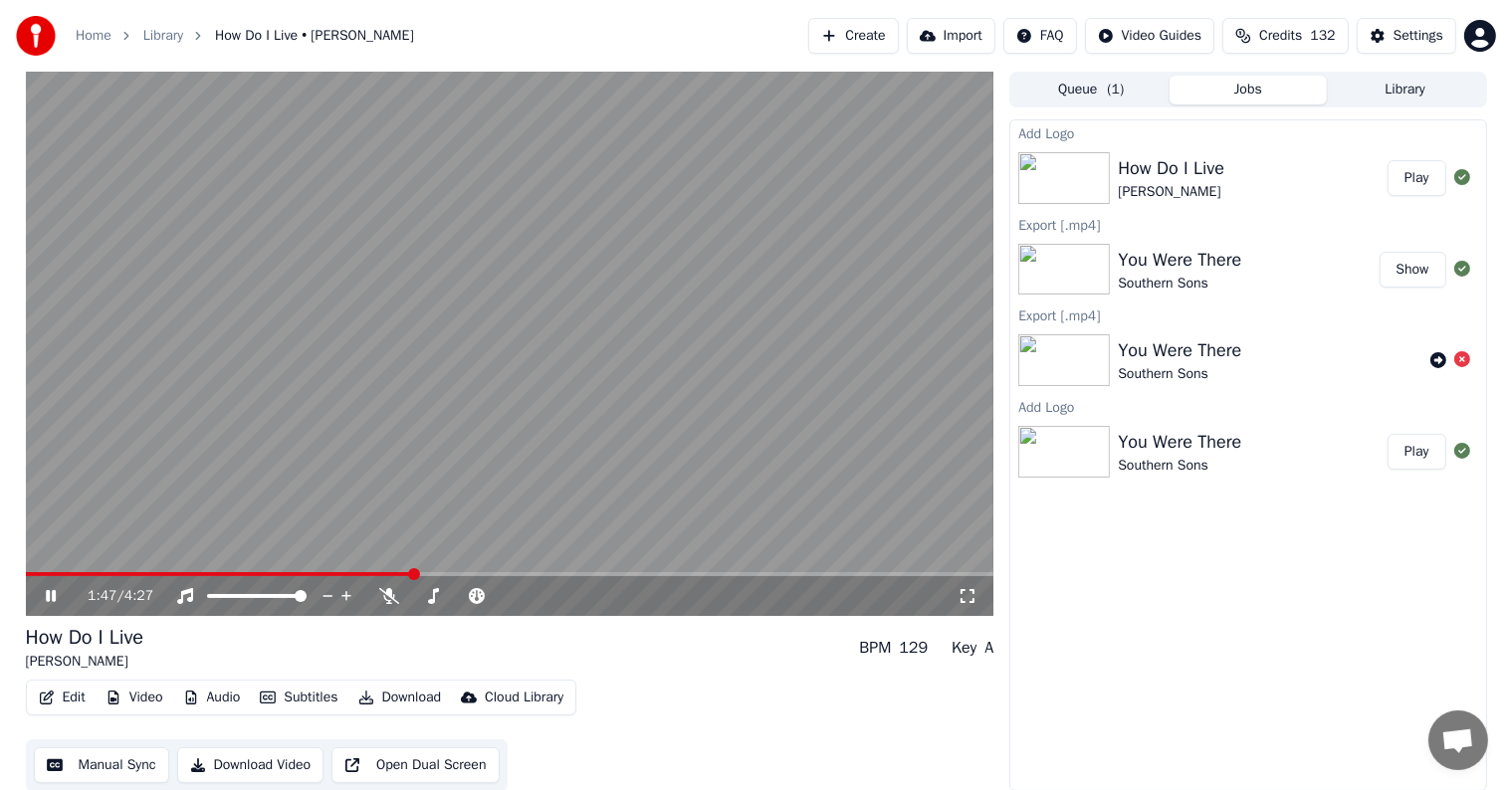 click at bounding box center [510, 574] 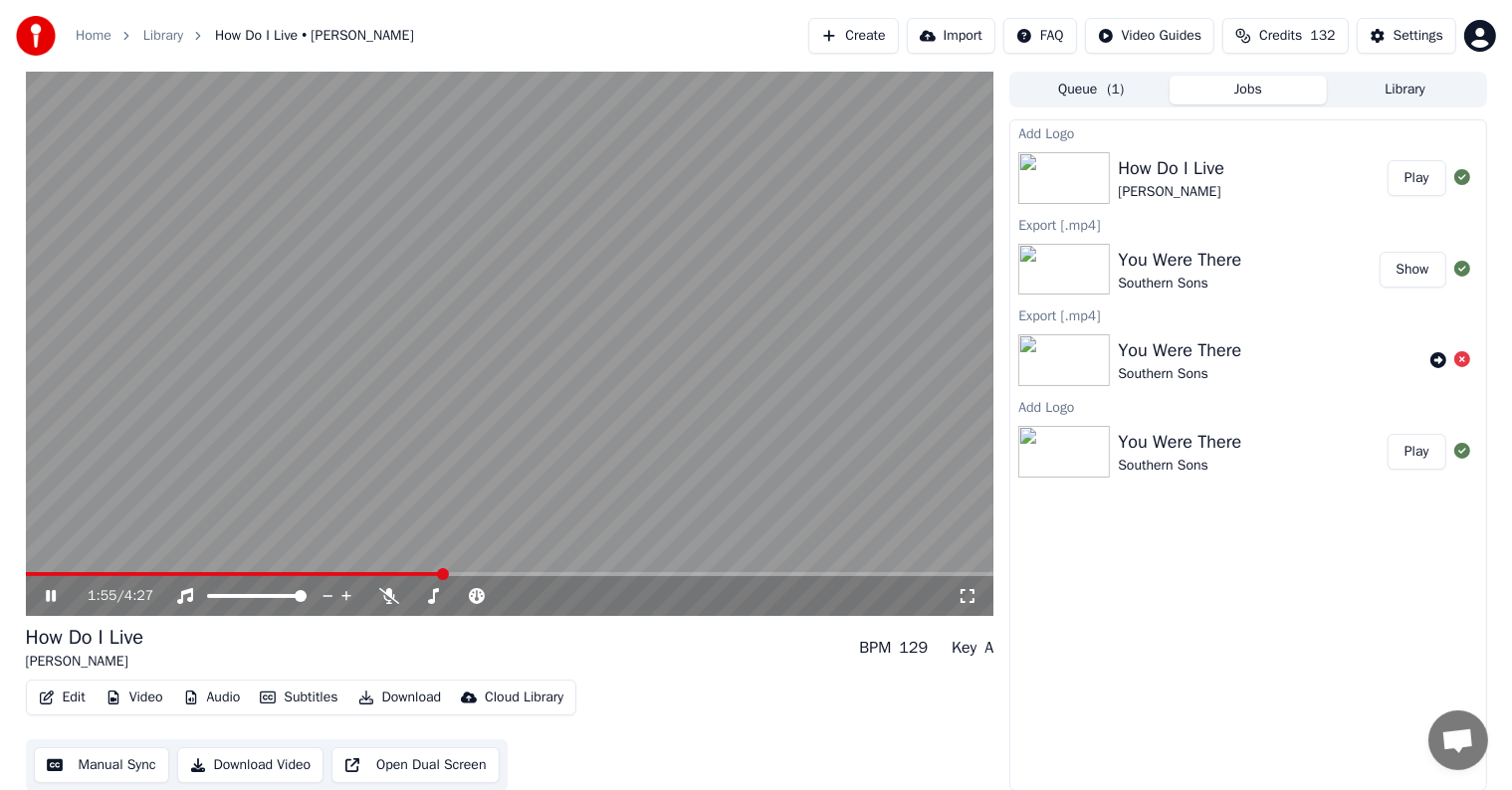 click at bounding box center (510, 574) 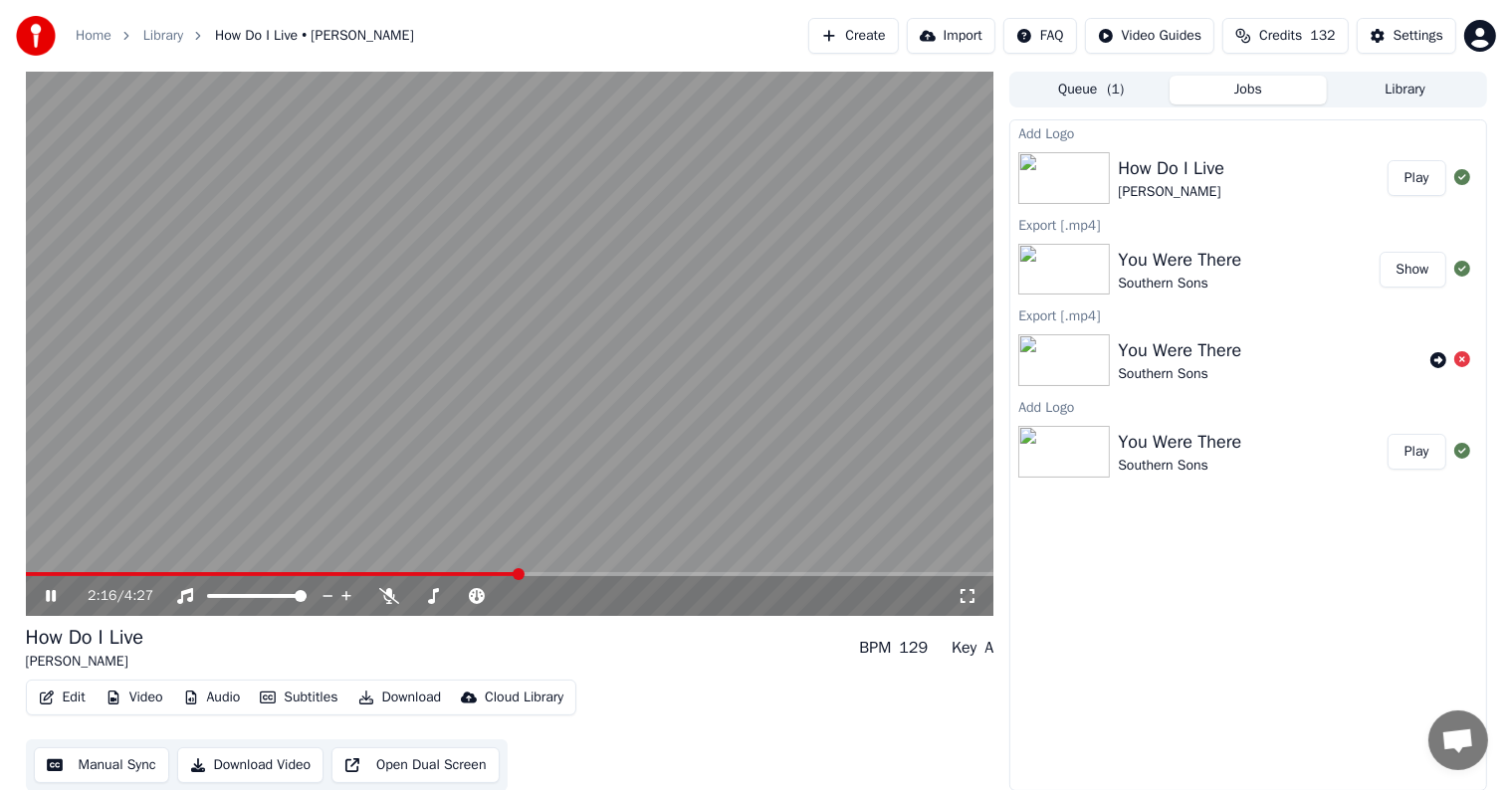 click at bounding box center (510, 574) 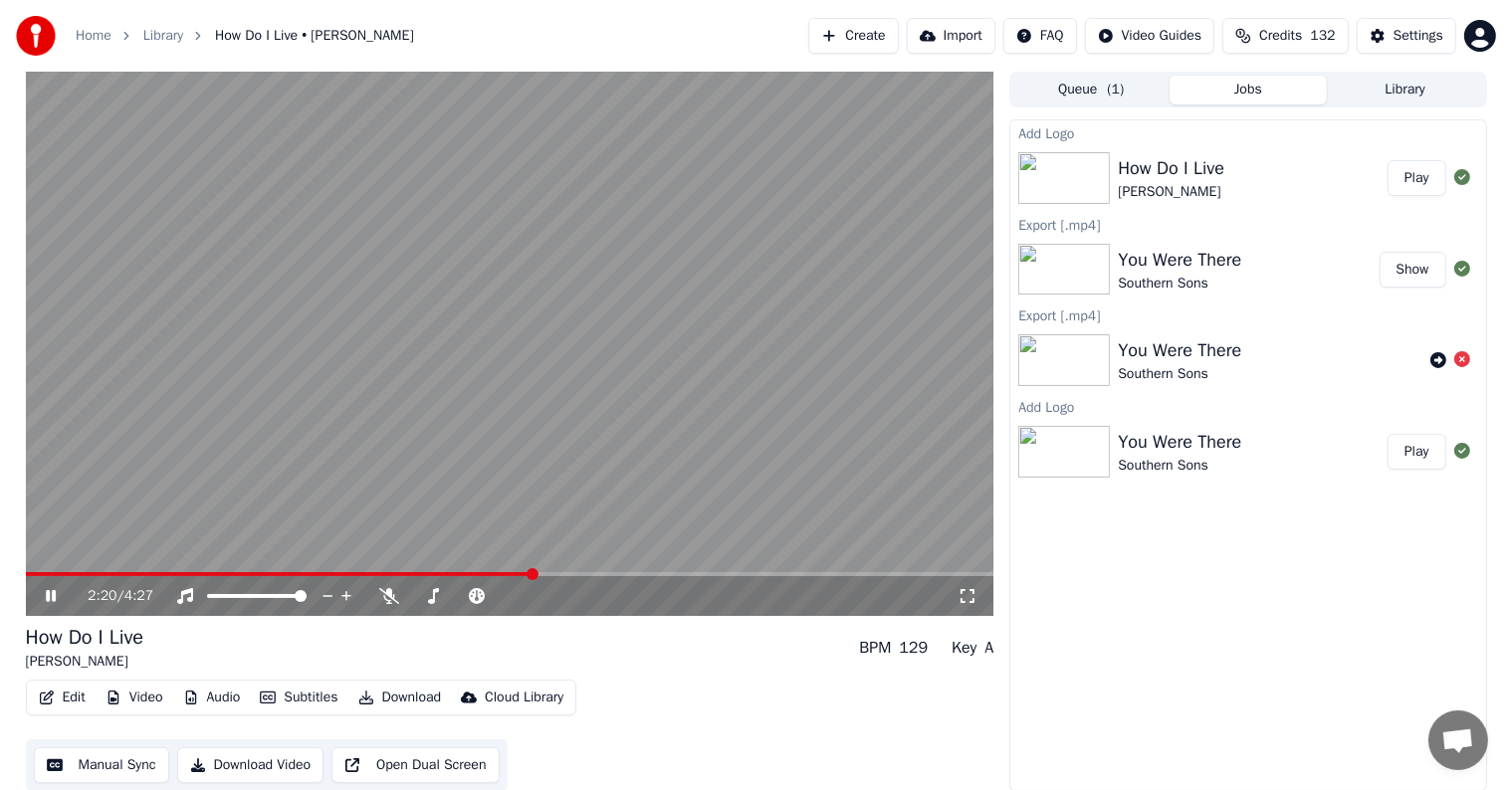 click at bounding box center [510, 574] 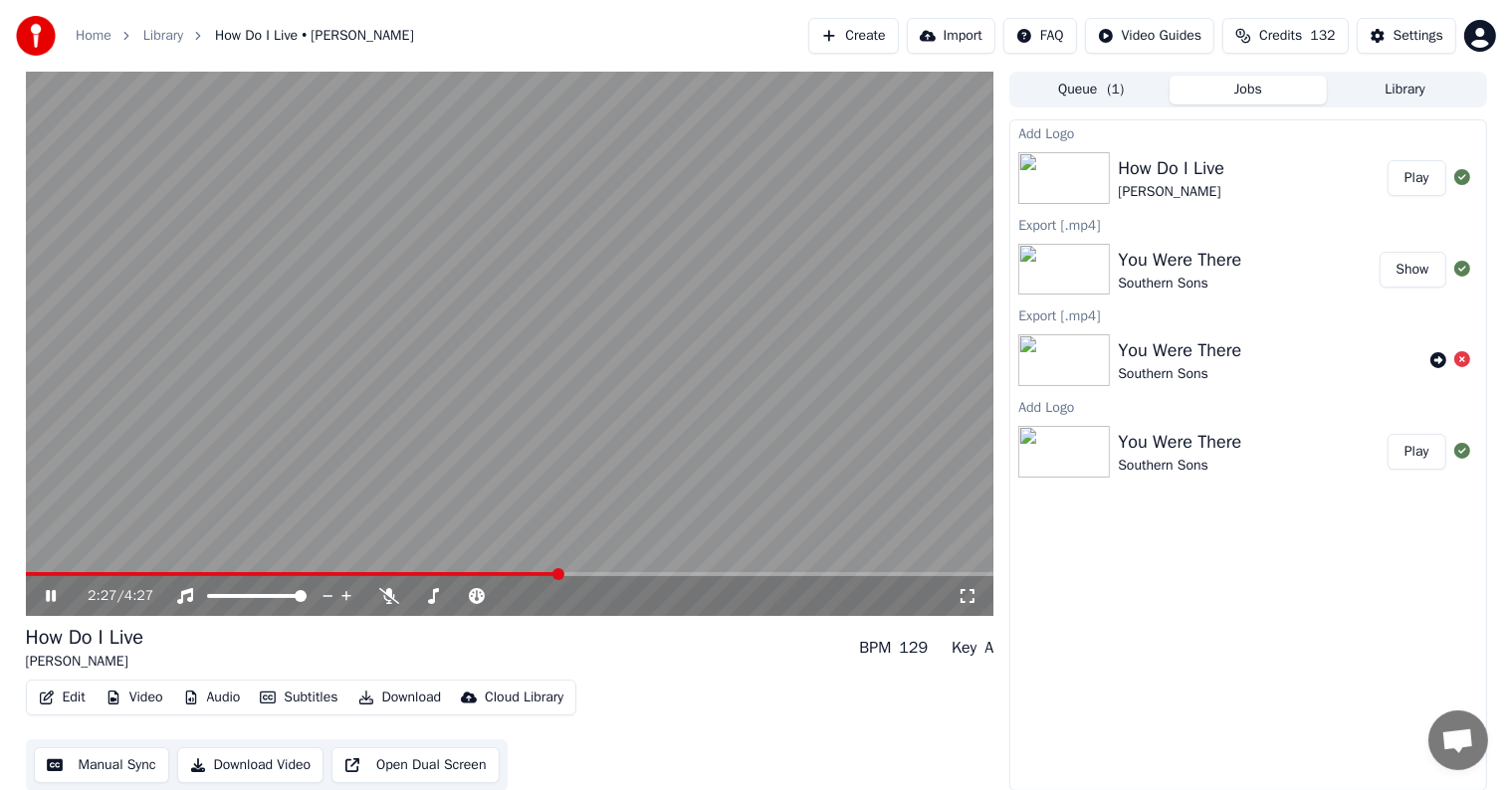 click at bounding box center [510, 574] 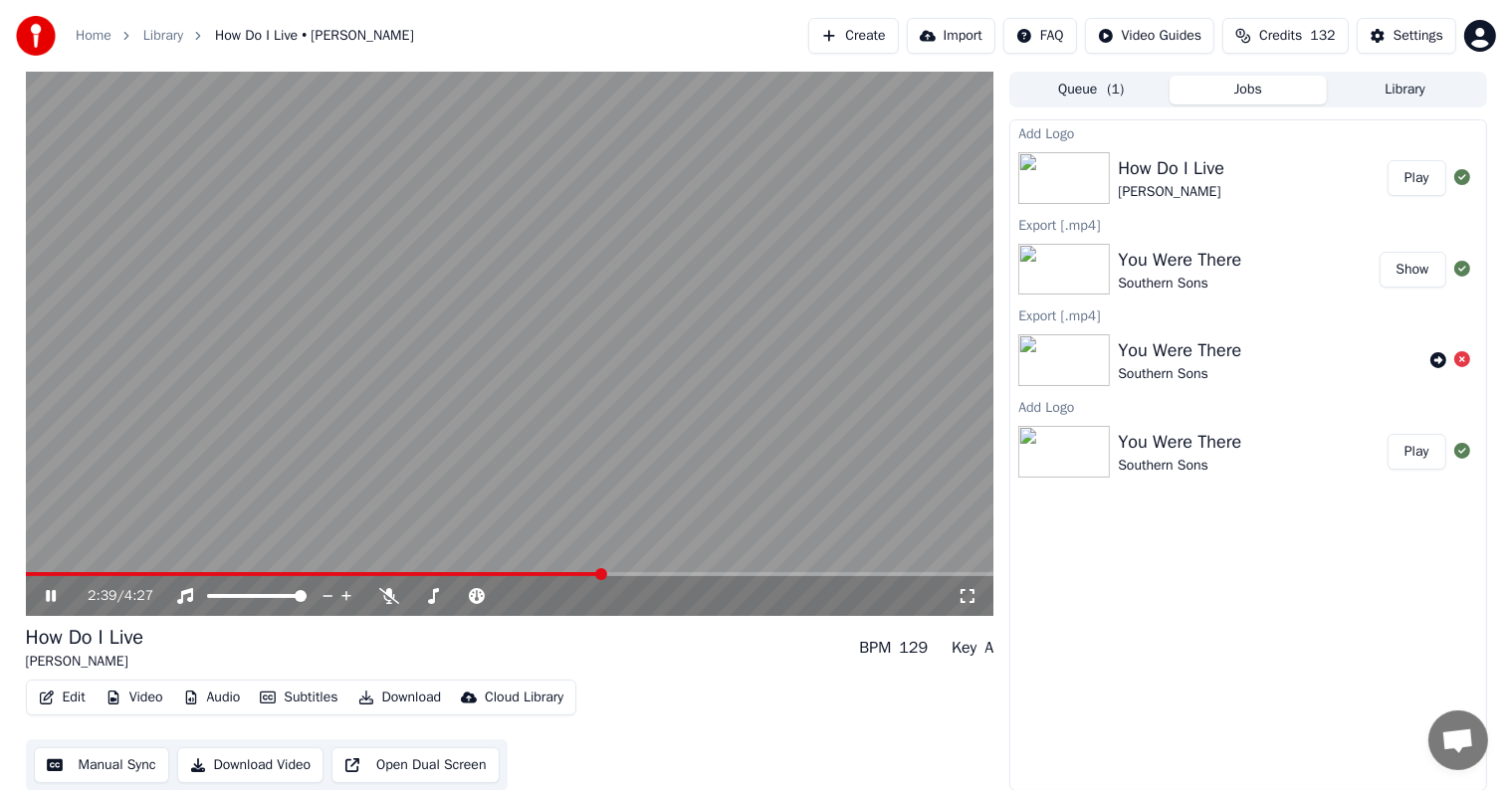 click at bounding box center (510, 574) 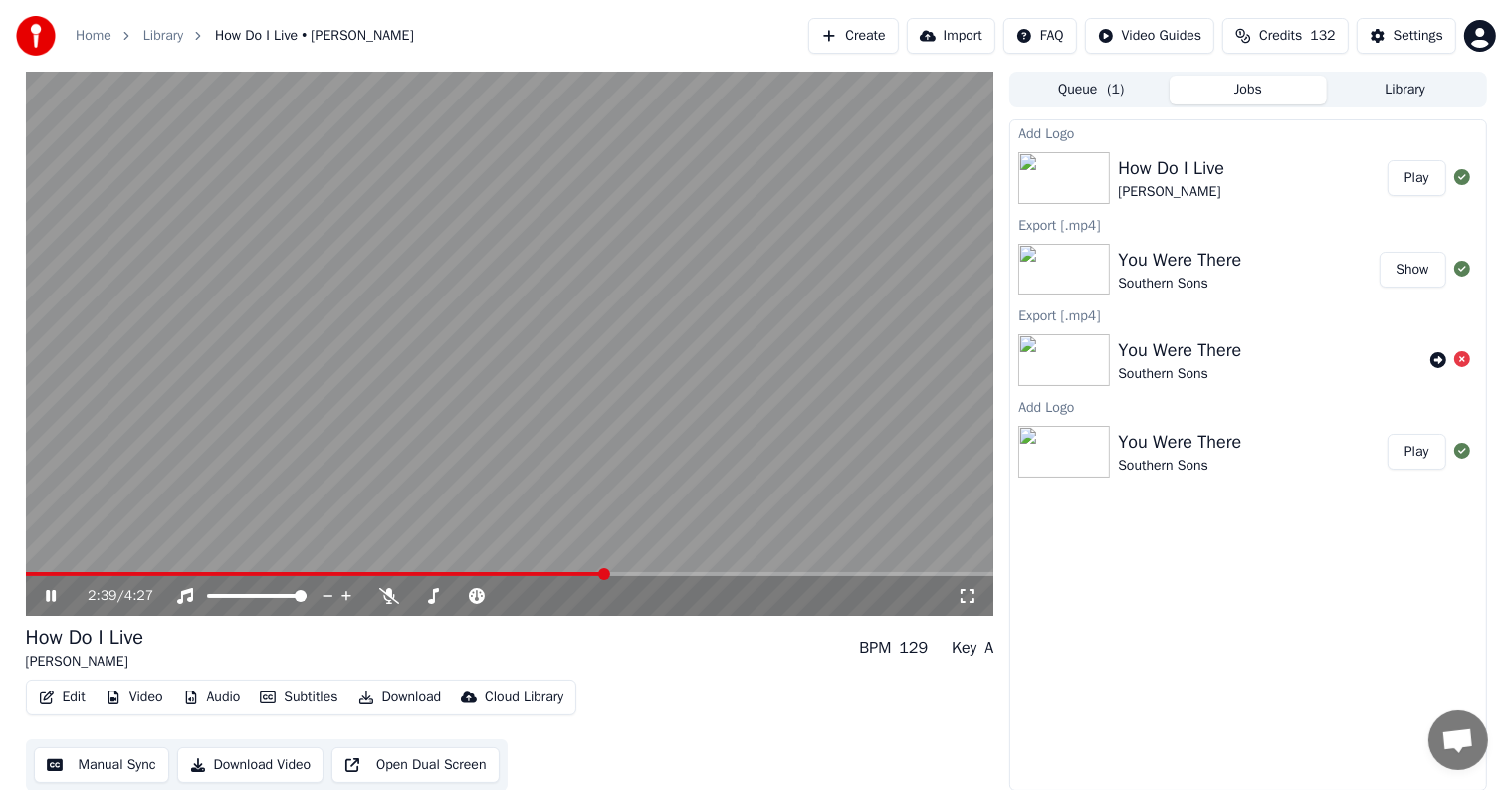 click 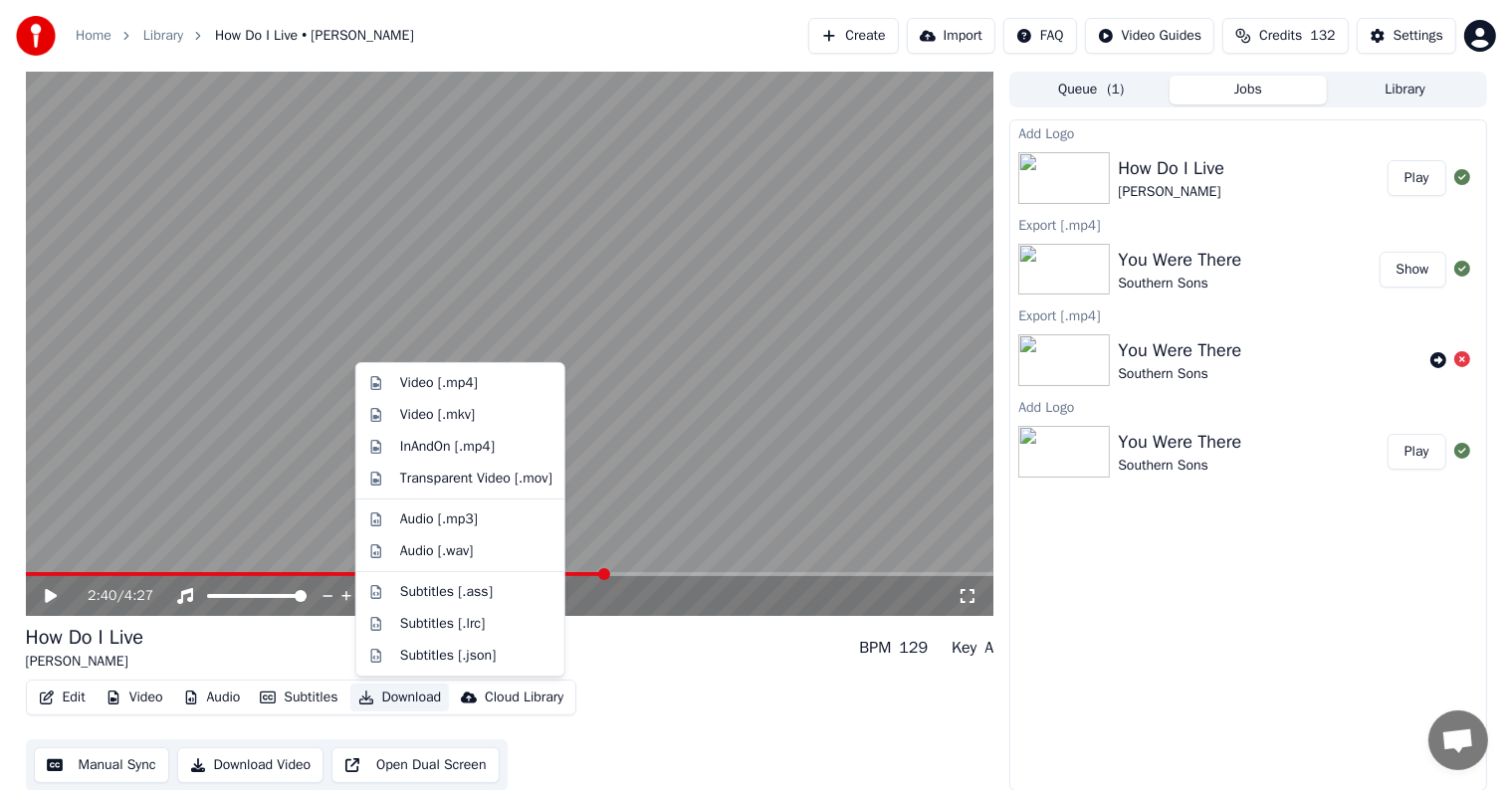 click on "Download" at bounding box center (400, 697) 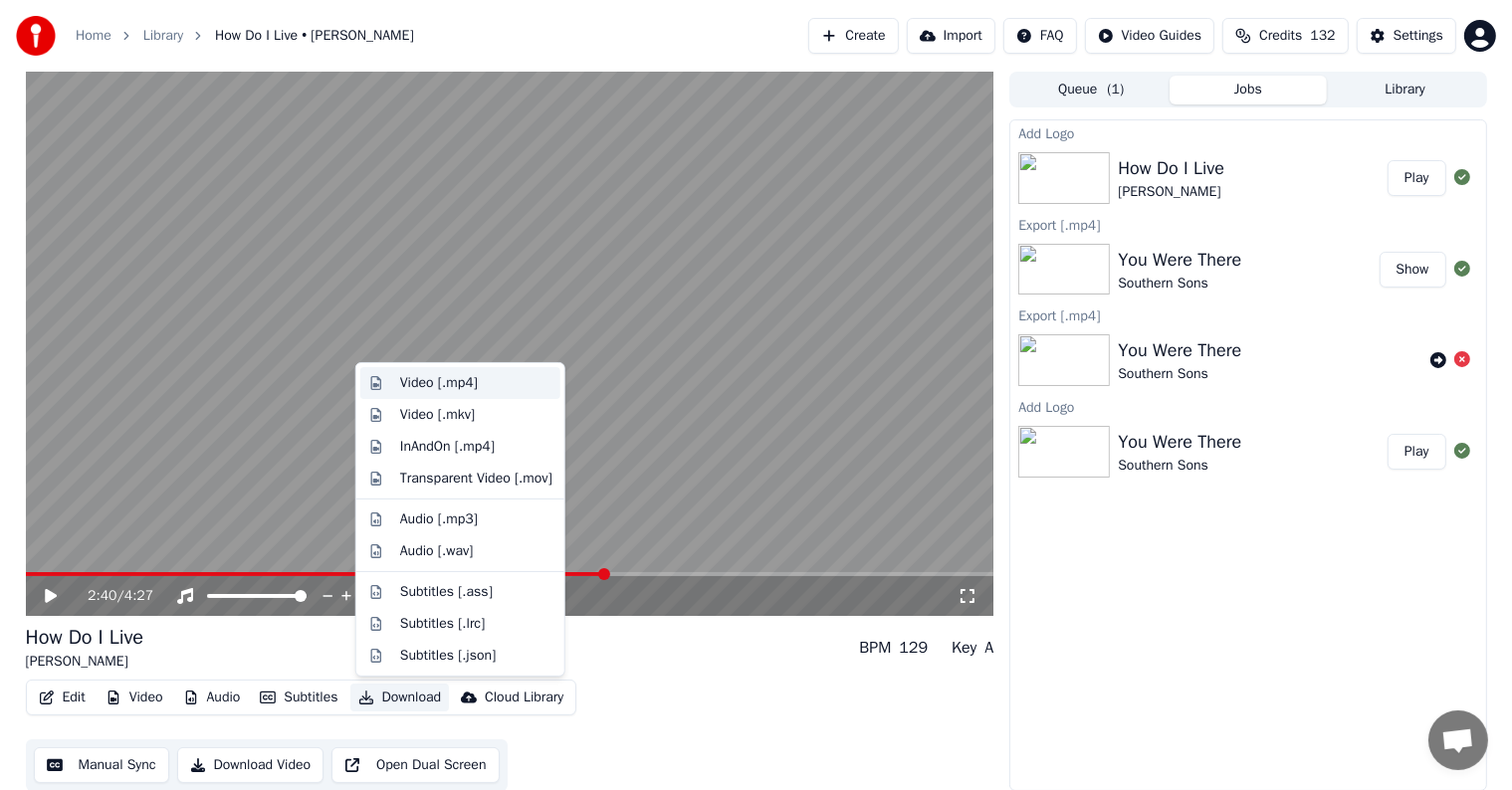 click on "Video [.mp4]" at bounding box center (439, 383) 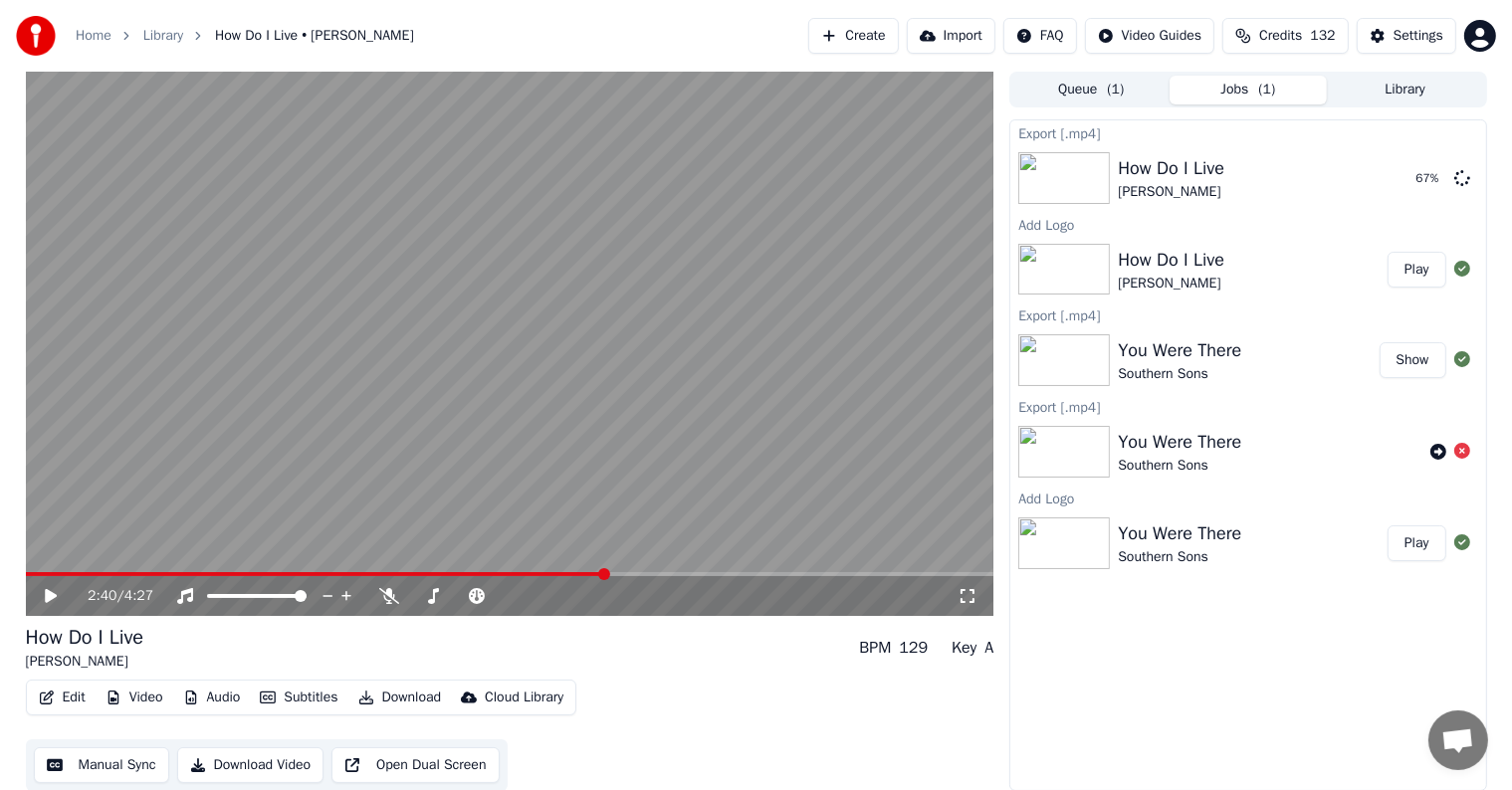 click on "Library" at bounding box center [1405, 90] 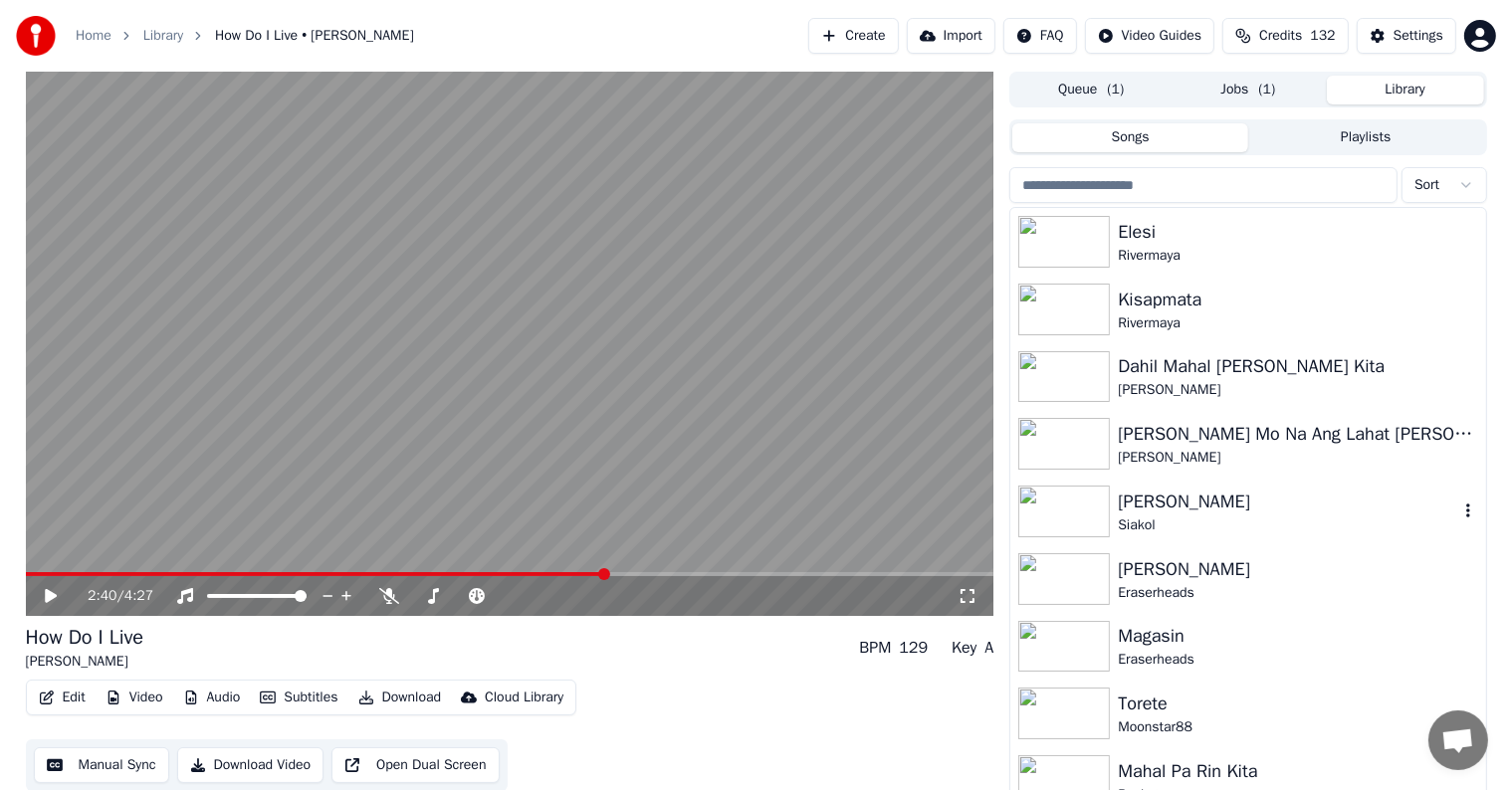 scroll, scrollTop: 298, scrollLeft: 0, axis: vertical 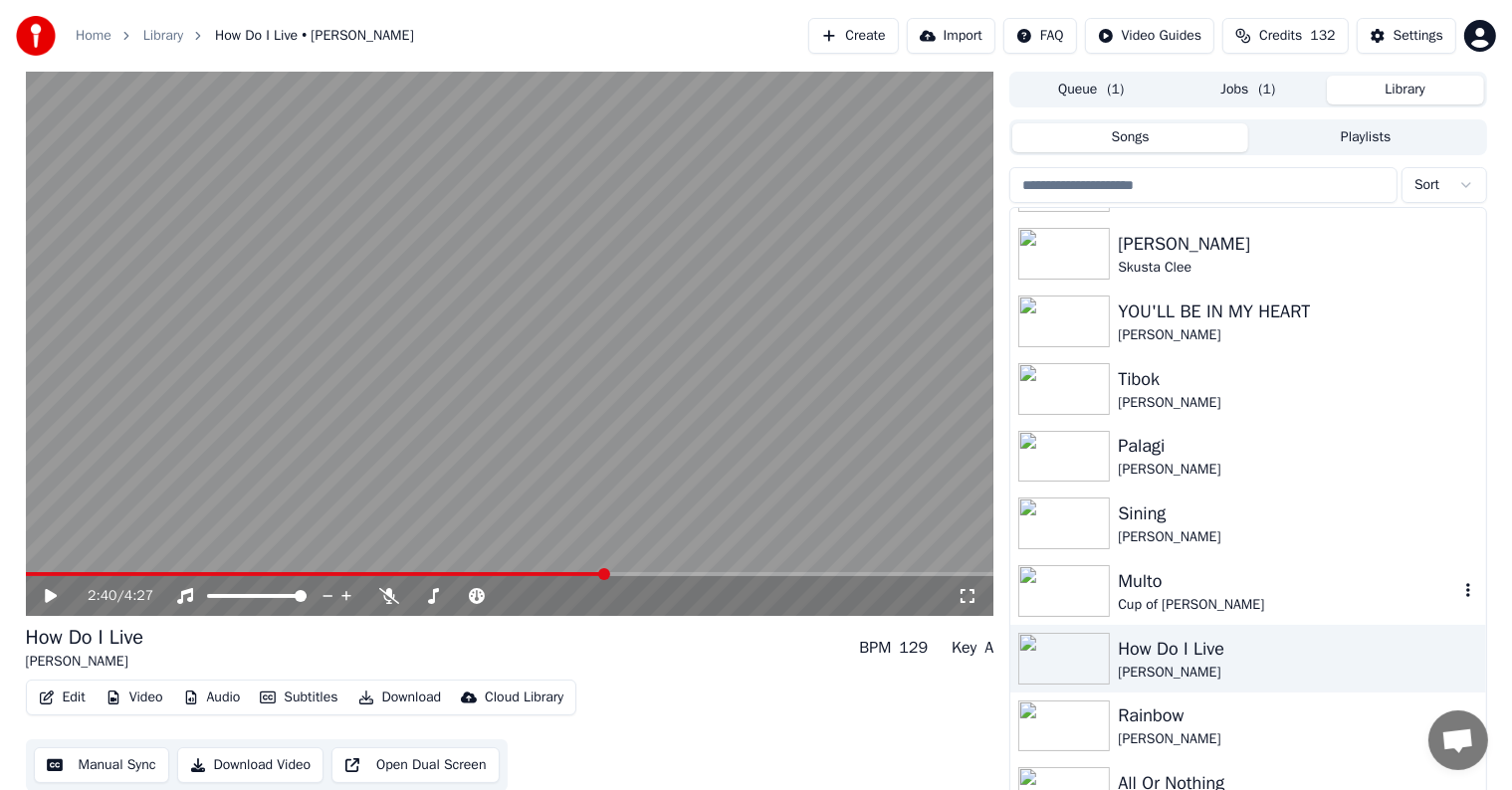 click on "Multo" at bounding box center (1287, 581) 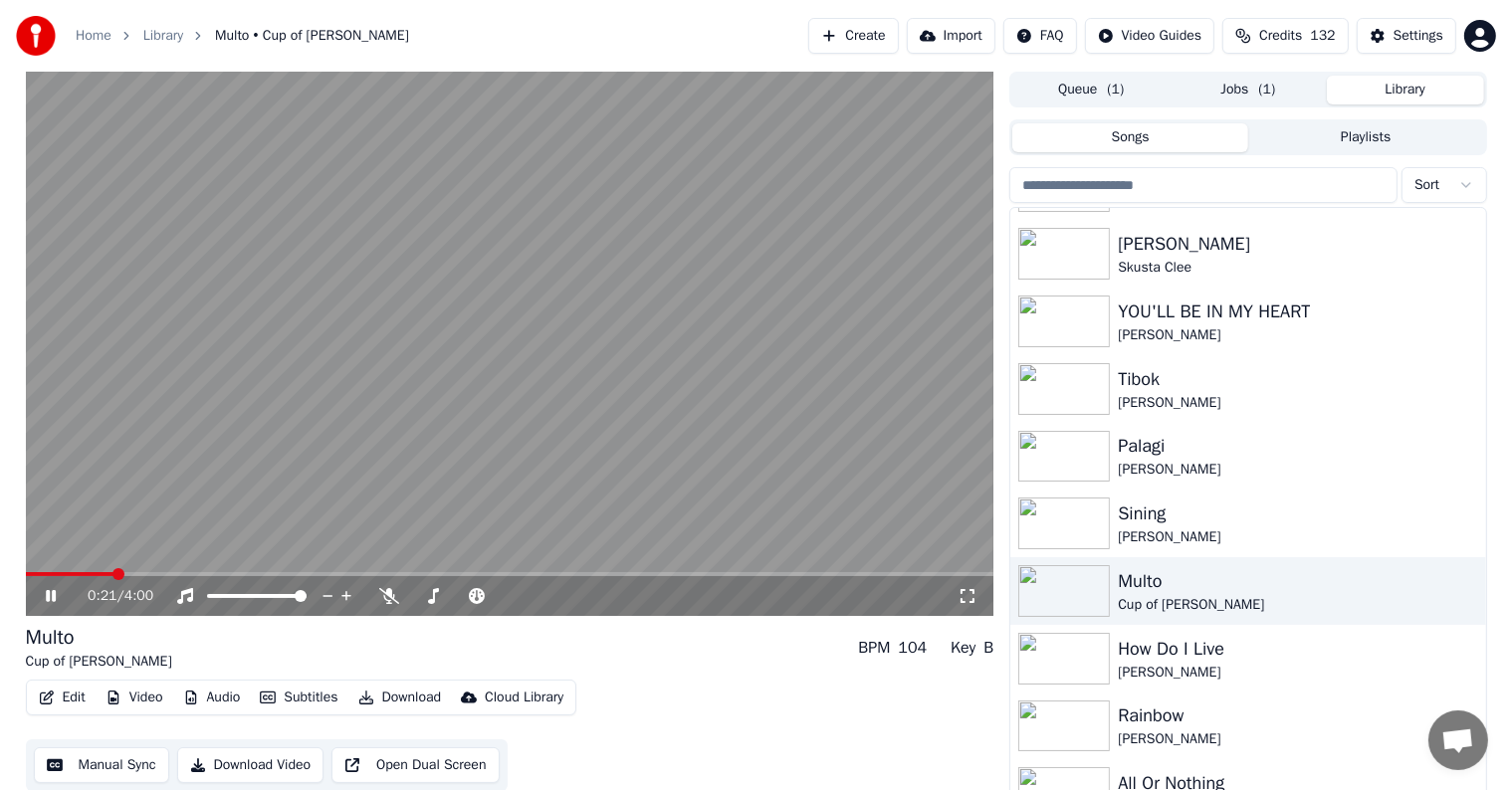 click 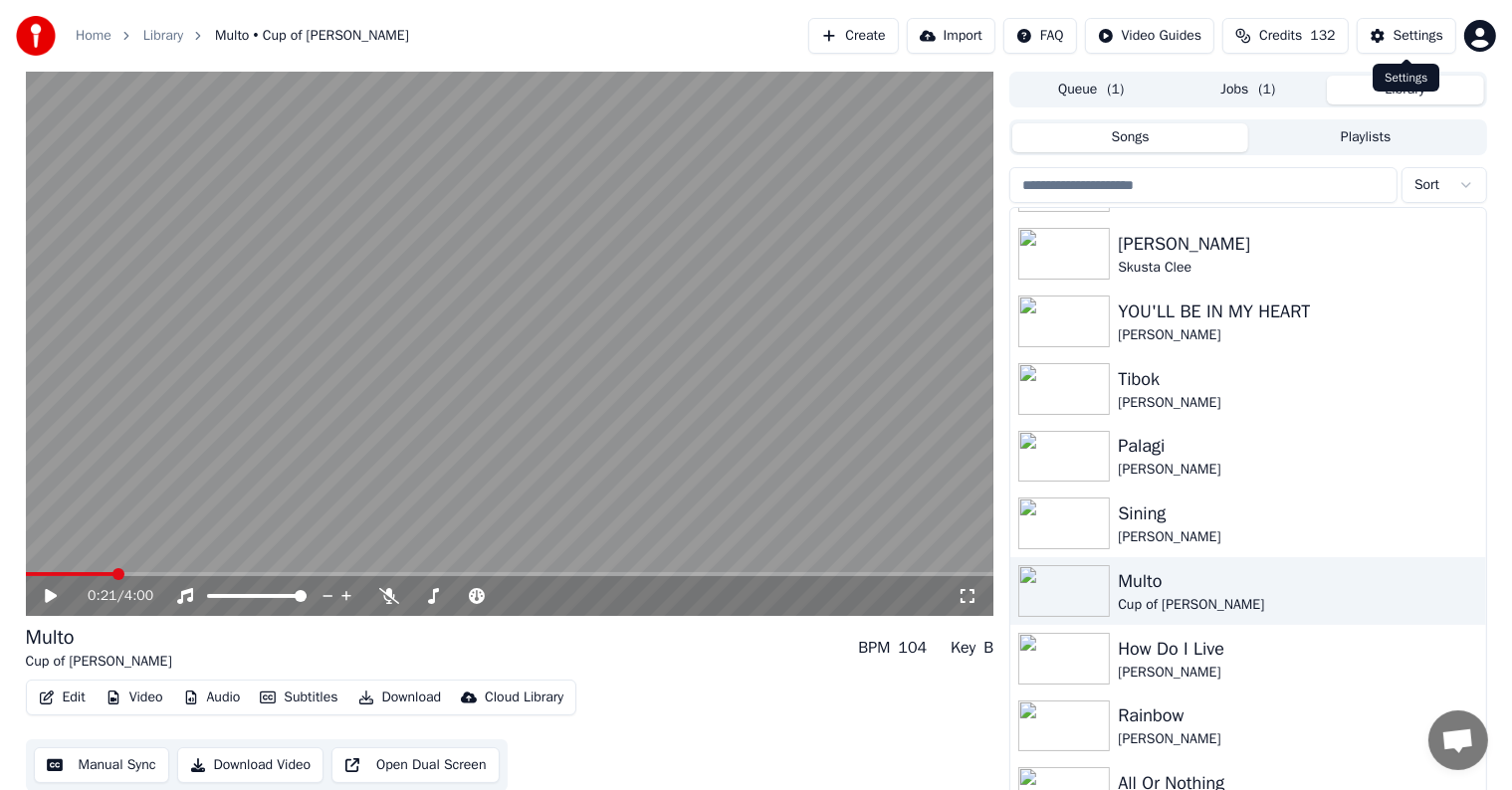 click on "Settings" at bounding box center [1418, 36] 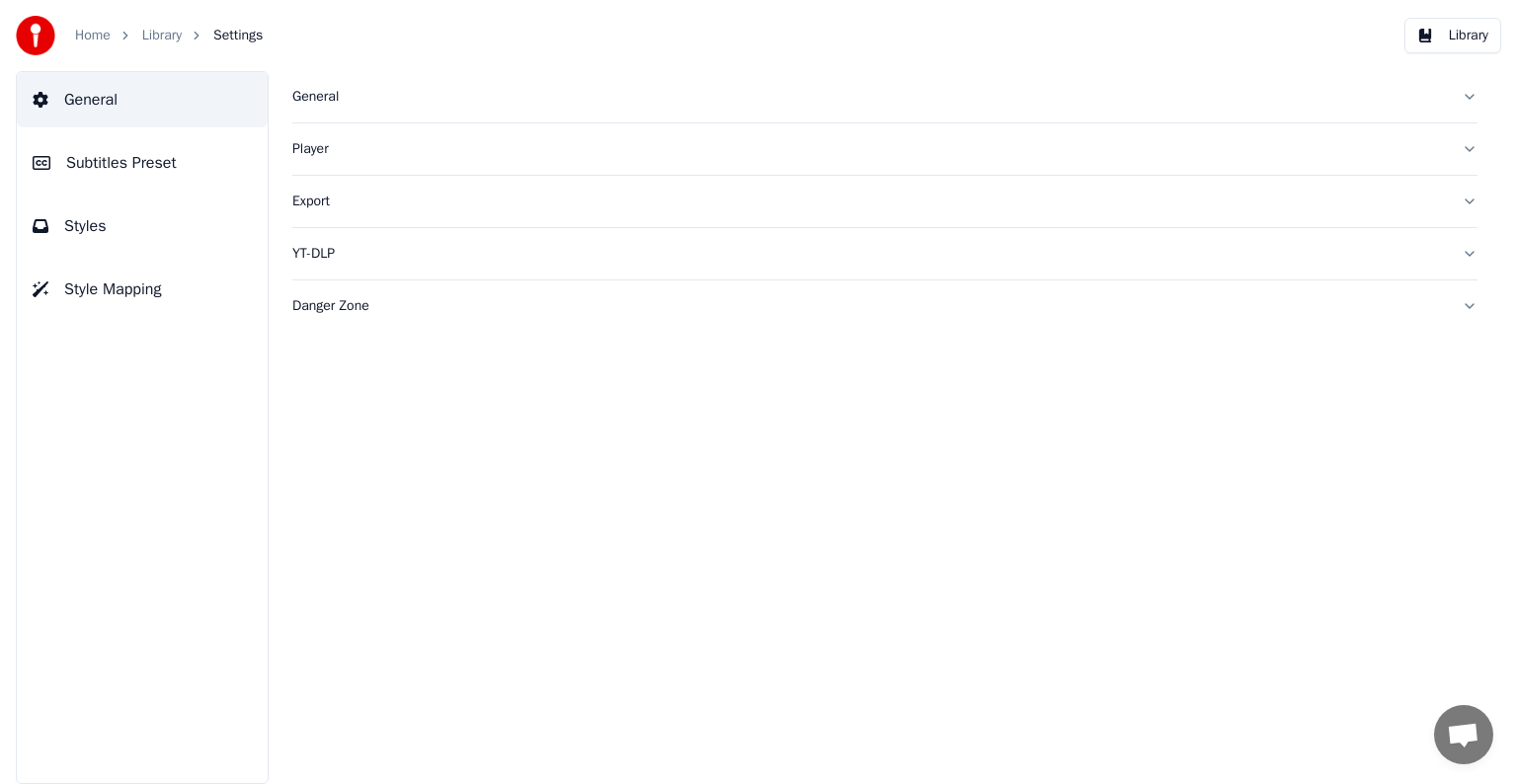 click on "Subtitles Preset" at bounding box center (121, 163) 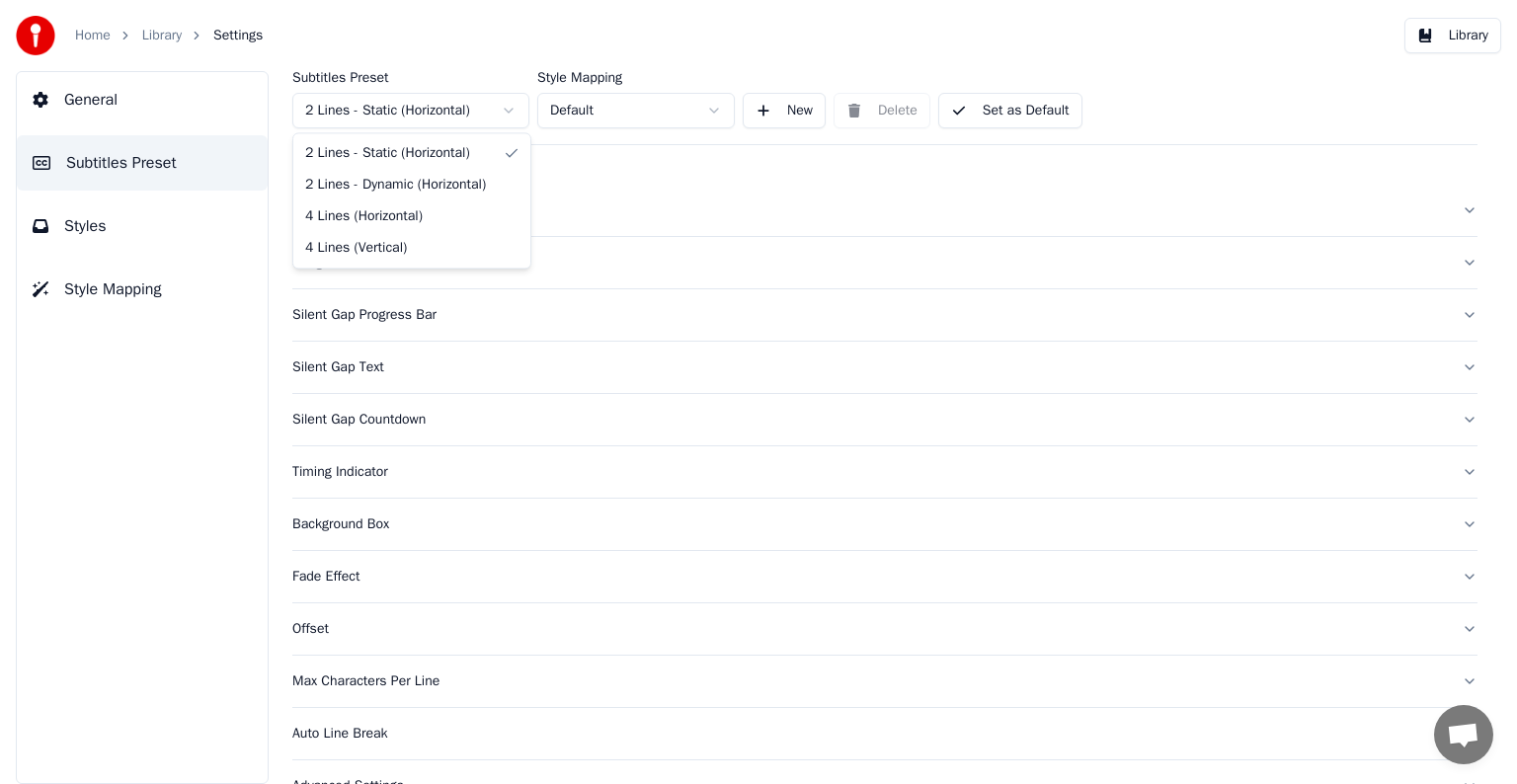 click on "Home Library Settings Library General Subtitles Preset Styles Style Mapping Subtitles Preset 2 Lines - Static (Horizontal) Style Mapping Default New Delete Set as Default General Song Title Silent Gap Progress Bar Silent Gap Text Silent Gap Countdown Timing Indicator Background Box Fade Effect Offset Max Characters Per Line Auto Line Break Advanced Settings Chat [PERSON_NAME] from Youka Desktop More channels Continue on Email Offline. You were inactive for some time. Send a message to reconnect to the chat. Youka Desktop Hello! How can I help you?  [DATE] Hi! I'ts me again. The lyrics are not appearing. Even editing to add lyrics again, it's not appearing. I already spent 22 credits for this please check [DATE] [DATE] [PERSON_NAME], credits should refunded automatically in case of failure, please let me check [DATE] yeah but credits are used again in adding the lyrics in the song that supposed to be good in the first place [DATE] Read [PERSON_NAME] added 22 more credits to your account. [DATE] Crisp" at bounding box center [758, 392] 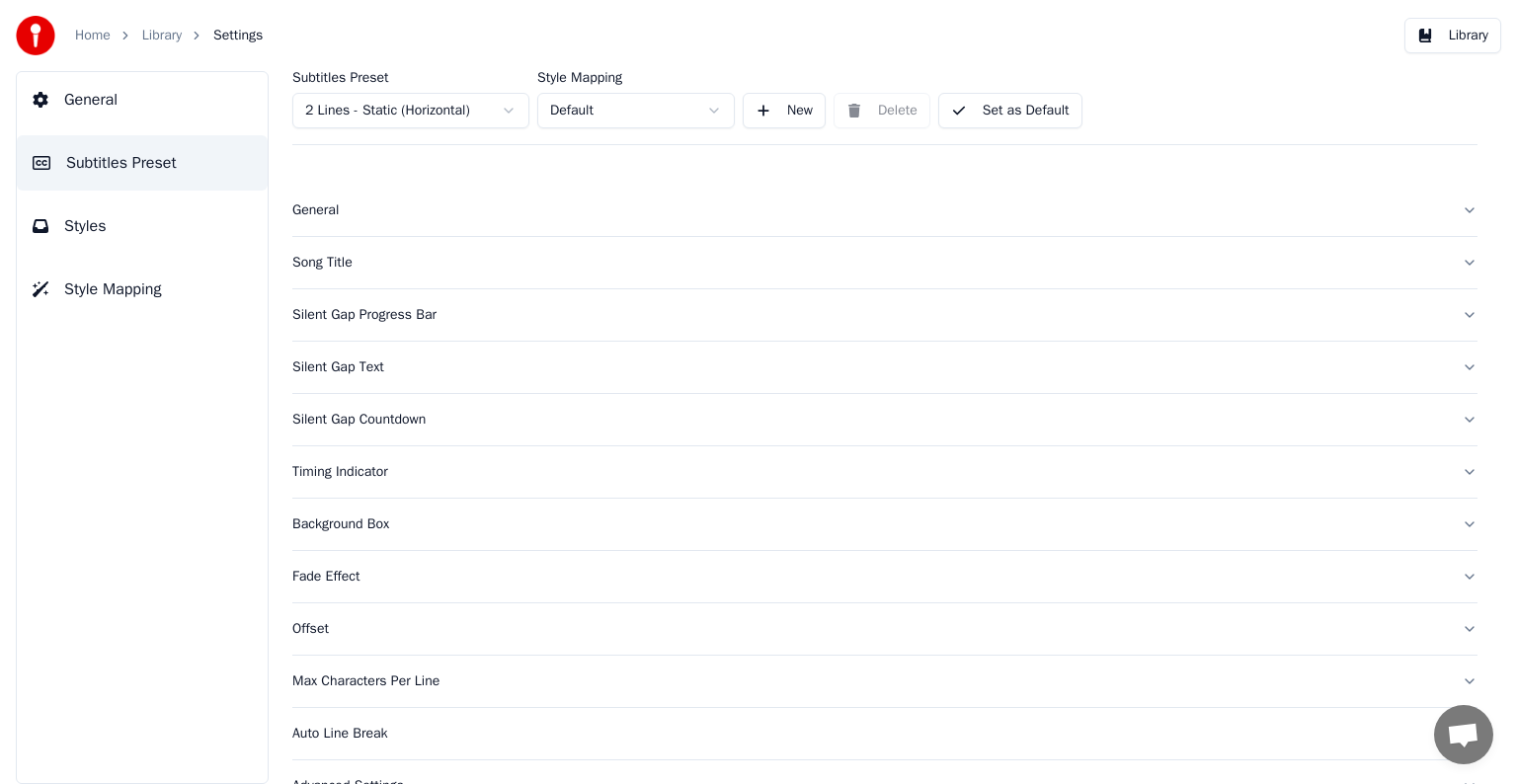 click on "Home Library Settings Library General Subtitles Preset Styles Style Mapping Subtitles Preset 2 Lines - Static (Horizontal) Style Mapping Default New Delete Set as Default General Song Title Silent Gap Progress Bar Silent Gap Text Silent Gap Countdown Timing Indicator Background Box Fade Effect Offset Max Characters Per Line Auto Line Break Advanced Settings Chat [PERSON_NAME] from Youka Desktop More channels Continue on Email Offline. You were inactive for some time. Send a message to reconnect to the chat. Youka Desktop Hello! How can I help you?  [DATE] Hi! I'ts me again. The lyrics are not appearing. Even editing to add lyrics again, it's not appearing. I already spent 22 credits for this please check [DATE] [DATE] [PERSON_NAME], credits should refunded automatically in case of failure, please let me check [DATE] yeah but credits are used again in adding the lyrics in the song that supposed to be good in the first place [DATE] Read [PERSON_NAME] added 22 more credits to your account. [DATE] Crisp" at bounding box center [758, 392] 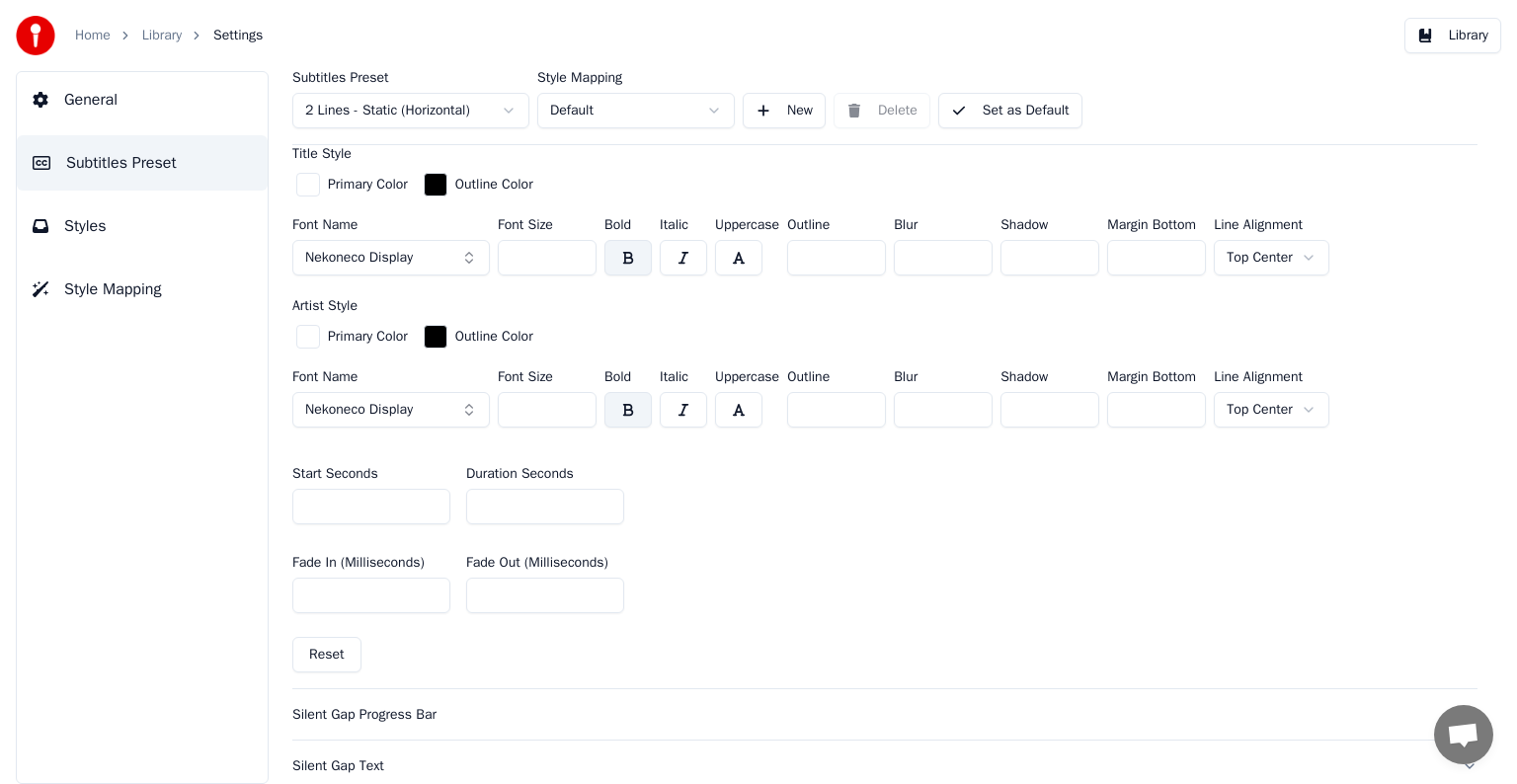 scroll, scrollTop: 592, scrollLeft: 0, axis: vertical 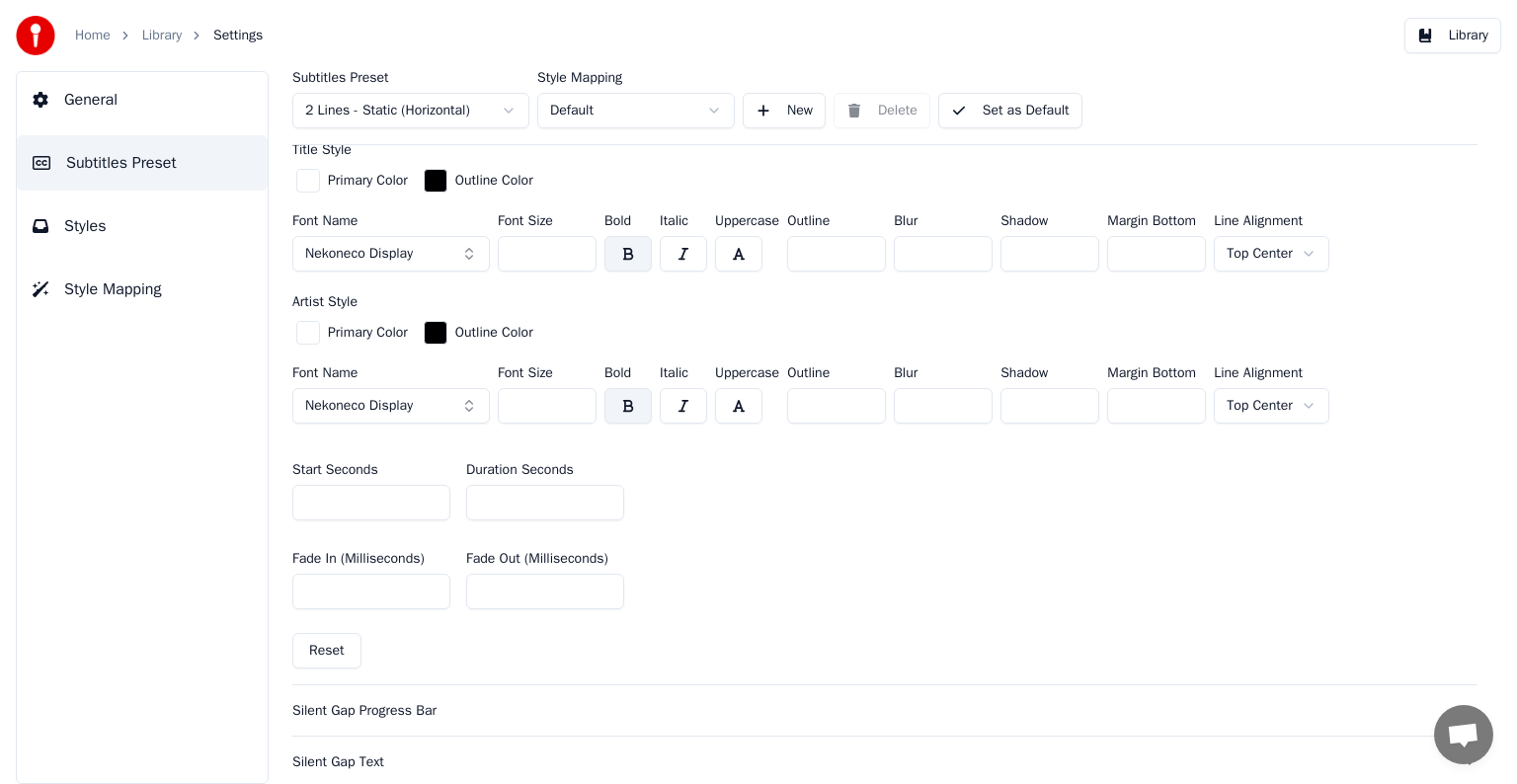 click on "**" at bounding box center [545, 503] 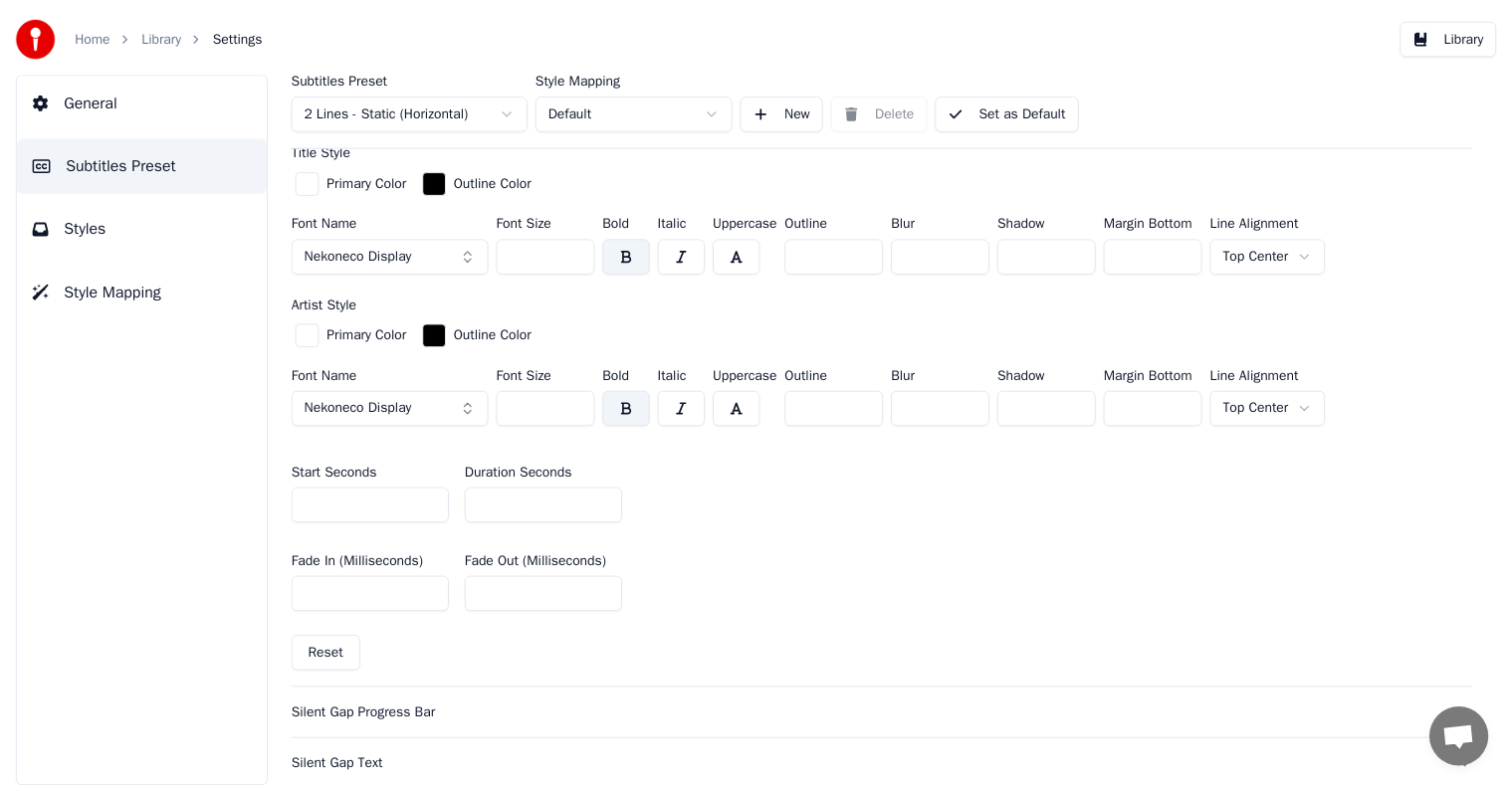 scroll, scrollTop: 497, scrollLeft: 0, axis: vertical 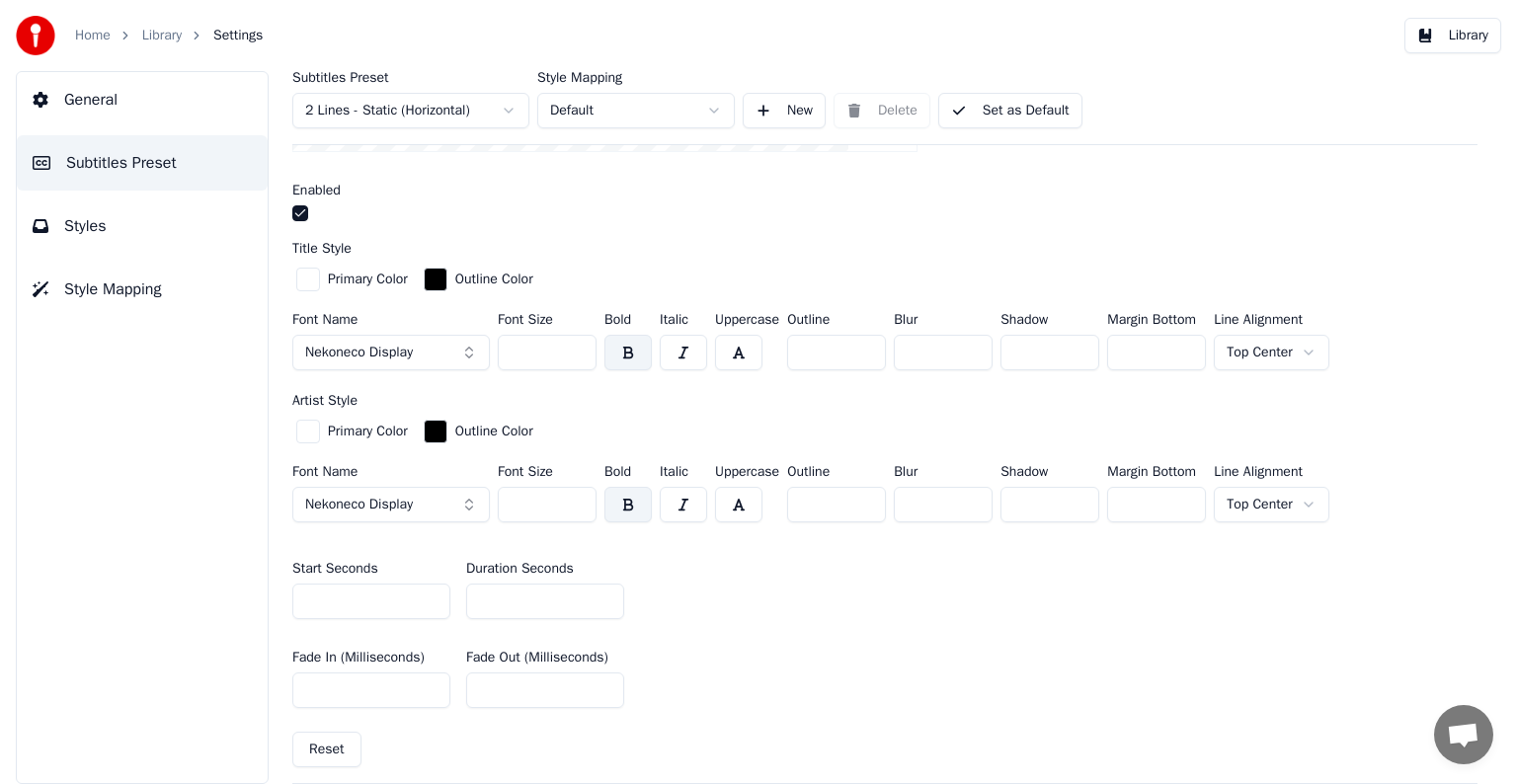 click on "Set as Default" at bounding box center (1010, 111) 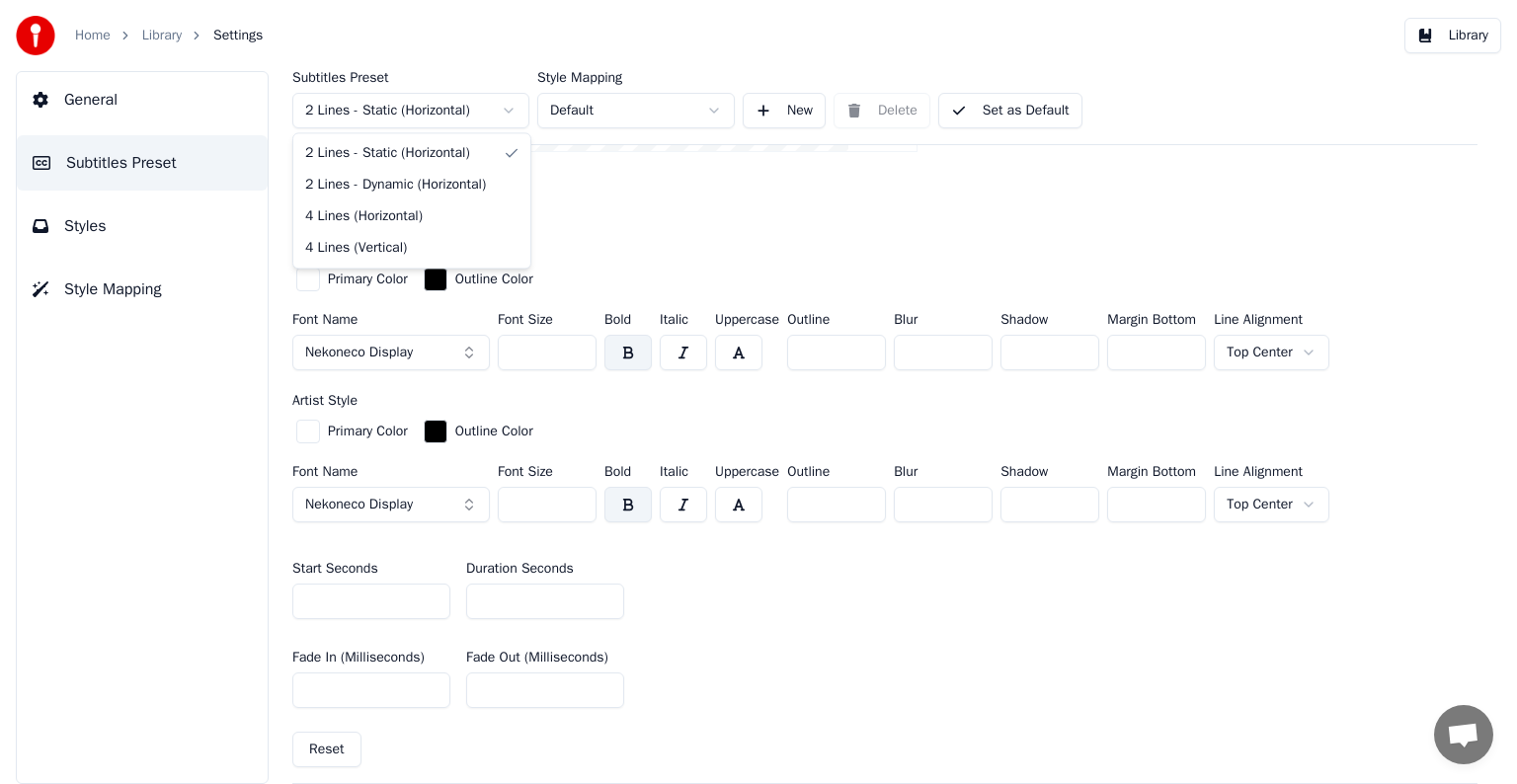 type on "***" 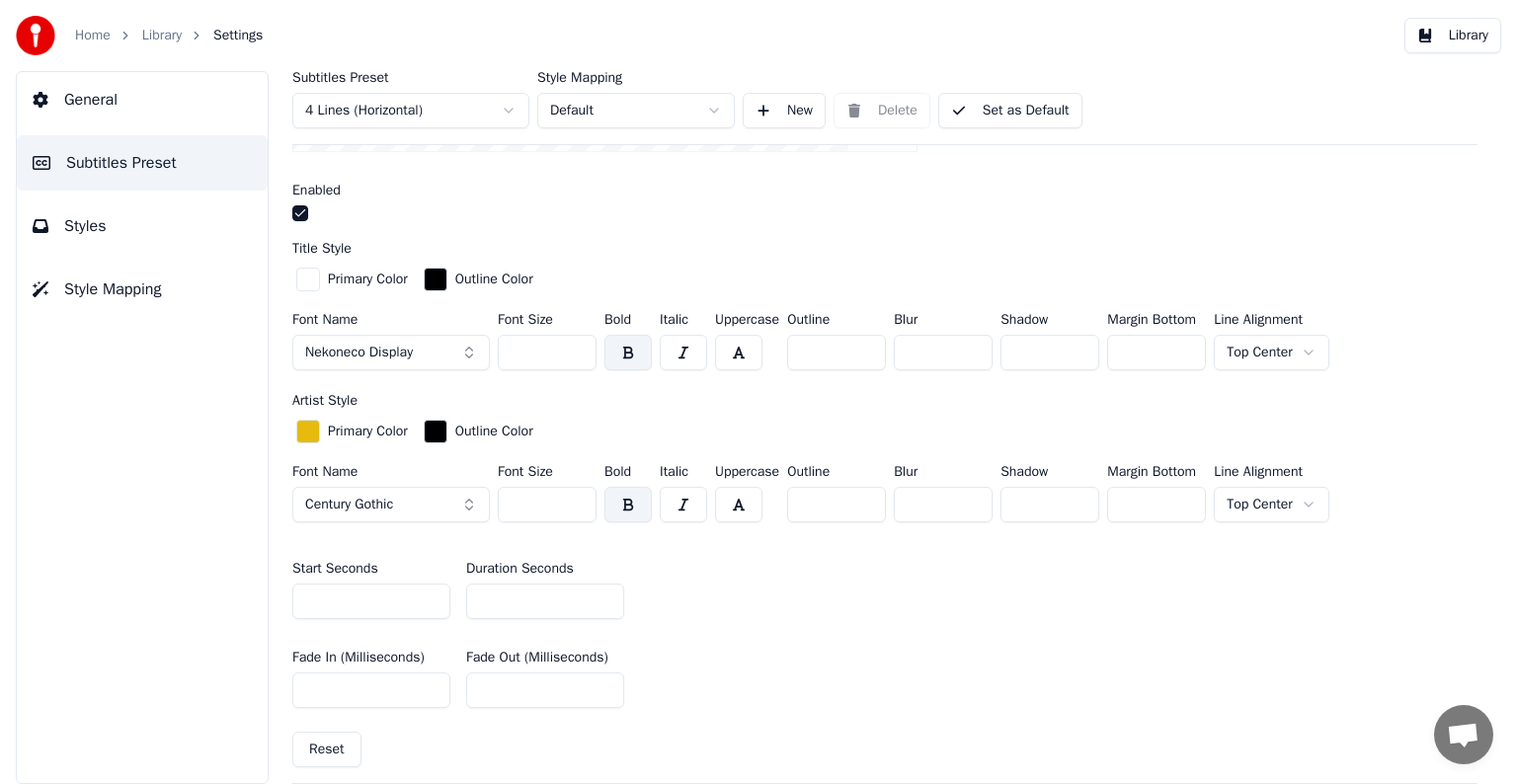 click on "Set as Default" at bounding box center (1010, 111) 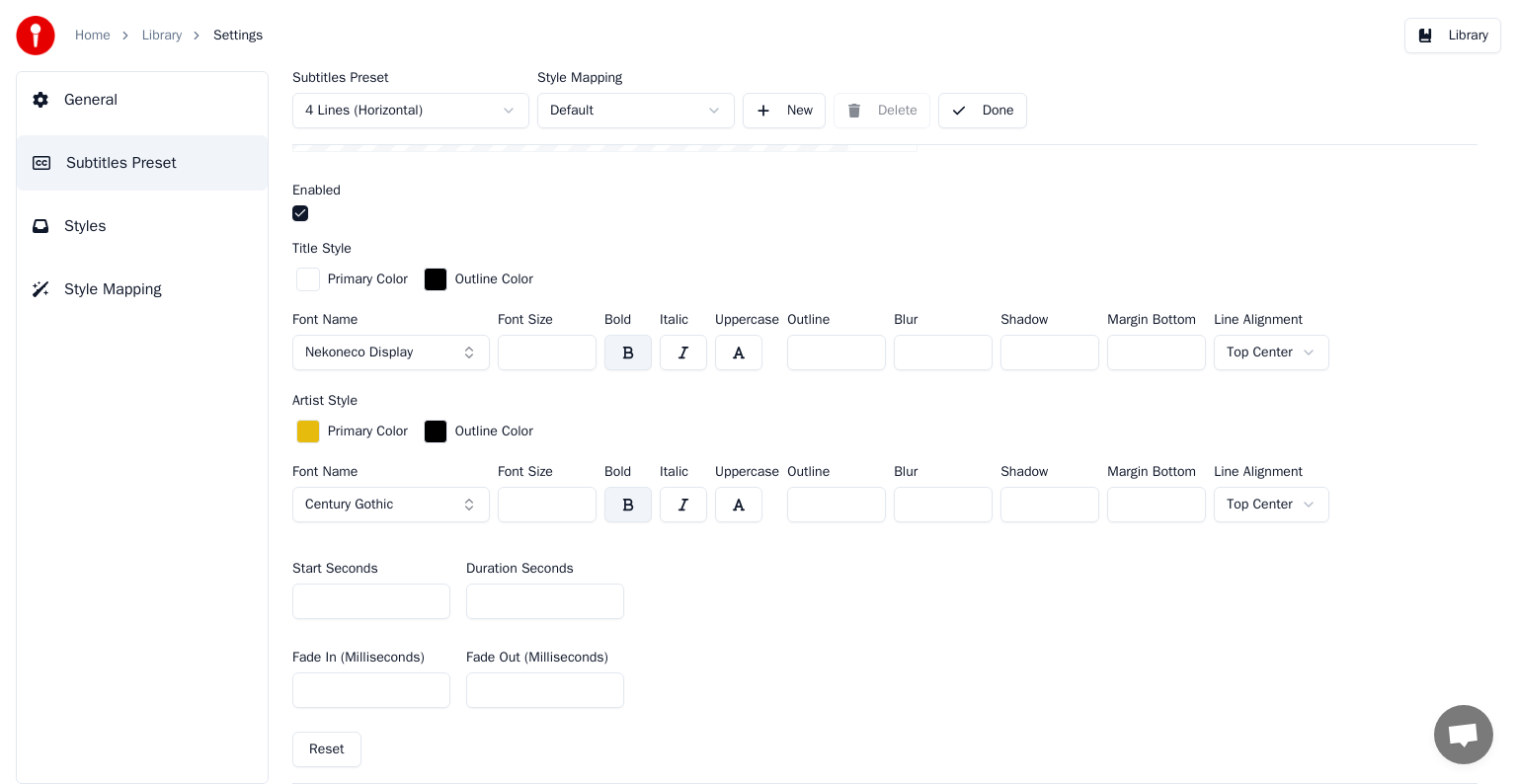 click on "Library" at bounding box center [162, 36] 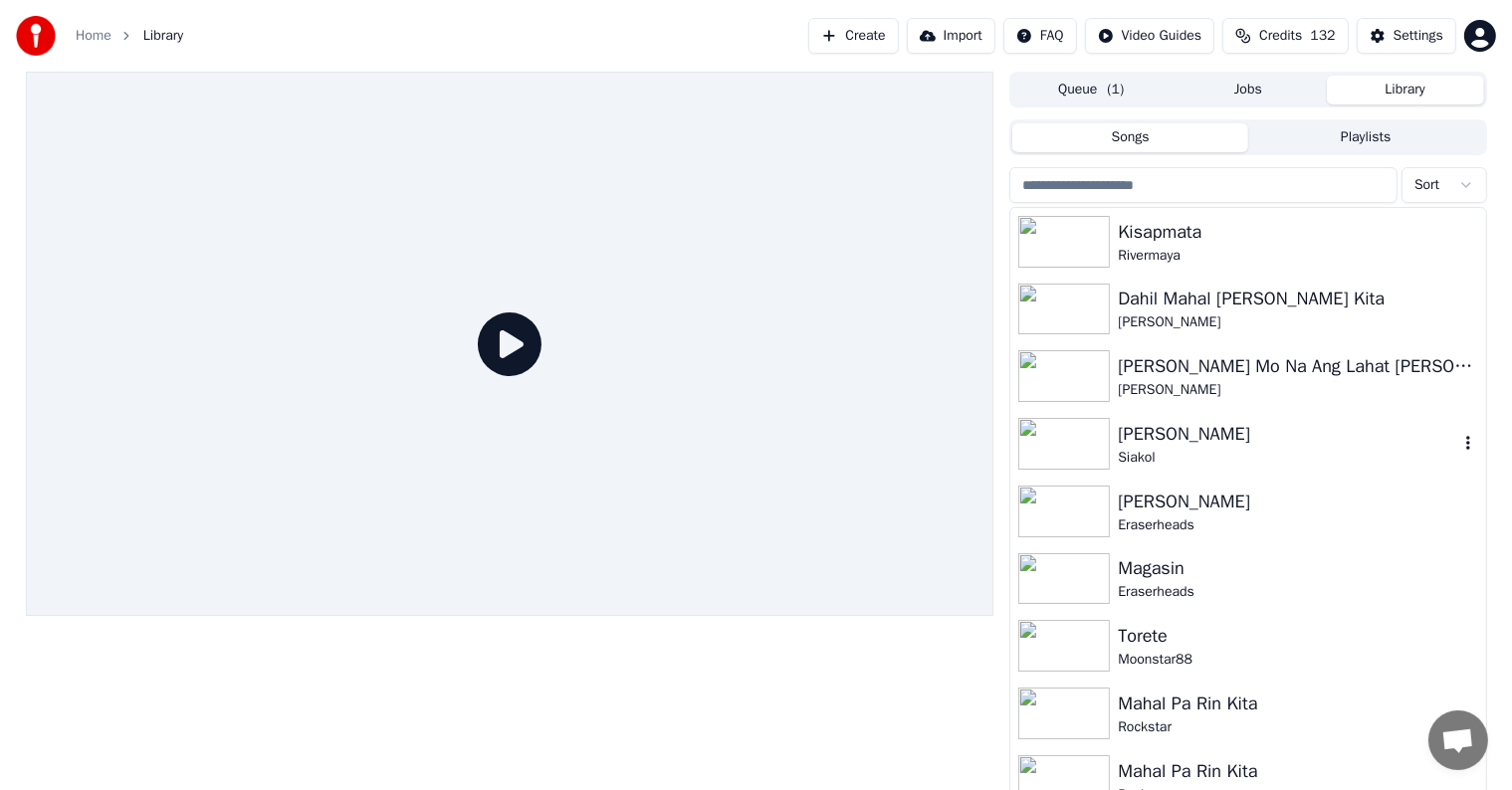 scroll, scrollTop: 0, scrollLeft: 0, axis: both 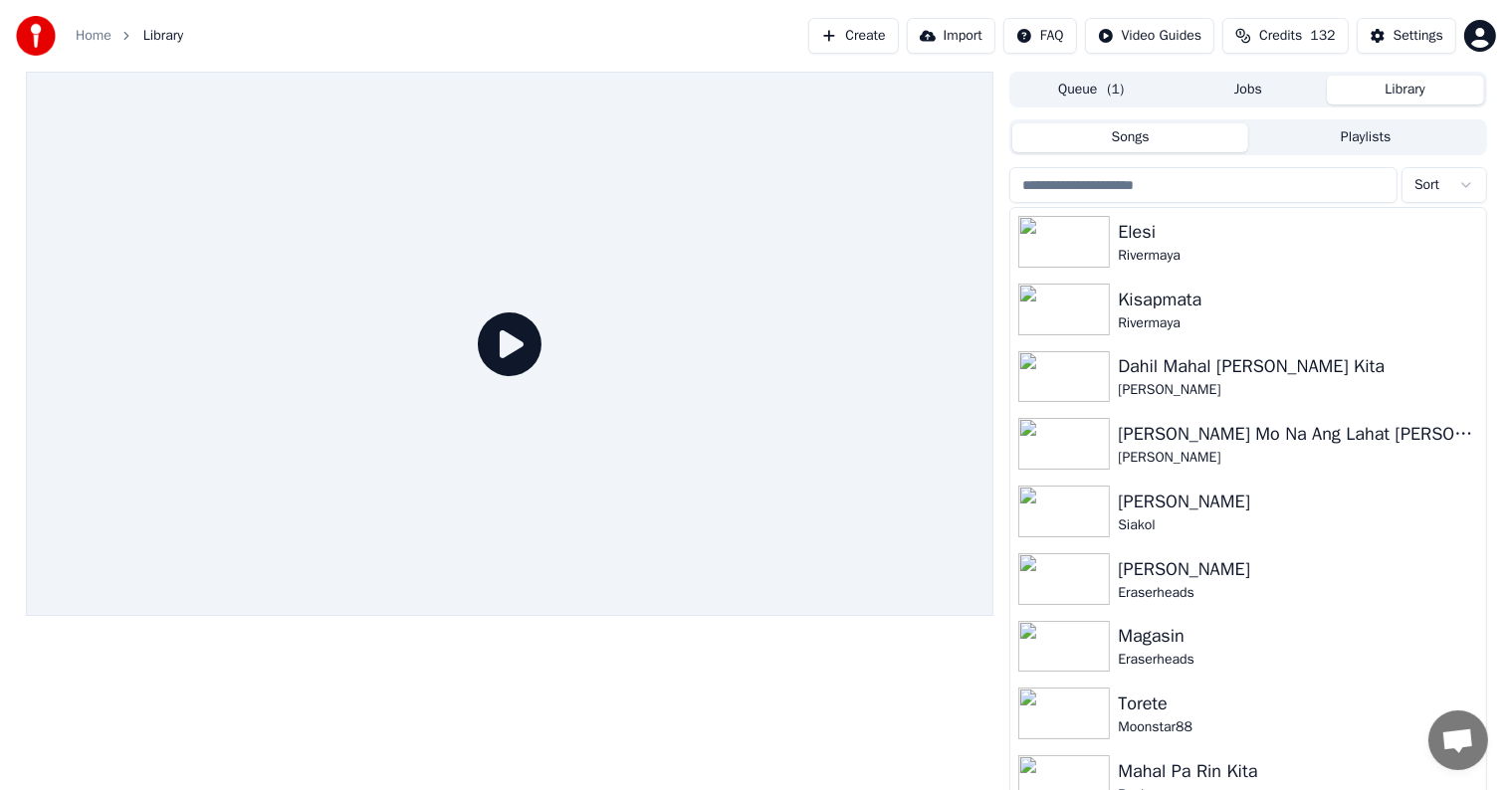 click at bounding box center (1203, 185) 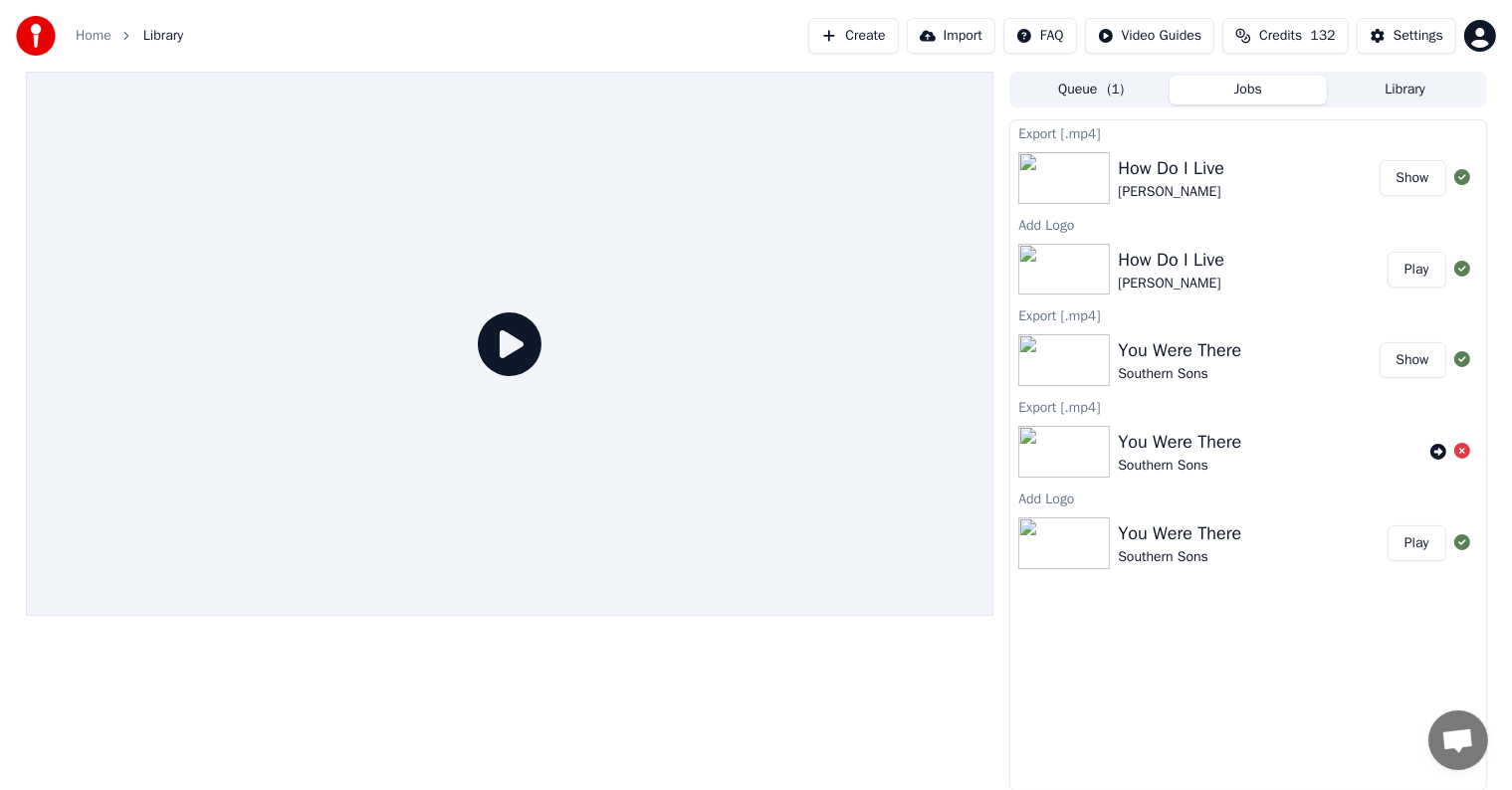 click on "Library" at bounding box center [1405, 90] 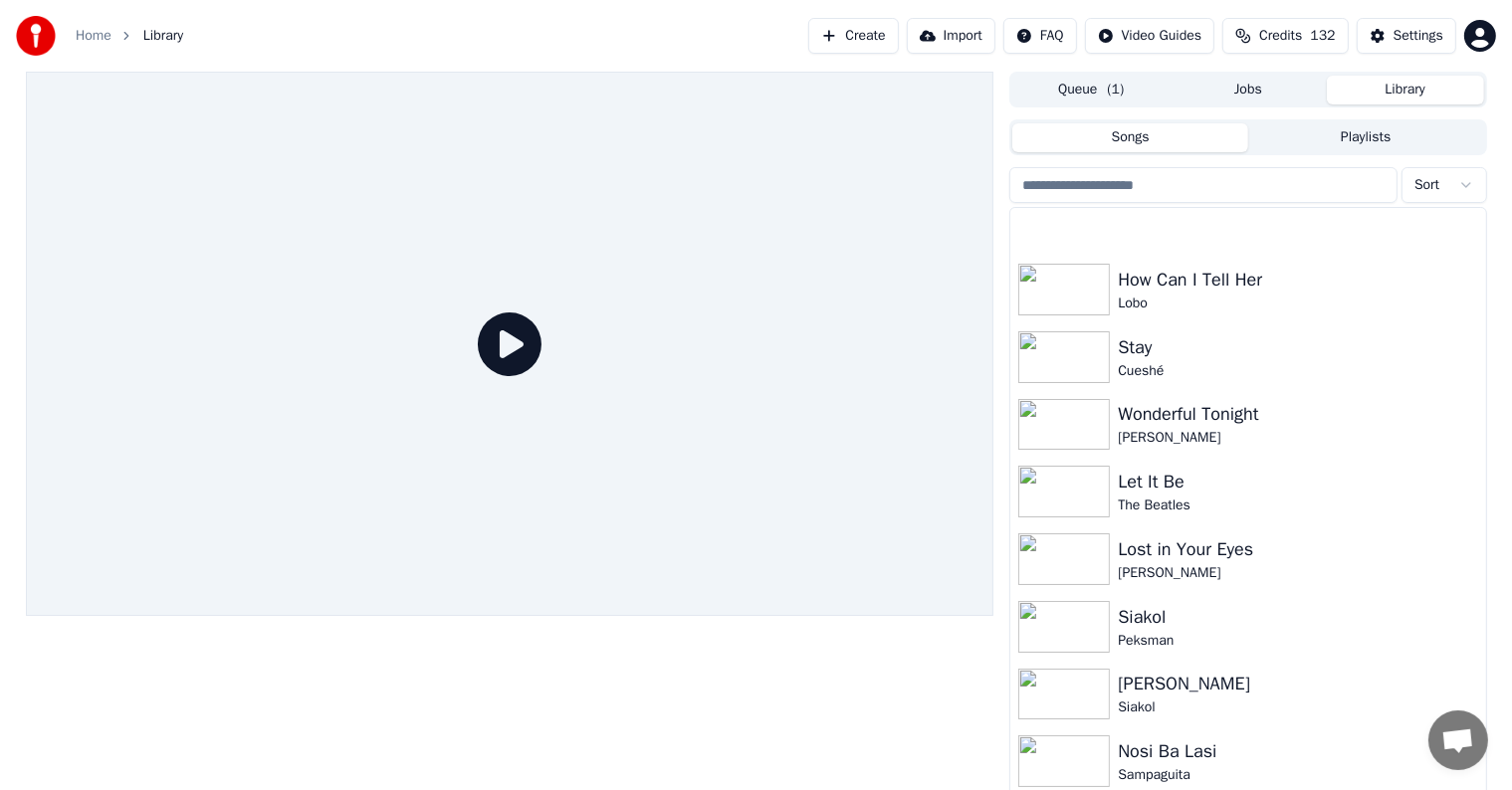 scroll, scrollTop: 1094, scrollLeft: 0, axis: vertical 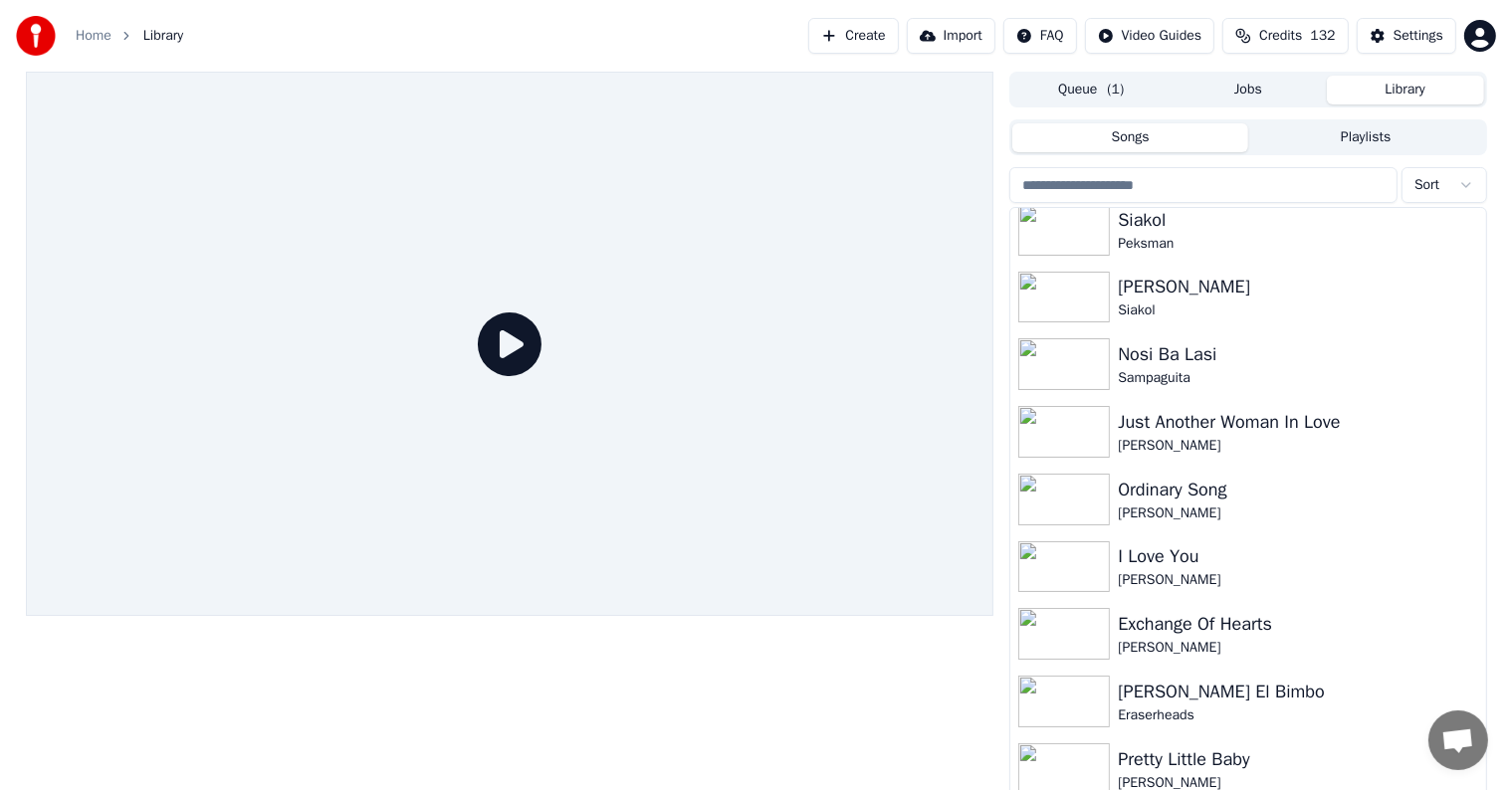 click at bounding box center [1203, 185] 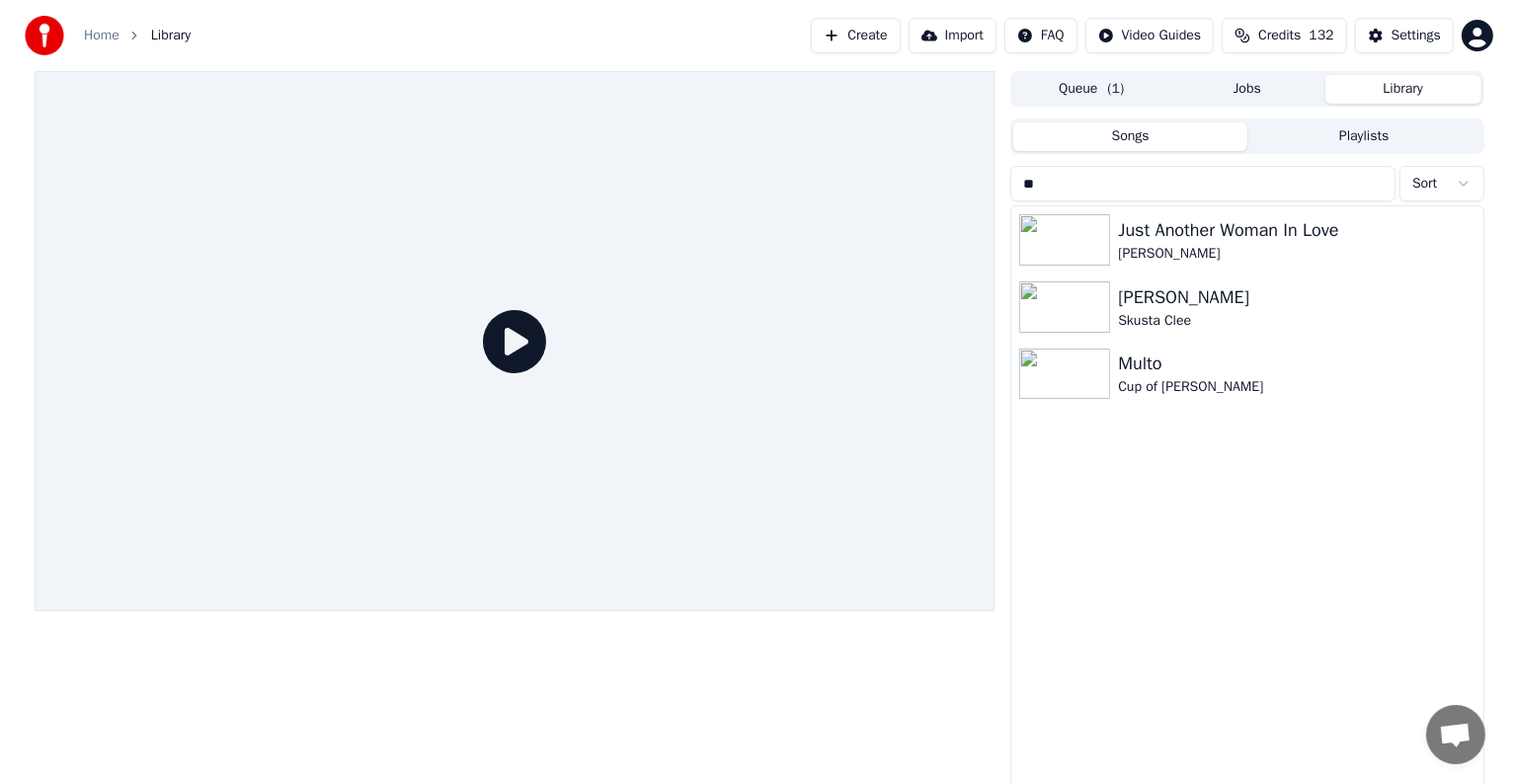 scroll, scrollTop: 0, scrollLeft: 0, axis: both 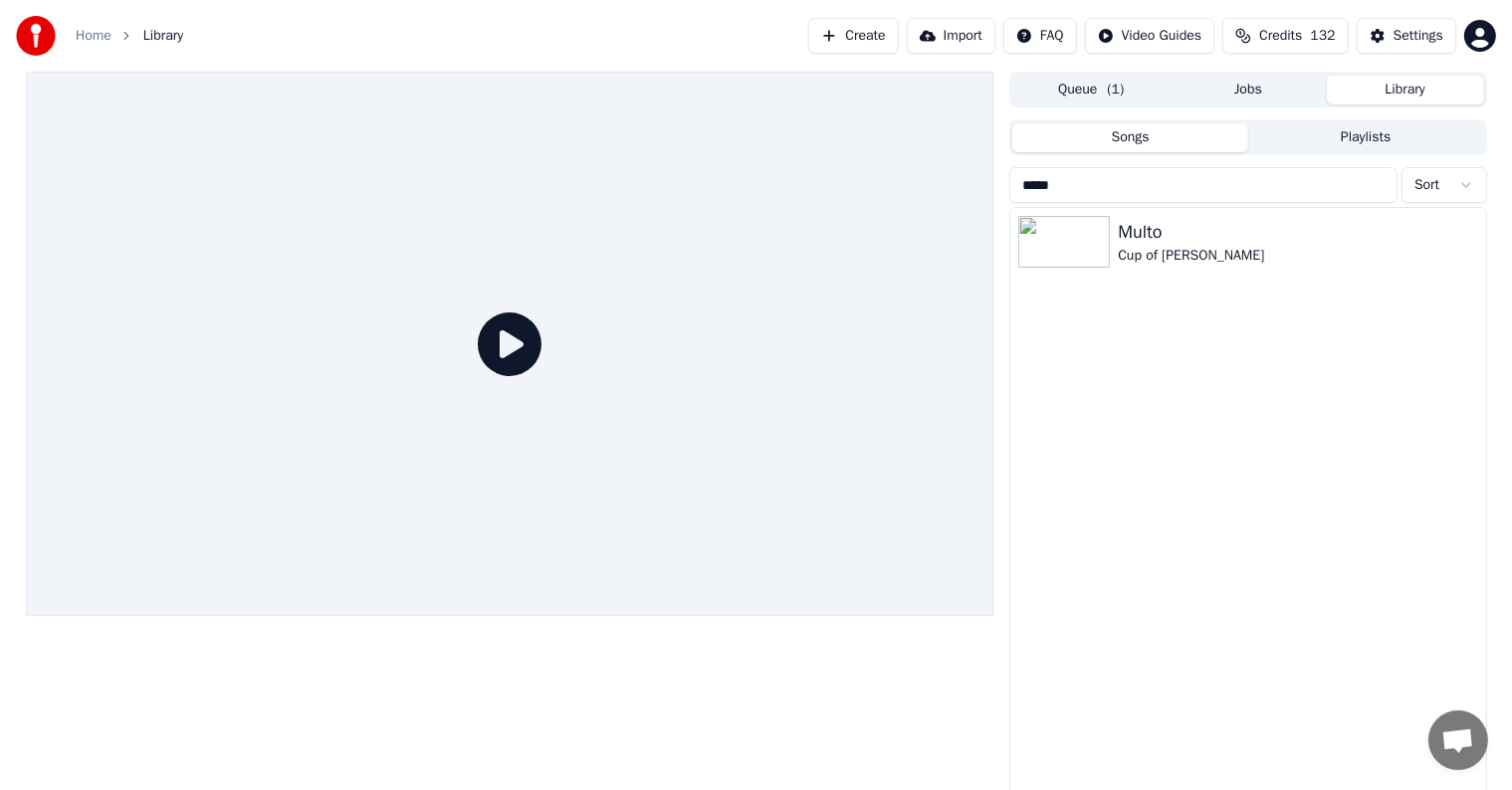 type on "*****" 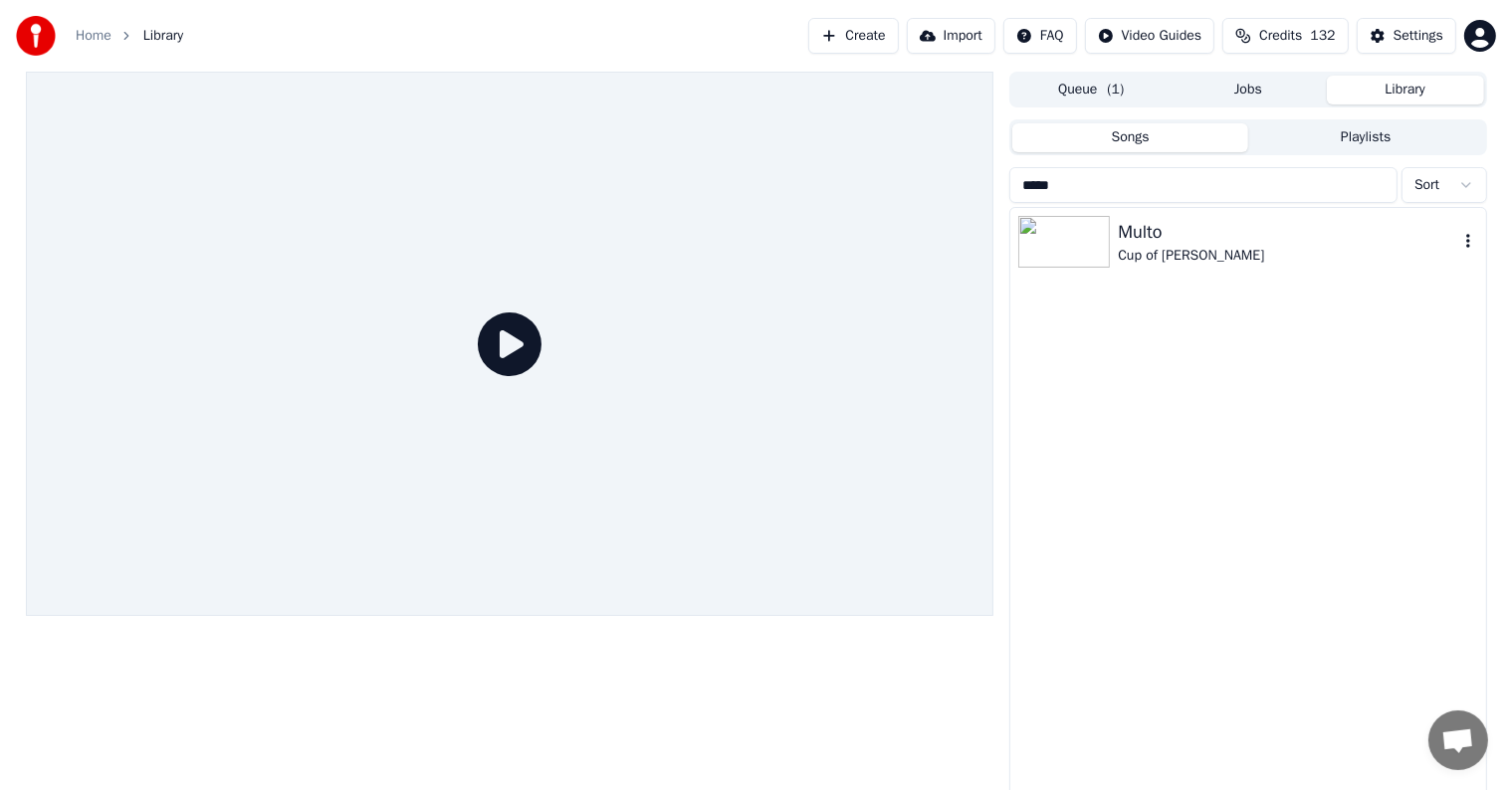 click on "Multo" at bounding box center [1287, 232] 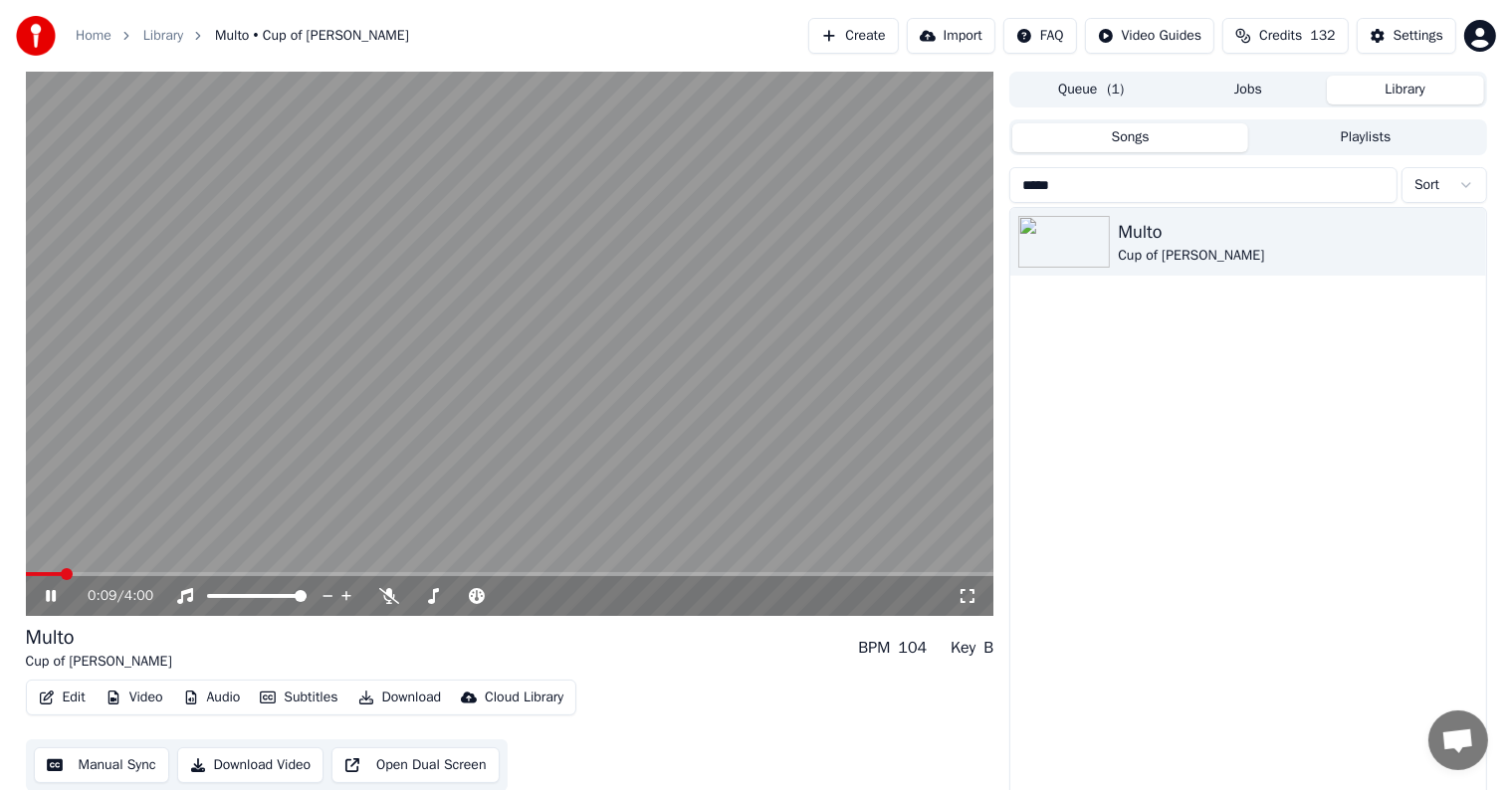 click at bounding box center [510, 574] 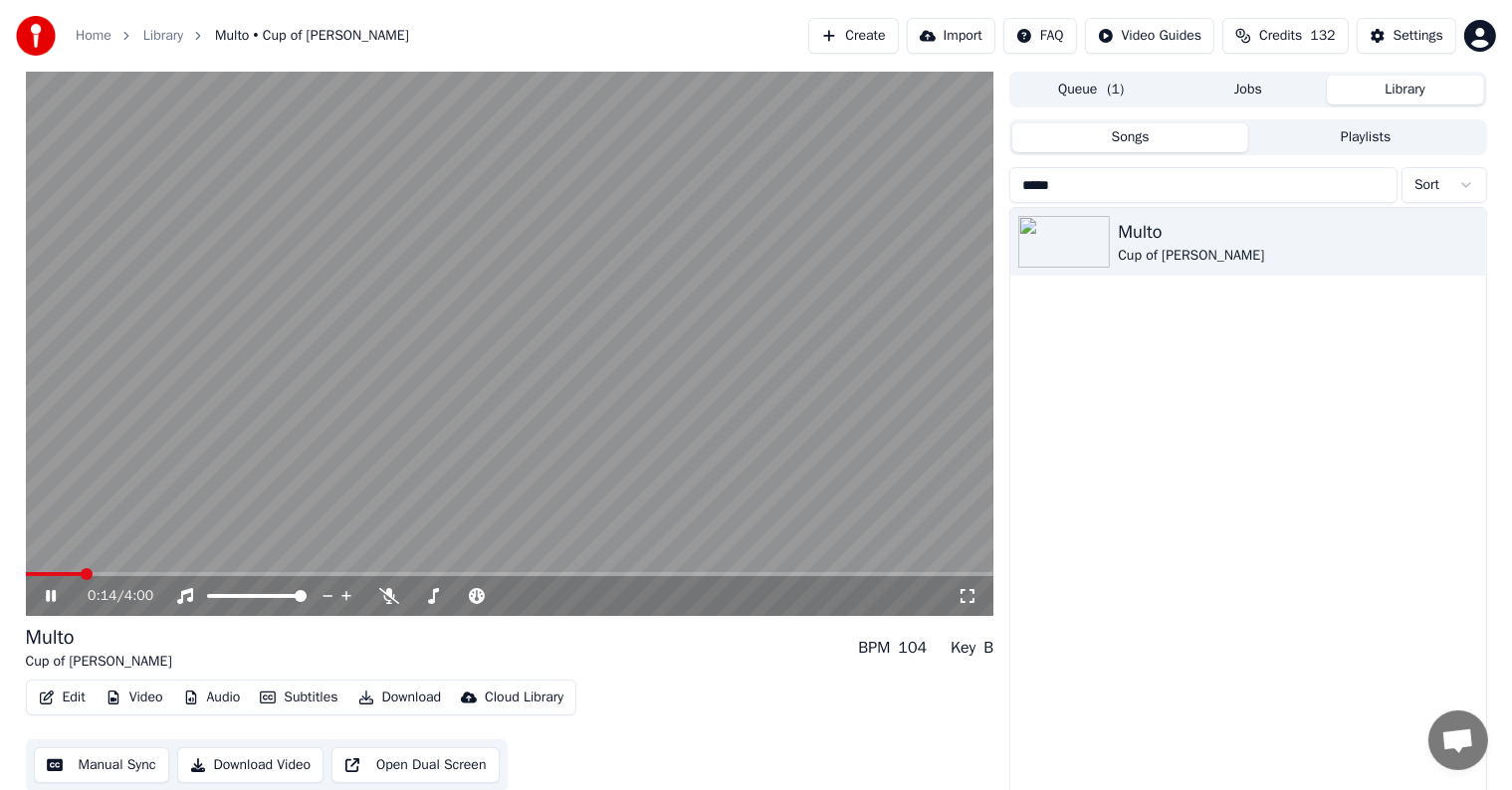 click at bounding box center [510, 574] 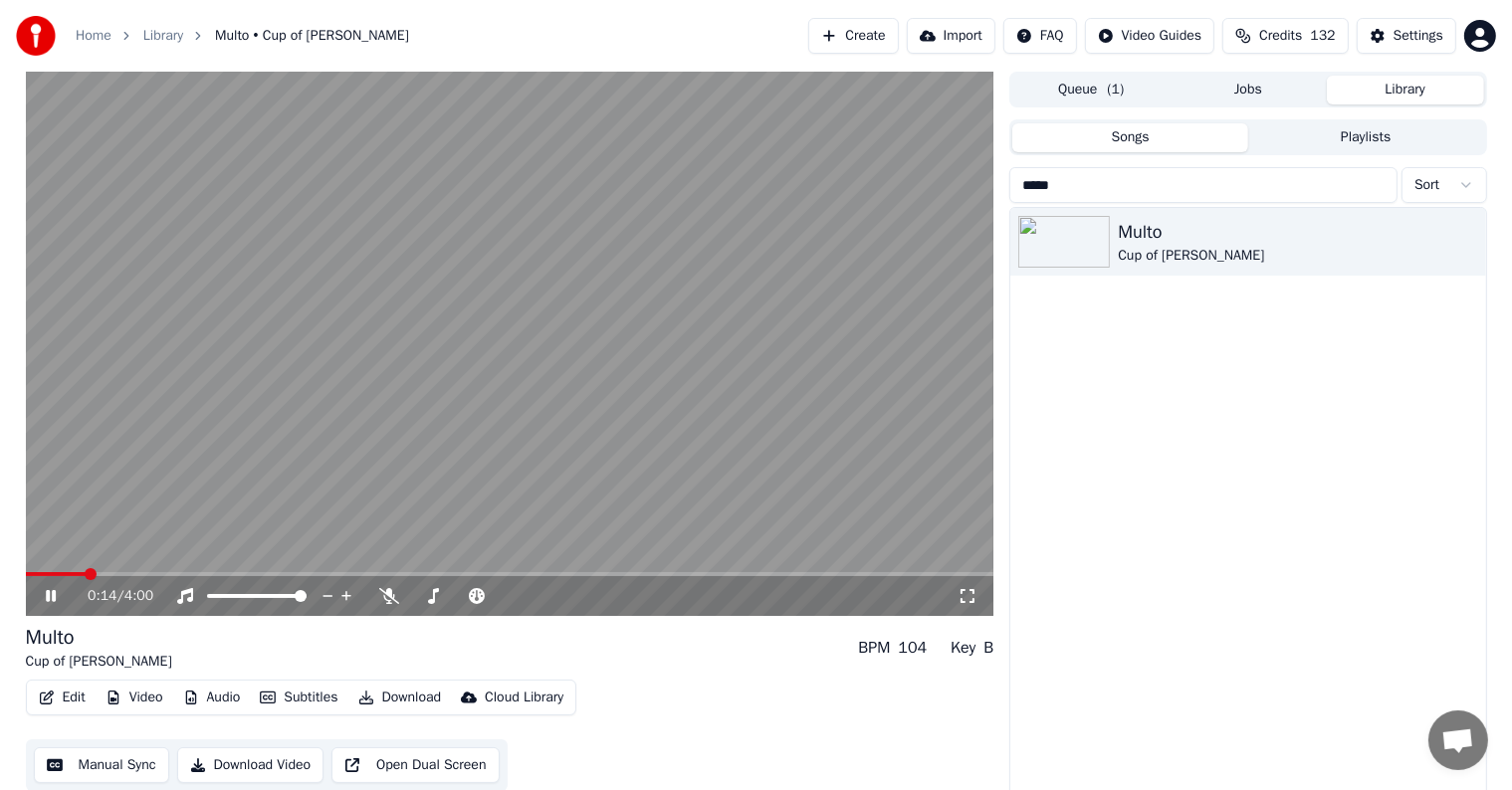 click at bounding box center [510, 574] 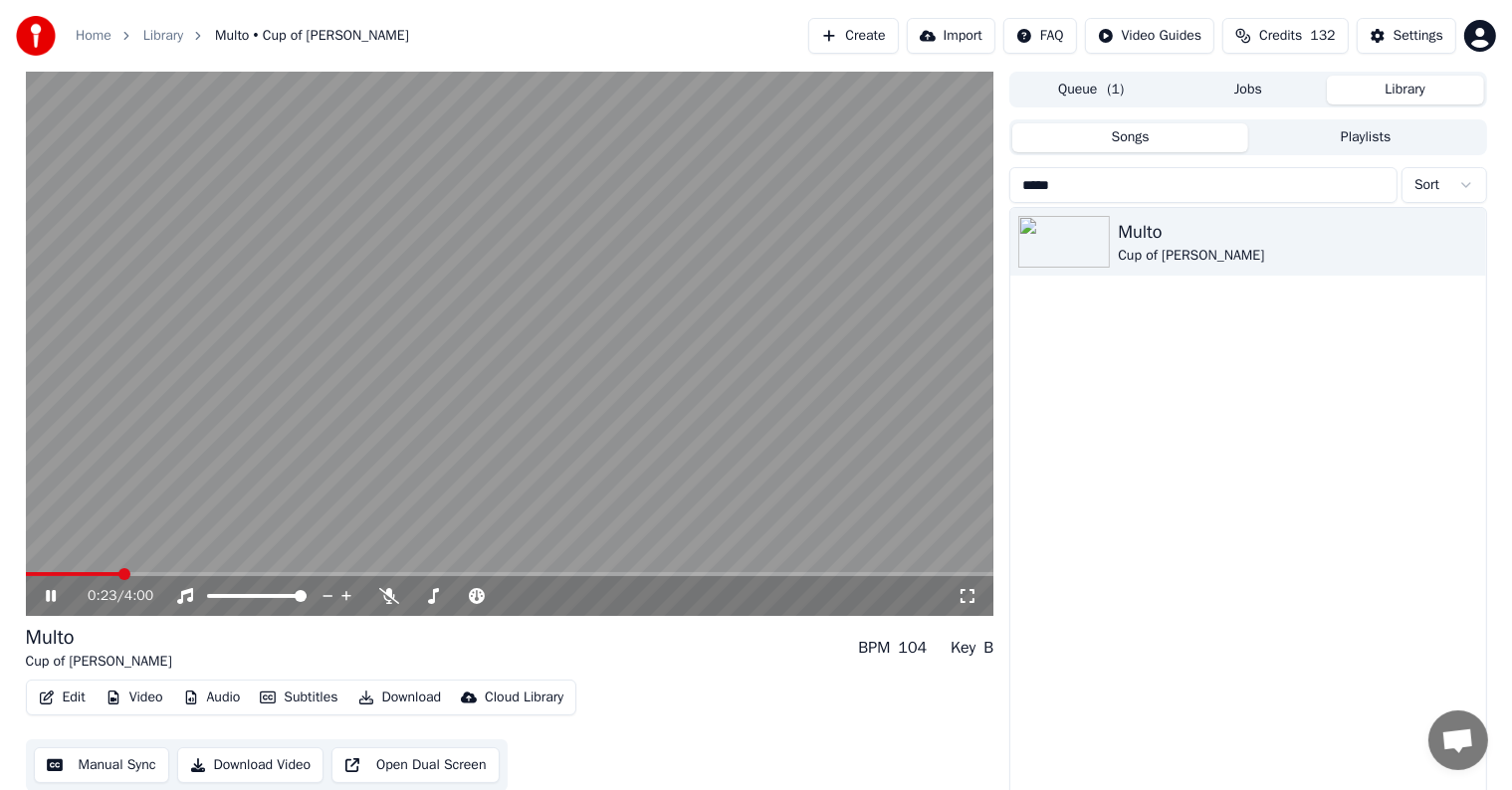 click at bounding box center (510, 343) 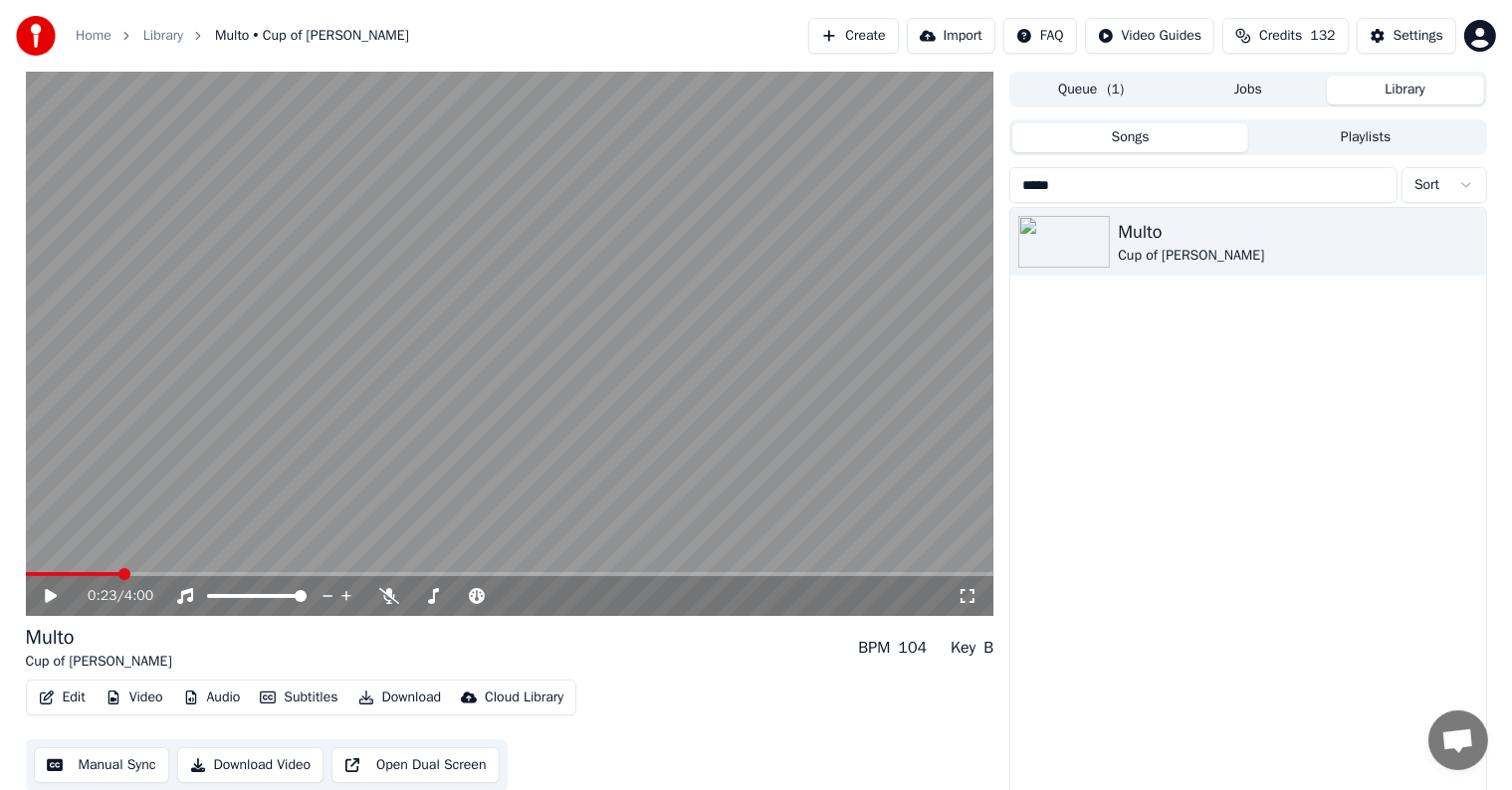 click at bounding box center (73, 574) 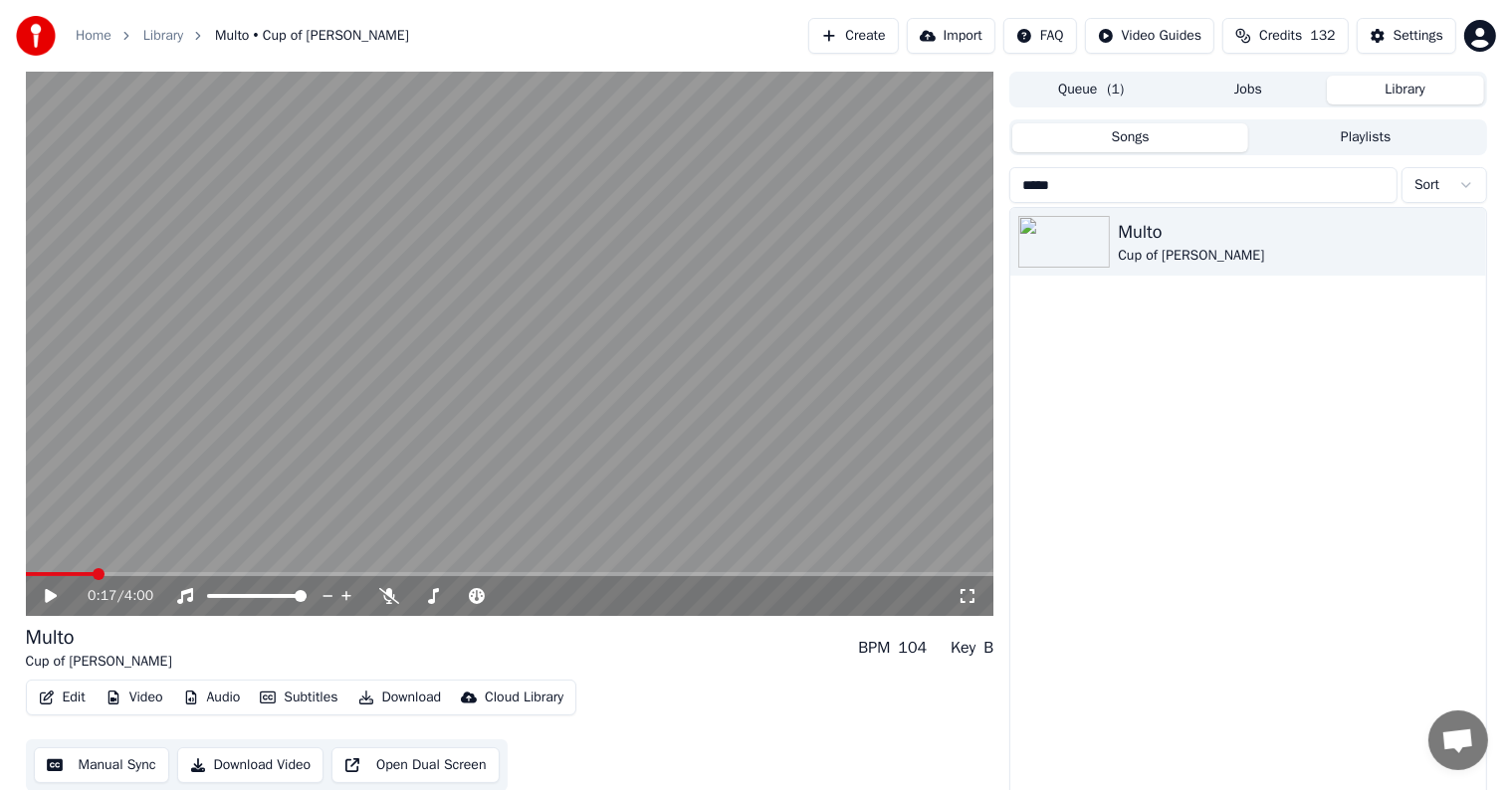 click 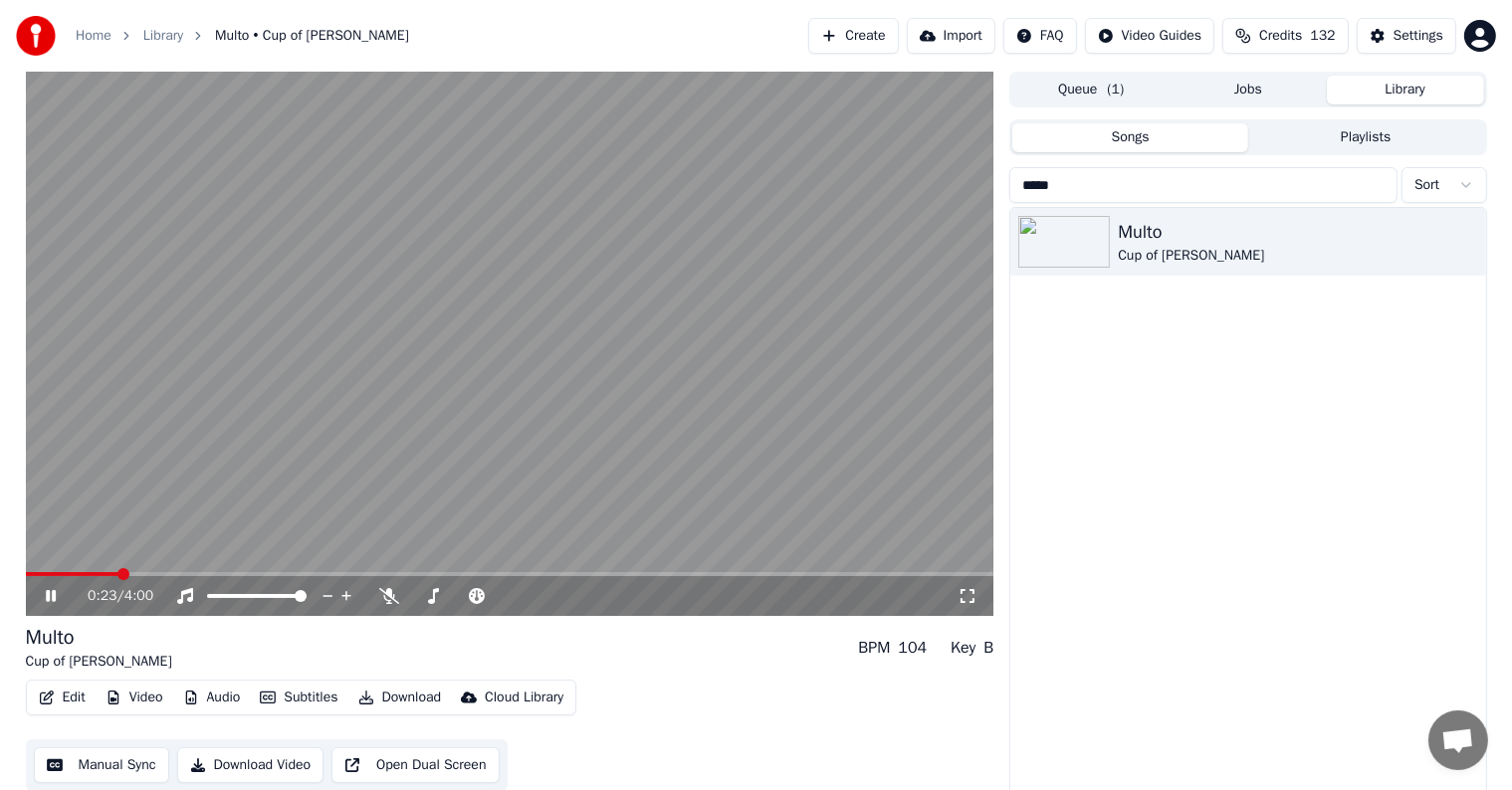 click 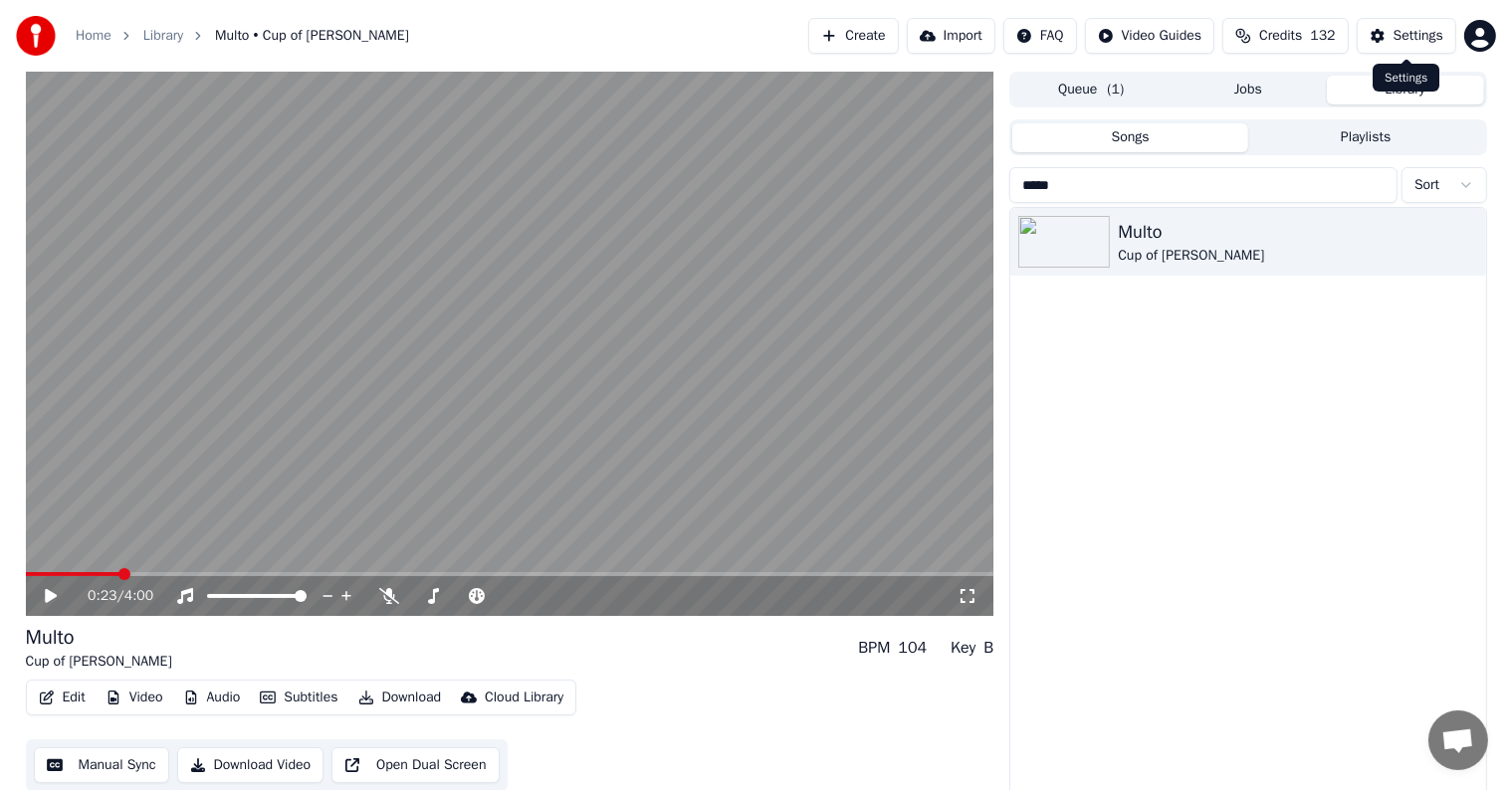 click on "Settings" at bounding box center [1406, 36] 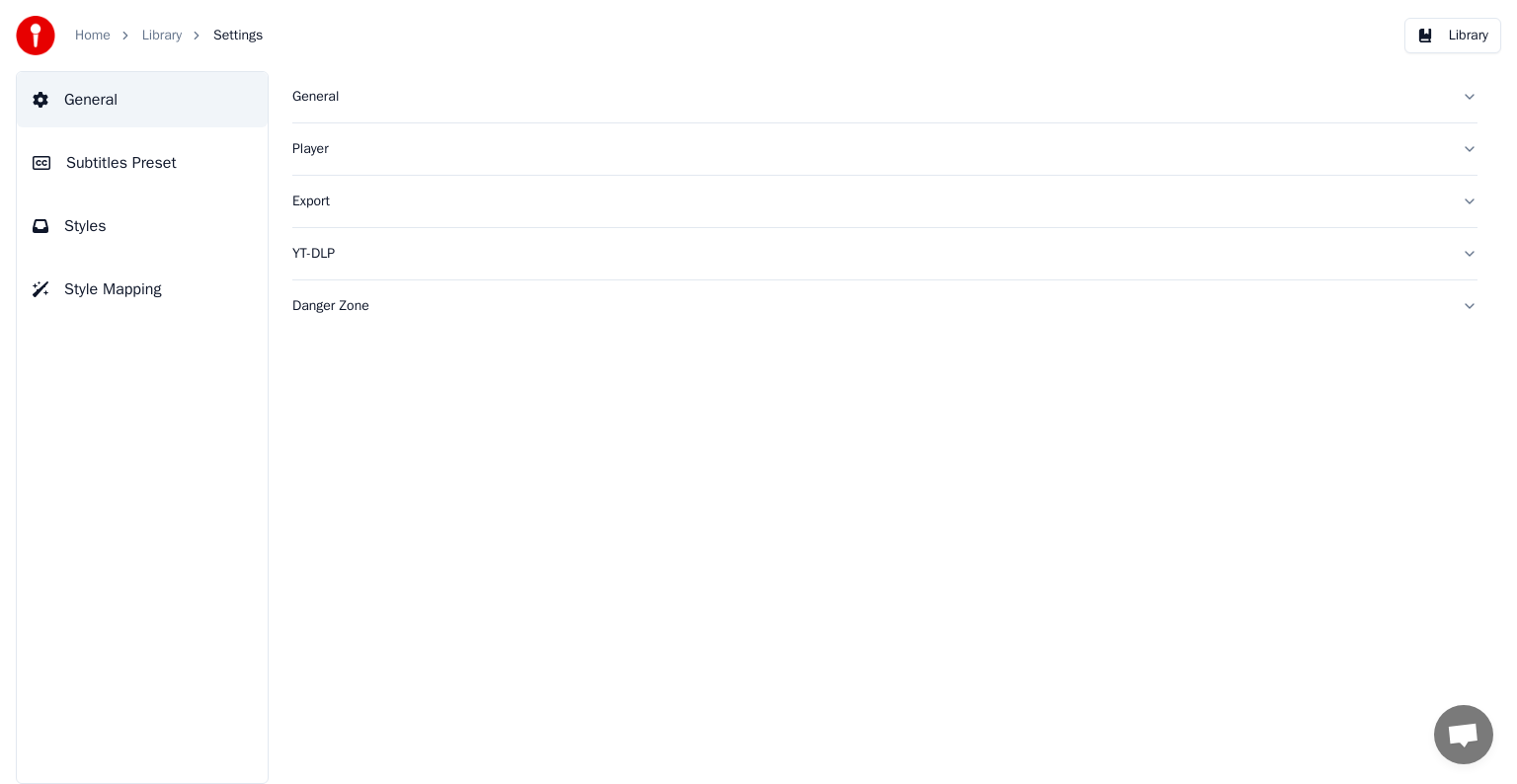 click on "Subtitles Preset" at bounding box center (121, 163) 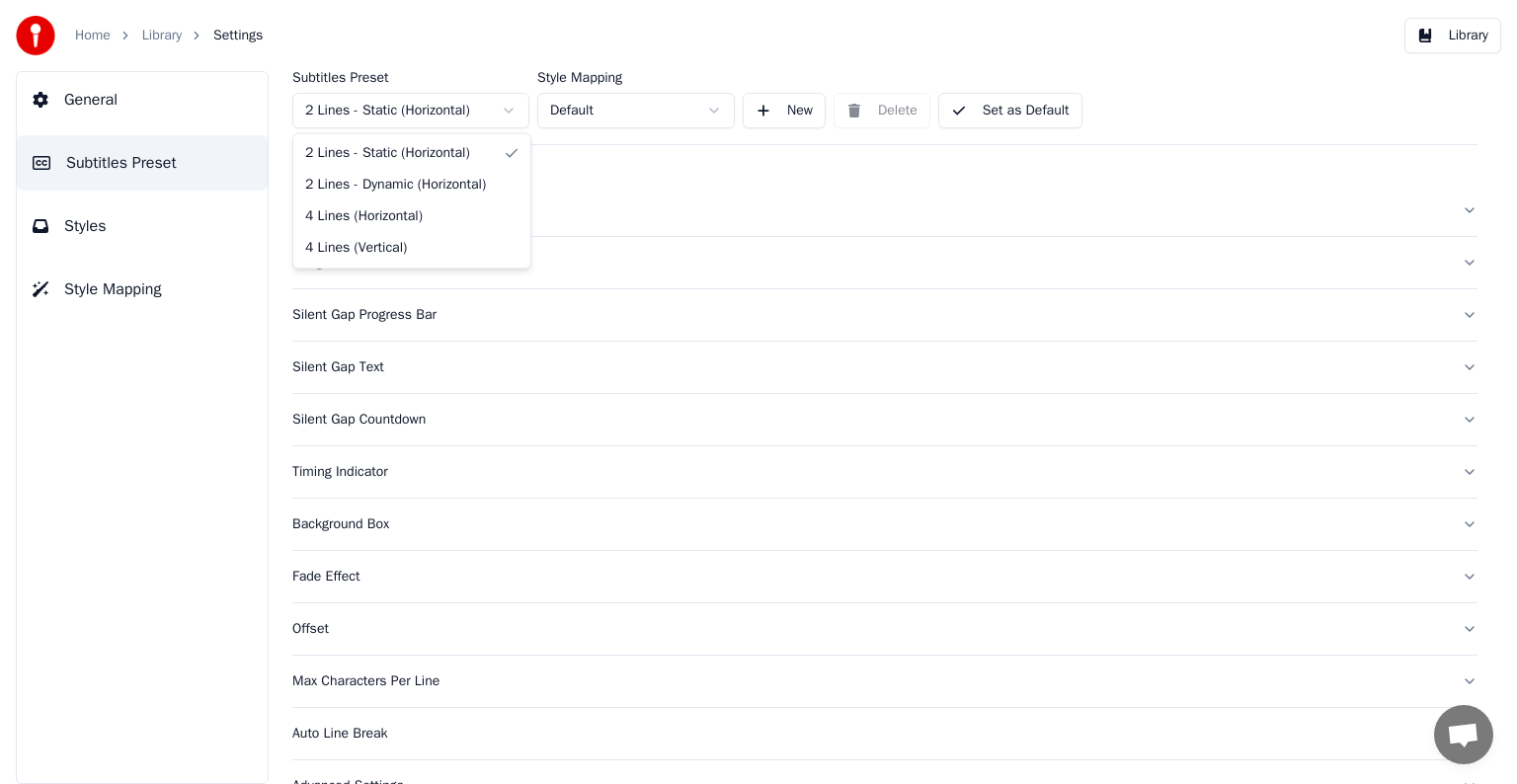 click on "Home Library Settings Library General Subtitles Preset Styles Style Mapping Subtitles Preset 2 Lines - Static (Horizontal) Style Mapping Default New Delete Set as Default General Song Title Silent Gap Progress Bar Silent Gap Text Silent Gap Countdown Timing Indicator Background Box Fade Effect Offset Max Characters Per Line Auto Line Break Advanced Settings Chat [PERSON_NAME] from Youka Desktop More channels Continue on Email Offline. You were inactive for some time. Send a message to reconnect to the chat. Youka Desktop Hello! How can I help you?  [DATE] Hi! I'ts me again. The lyrics are not appearing. Even editing to add lyrics again, it's not appearing. I already spent 22 credits for this please check [DATE] [DATE] [PERSON_NAME], credits should refunded automatically in case of failure, please let me check [DATE] yeah but credits are used again in adding the lyrics in the song that supposed to be good in the first place [DATE] Read [PERSON_NAME] added 22 more credits to your account. [DATE] Crisp" at bounding box center [758, 392] 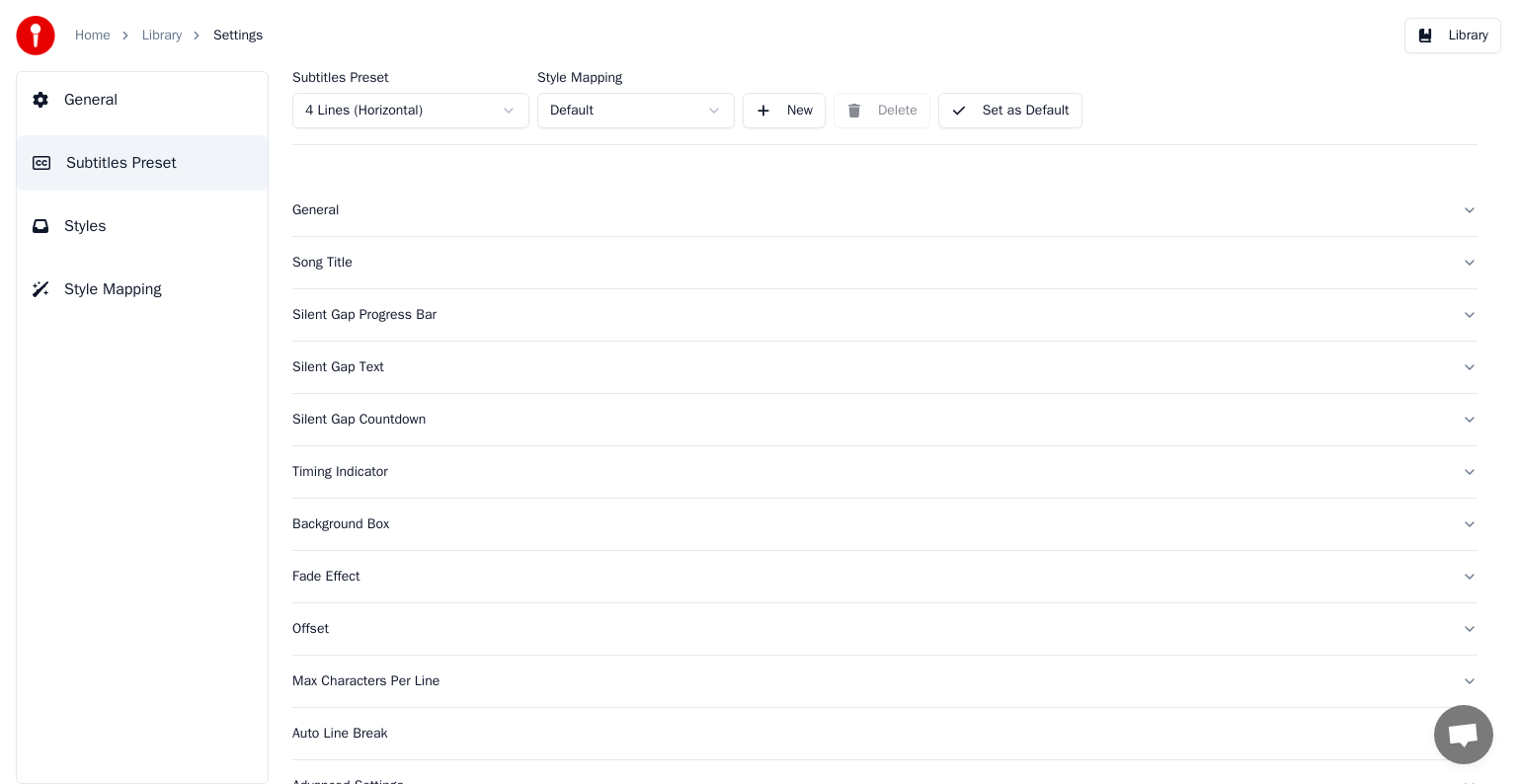 click on "Song Title" at bounding box center [869, 263] 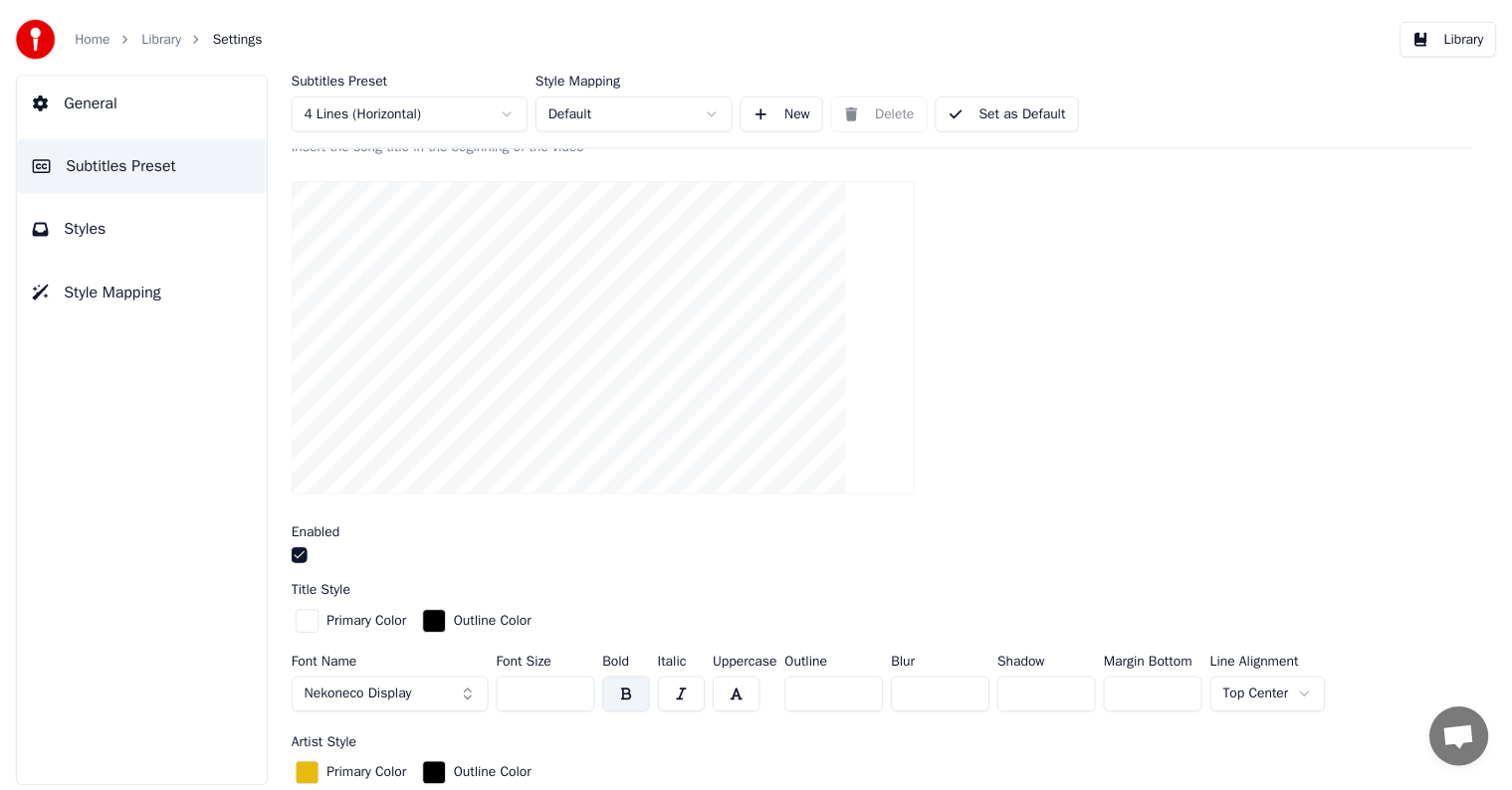 scroll, scrollTop: 298, scrollLeft: 0, axis: vertical 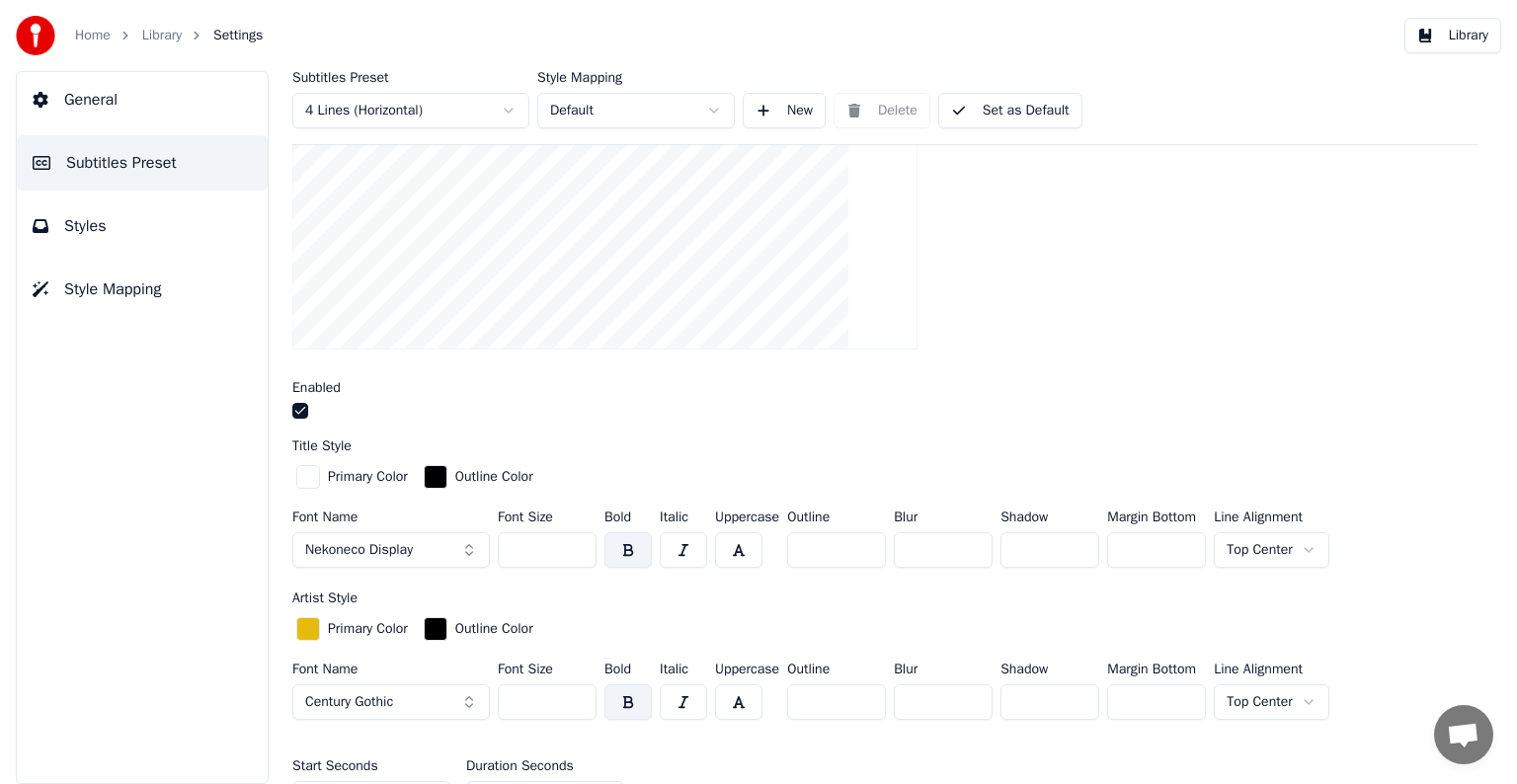 drag, startPoint x: 515, startPoint y: 553, endPoint x: 564, endPoint y: 553, distance: 49 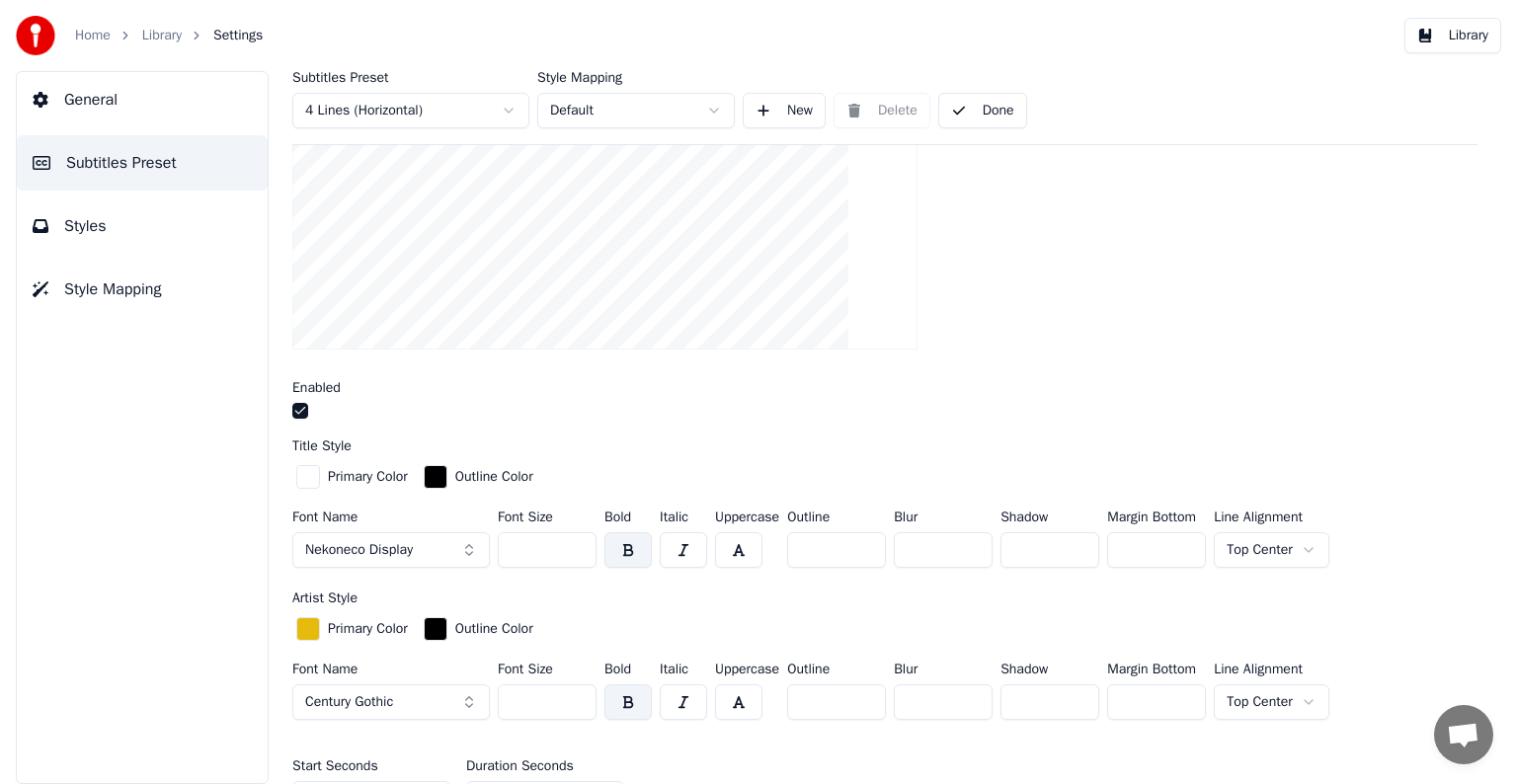 click on "Library" at bounding box center [162, 36] 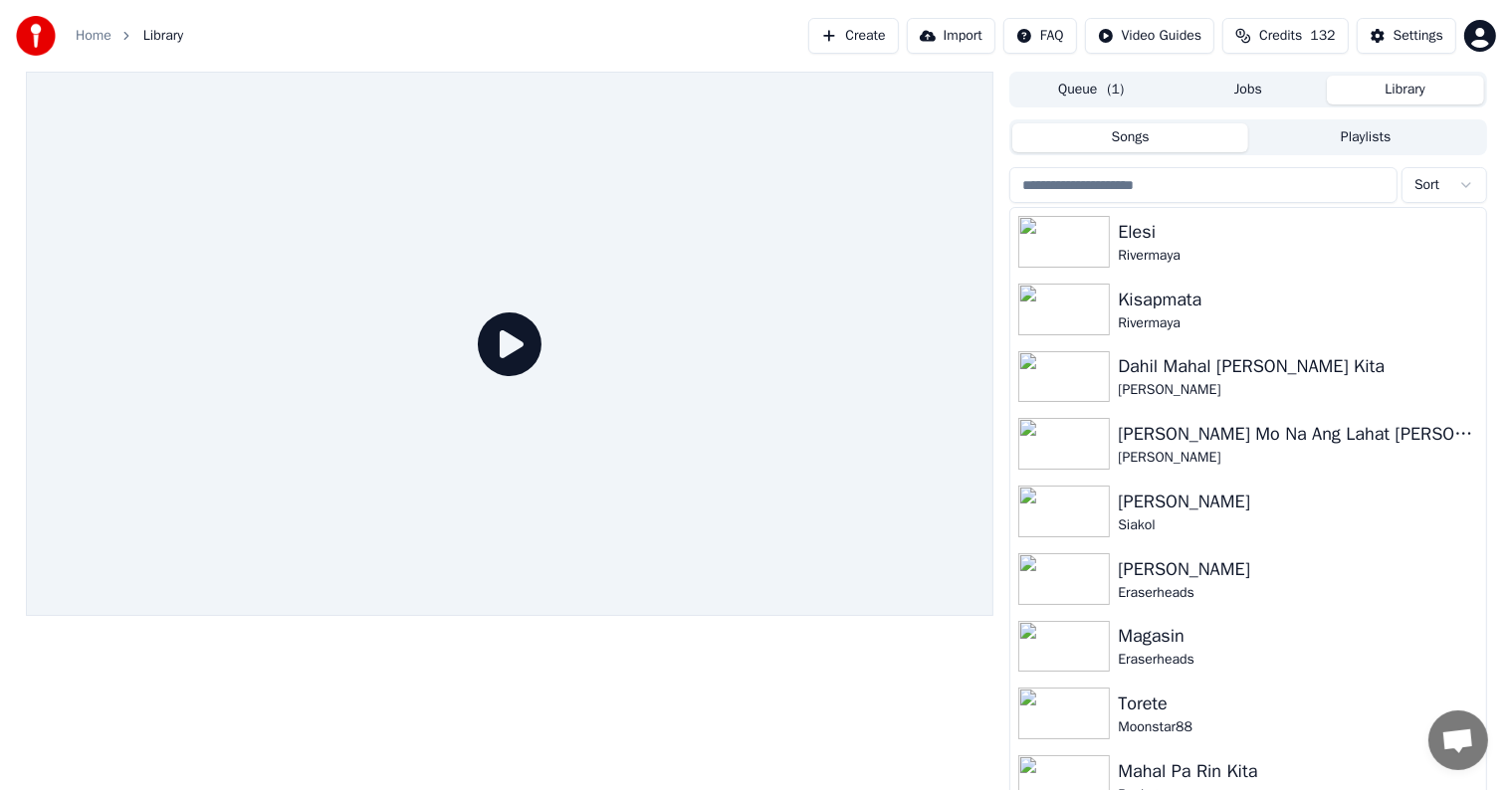 click at bounding box center [1203, 185] 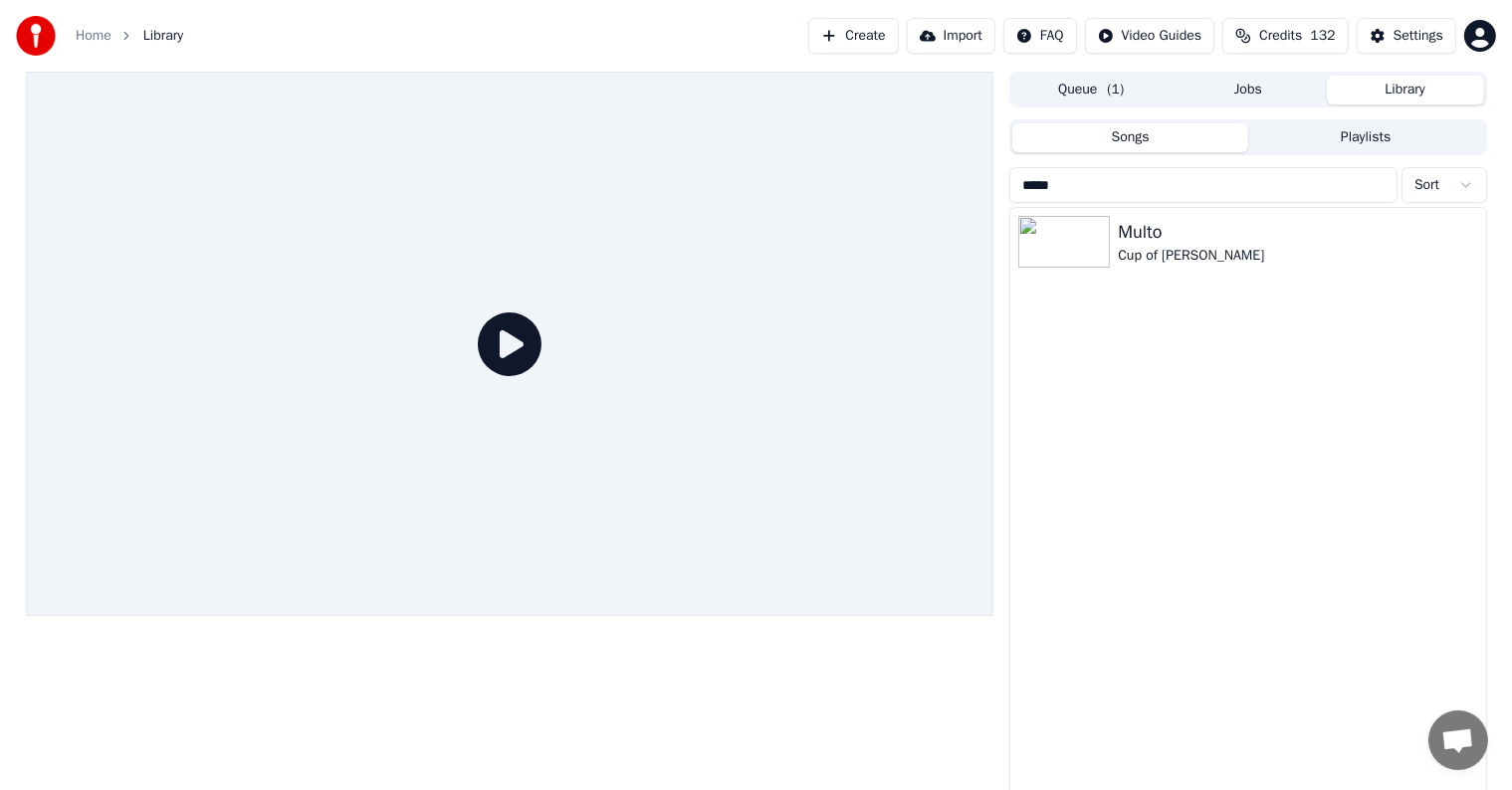 type on "*****" 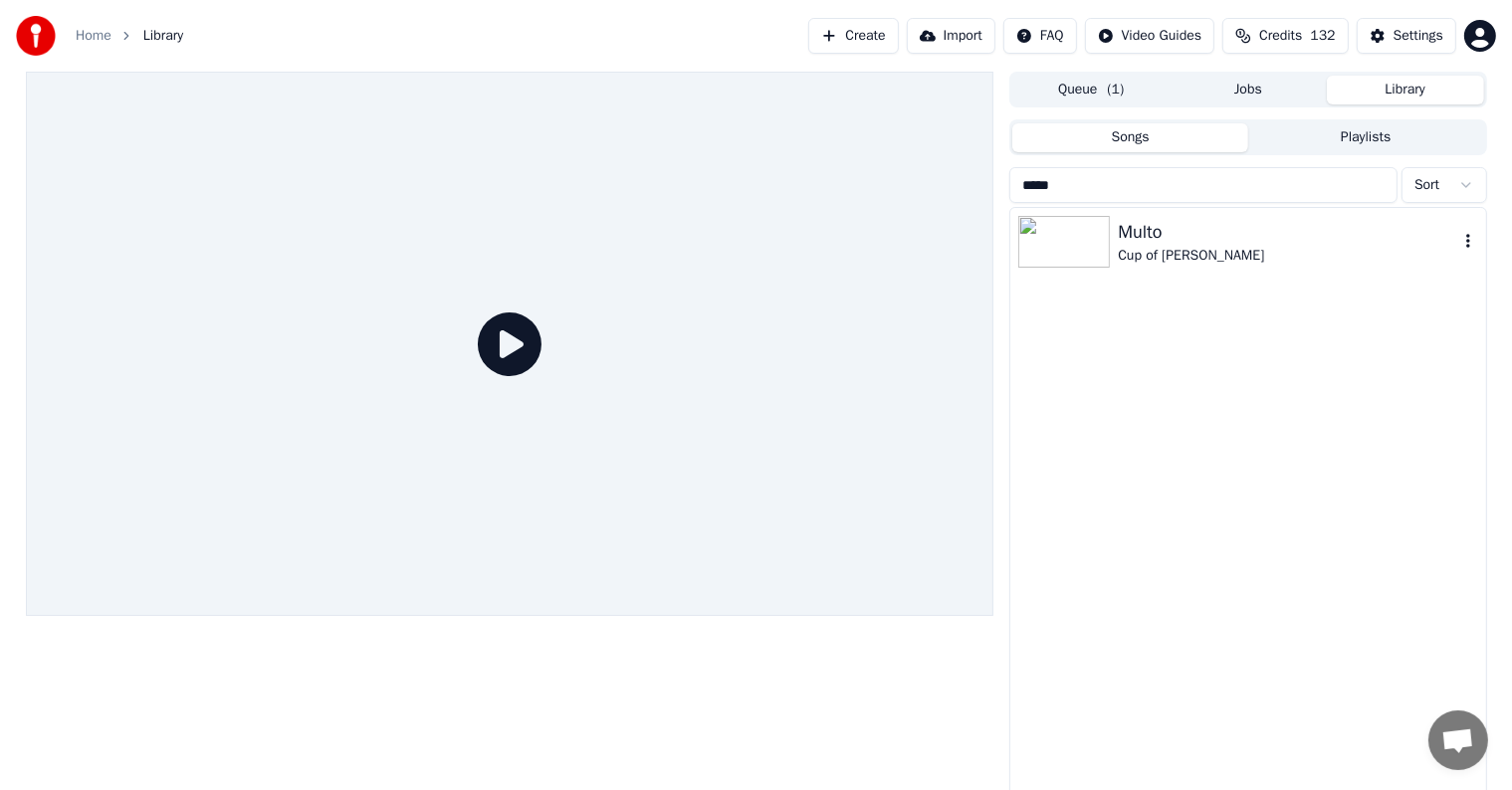 click on "Multo Cup of [PERSON_NAME]" at bounding box center (1247, 242) 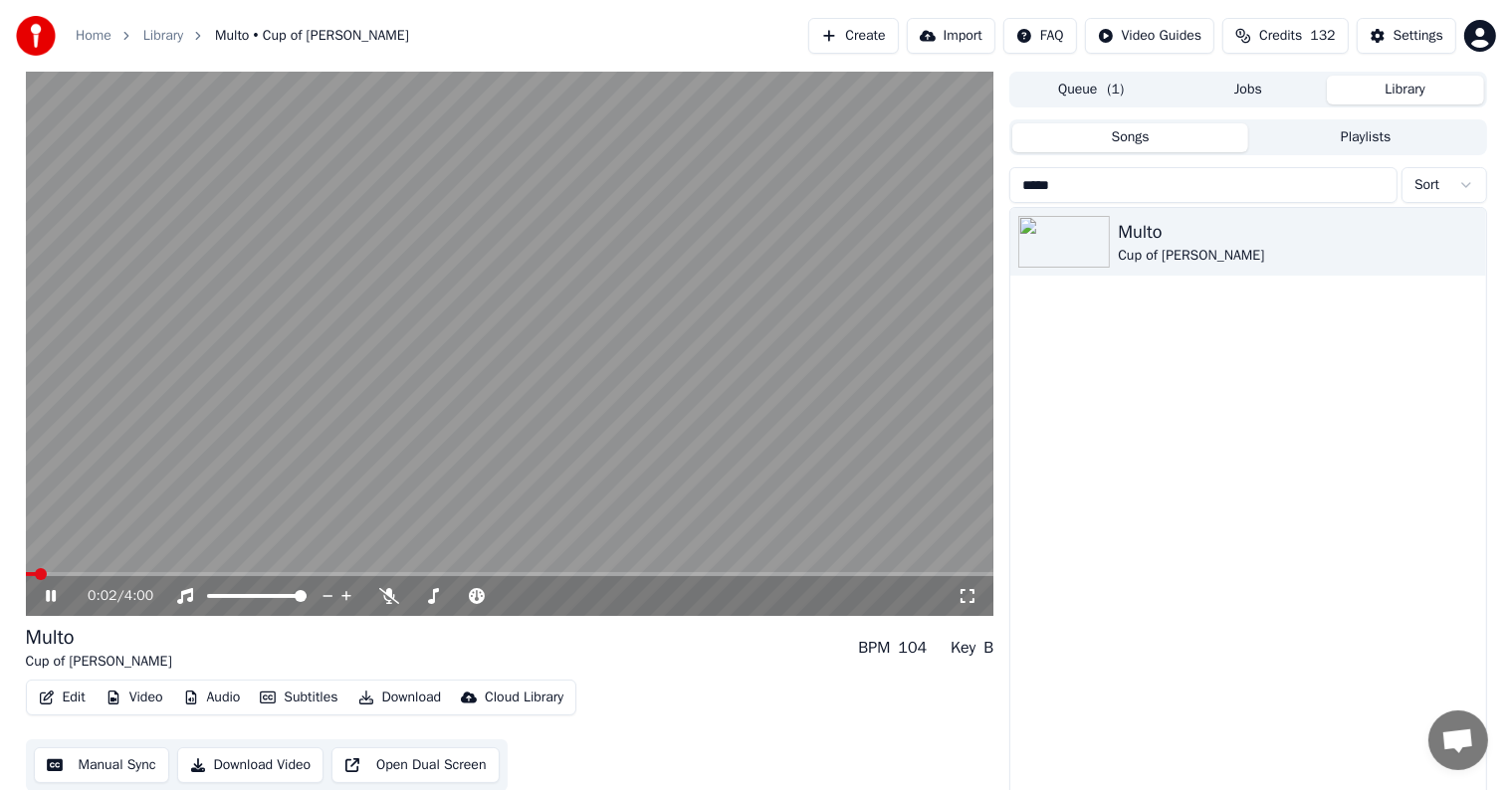 click at bounding box center (510, 343) 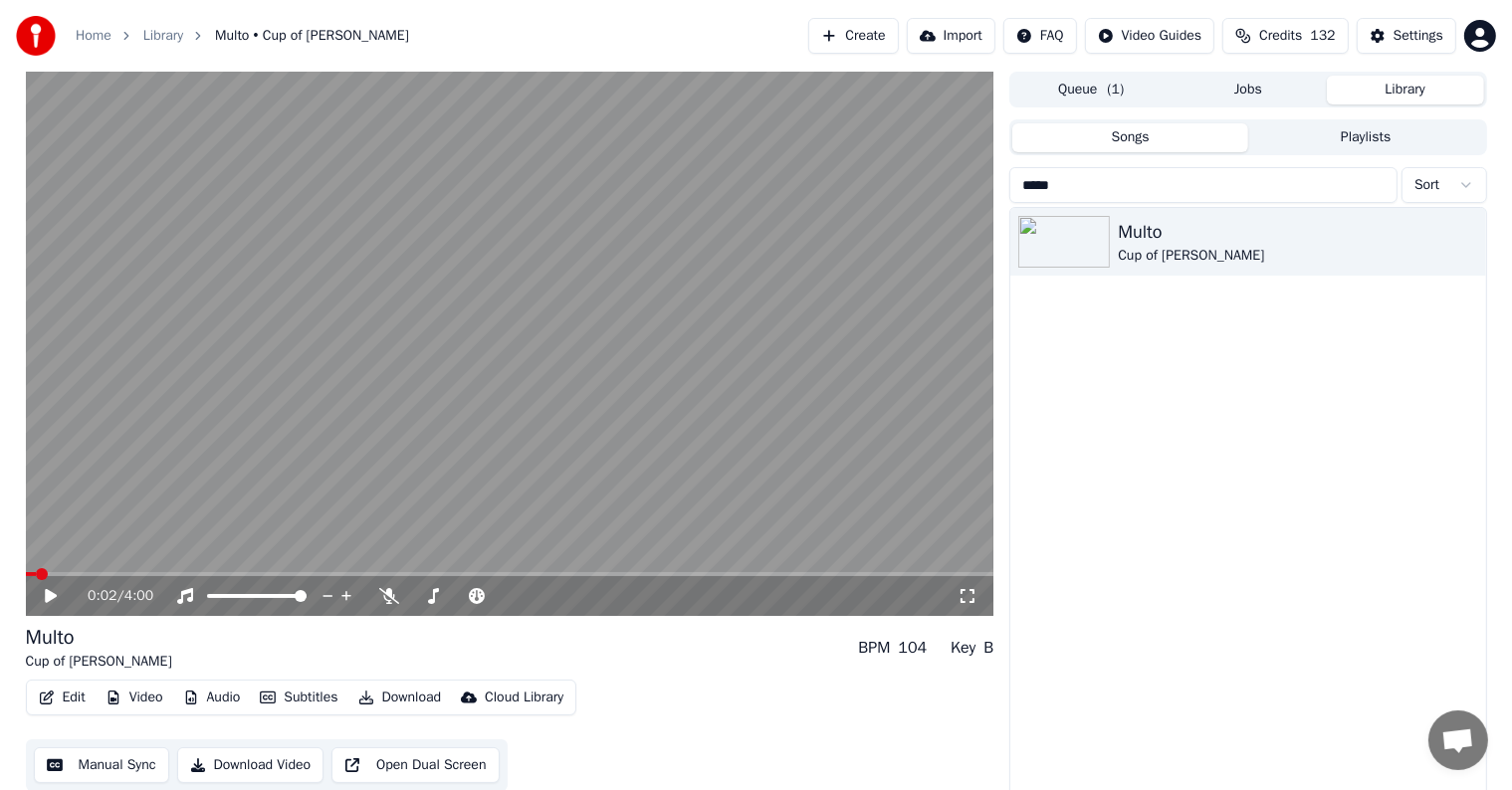 click on "Download" at bounding box center (400, 697) 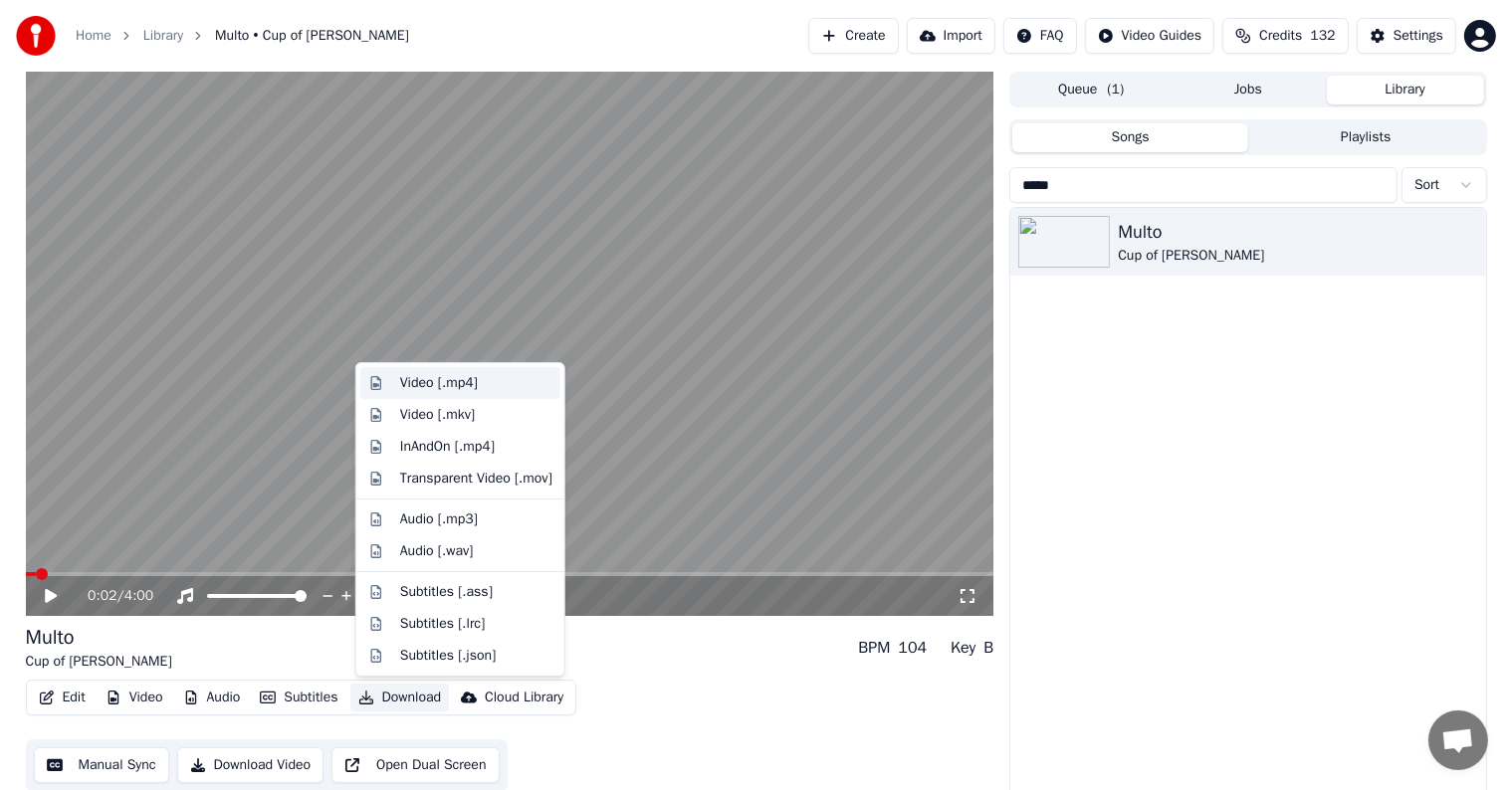 click on "Video [.mp4]" at bounding box center (439, 383) 